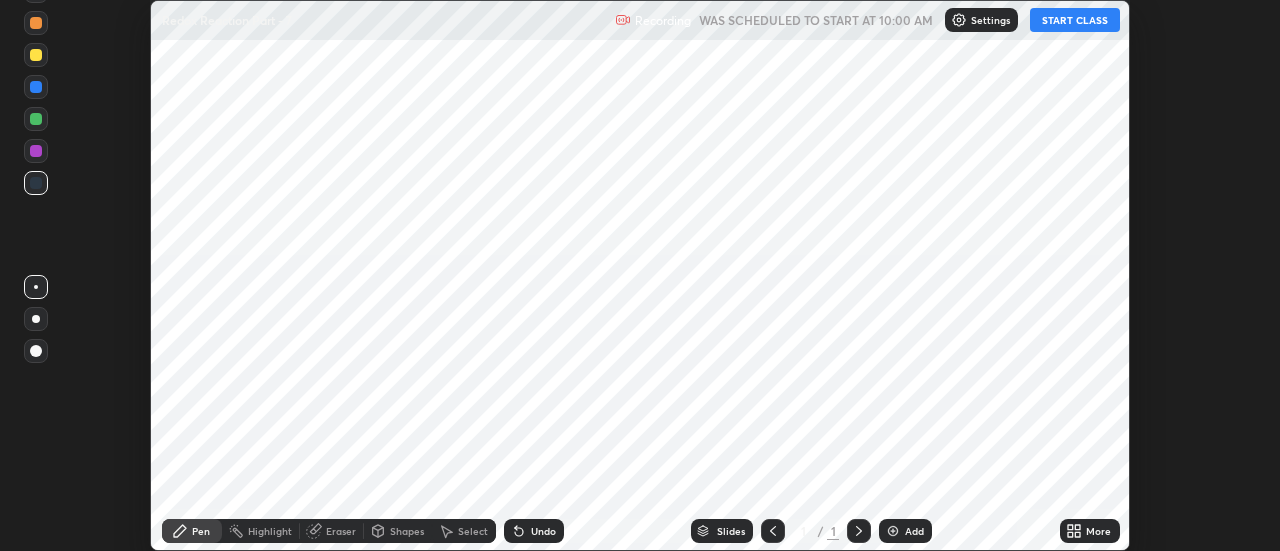 scroll, scrollTop: 0, scrollLeft: 0, axis: both 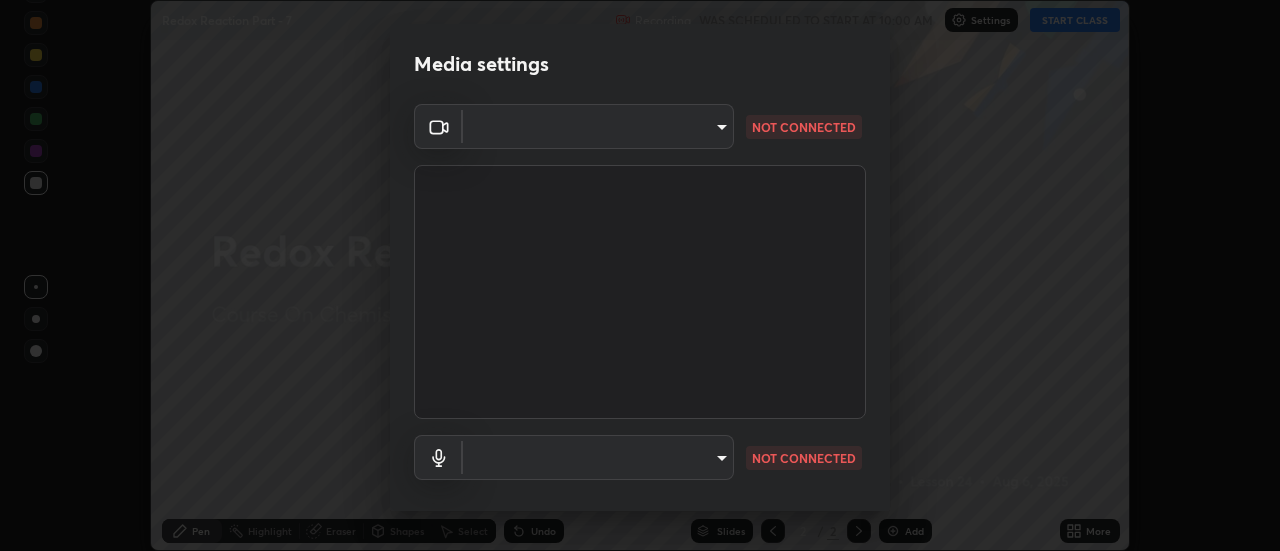 type on "f4ea8680b79eb92e15555447595460d1008e84c9b25948f1cd1a12945e44a0fe" 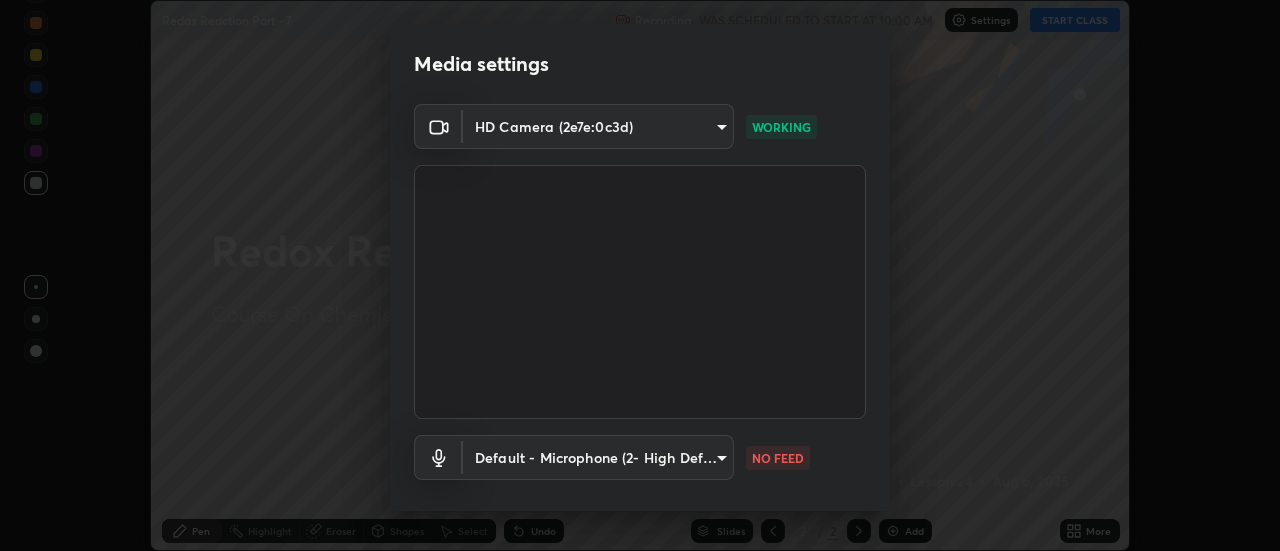 click on "Erase all Redox Reaction Part - 7 Recording WAS SCHEDULED TO START AT  10:00 AM Settings START CLASS Setting up your live class Redox Reaction Part - 7 • L24 of Course On Chemistry for MHT CET Growth 1 2027 [FIRST] [LAST] Pen Highlight Eraser Shapes Select Undo Slides 2 / 2 Add More No doubts shared Encourage your learners to ask a doubt for better clarity Report an issue Reason for reporting Buffering Chat not working Audio - Video sync issue Educator video quality low ​ Attach an image Report Media settings HD Camera (2e7e:0c3d) f4ea8680b79eb92e15555447595460d1008e84c9b25948f1cd1a12945e44a0fe WORKING Default - Microphone (2- High Definition Audio Device) default NO FEED 1 / 5 Next" at bounding box center [640, 275] 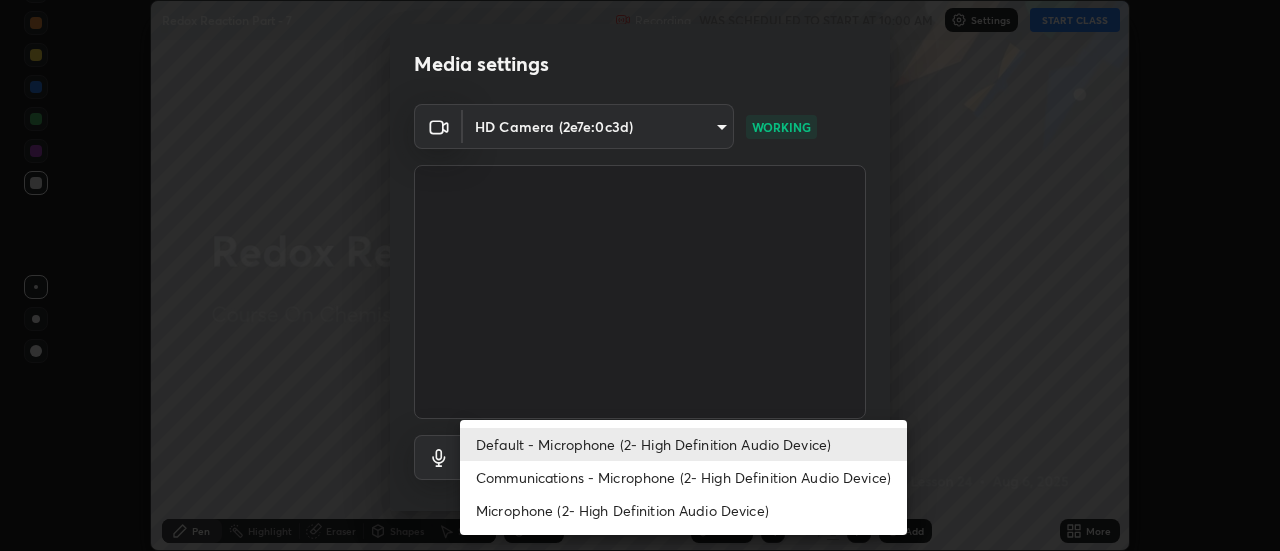 click on "Communications - Microphone (2- High Definition Audio Device)" at bounding box center [683, 477] 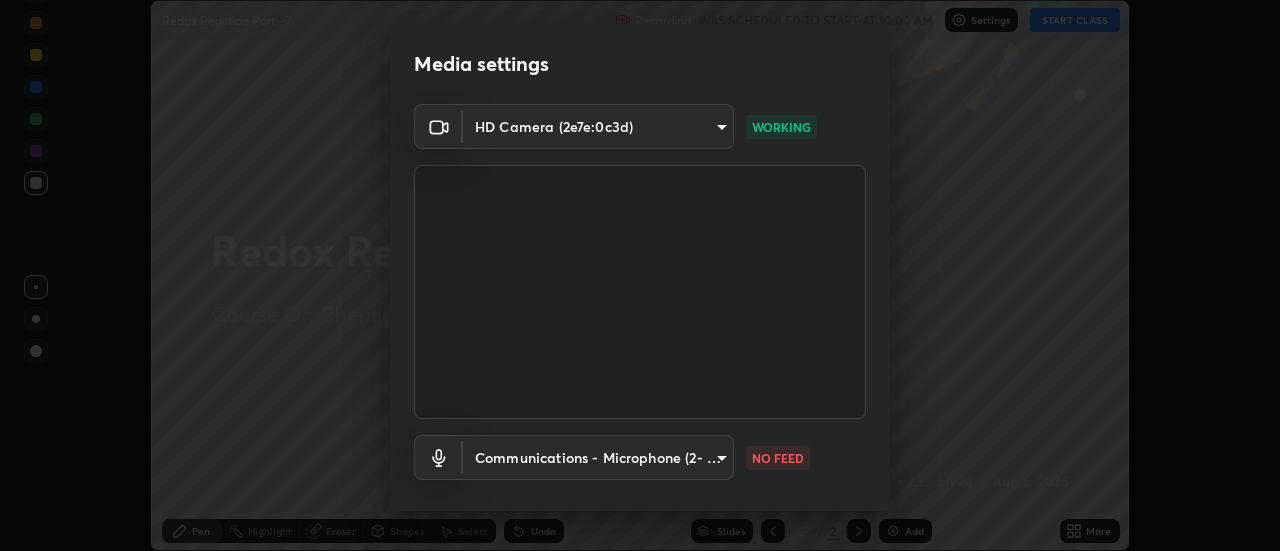 click on "Erase all Redox Reaction Part - 7 Recording WAS SCHEDULED TO START AT  10:00 AM Settings START CLASS Setting up your live class Redox Reaction Part - 7 • L24 of Course On Chemistry for MHT CET Growth 1 2027 [FIRST] [LAST] Pen Highlight Eraser Shapes Select Undo Slides 2 / 2 Add More No doubts shared Encourage your learners to ask a doubt for better clarity Report an issue Reason for reporting Buffering Chat not working Audio - Video sync issue Educator video quality low ​ Attach an image Report Media settings HD Camera (2e7e:0c3d) f4ea8680b79eb92e15555447595460d1008e84c9b25948f1cd1a12945e44a0fe WORKING Communications - Microphone (2- High Definition Audio Device) communications NO FEED 1 / 5 Next" at bounding box center (640, 275) 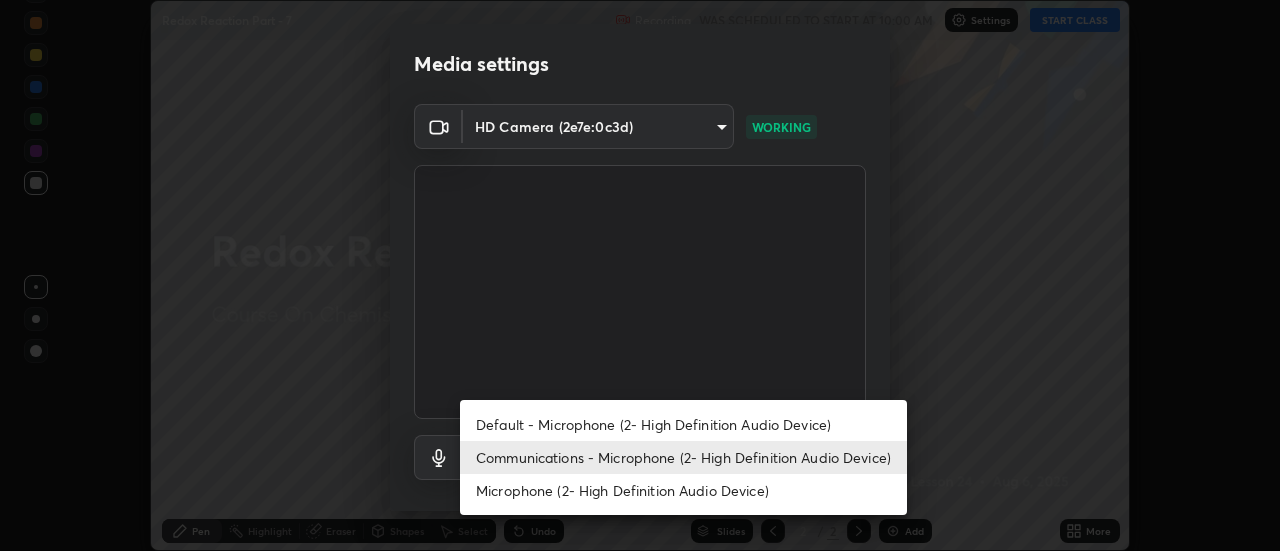 click on "Default - Microphone (2- High Definition Audio Device)" at bounding box center [683, 424] 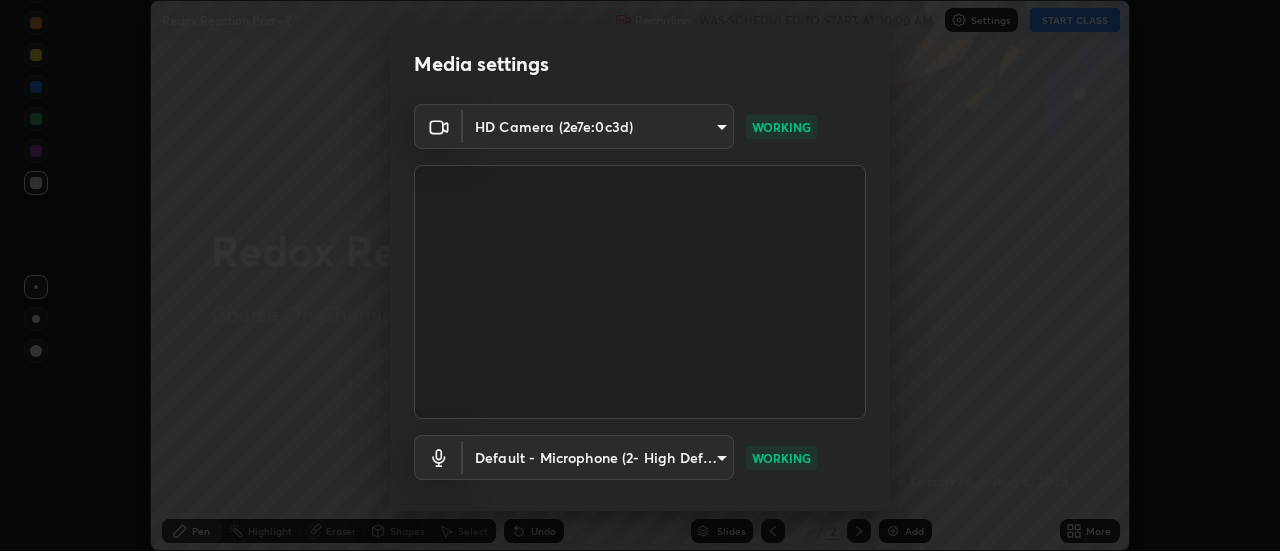 scroll, scrollTop: 105, scrollLeft: 0, axis: vertical 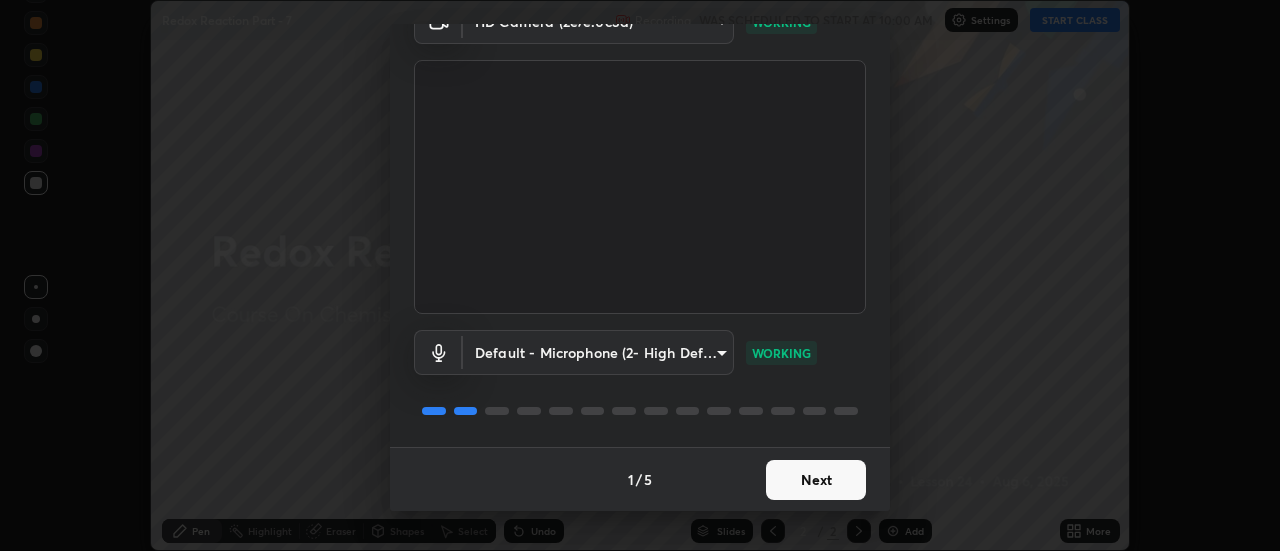click on "Next" at bounding box center (816, 480) 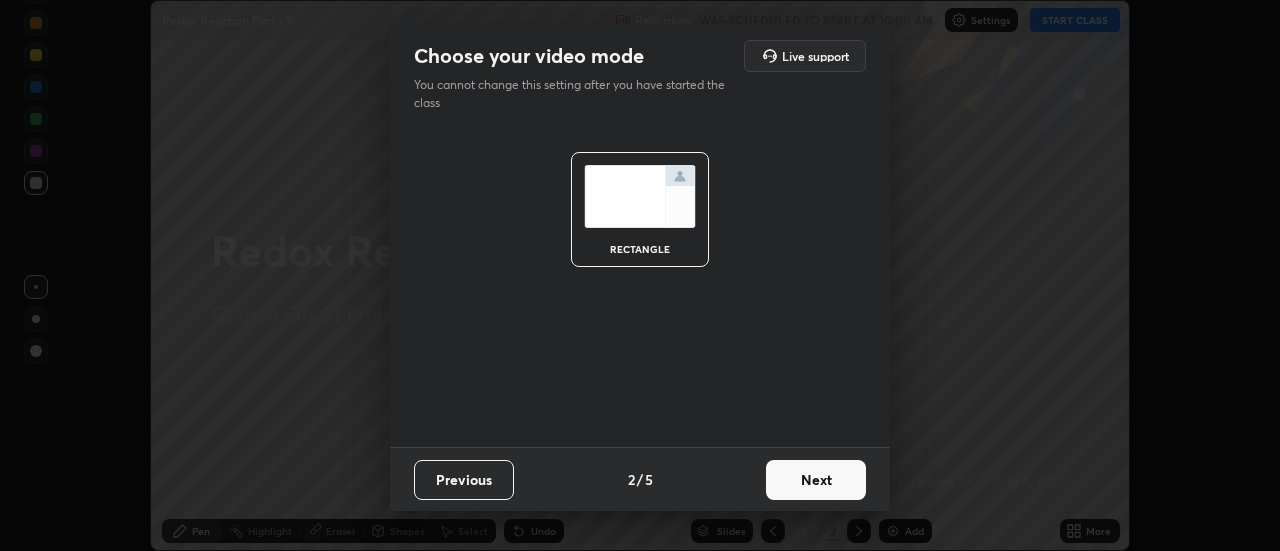 scroll, scrollTop: 0, scrollLeft: 0, axis: both 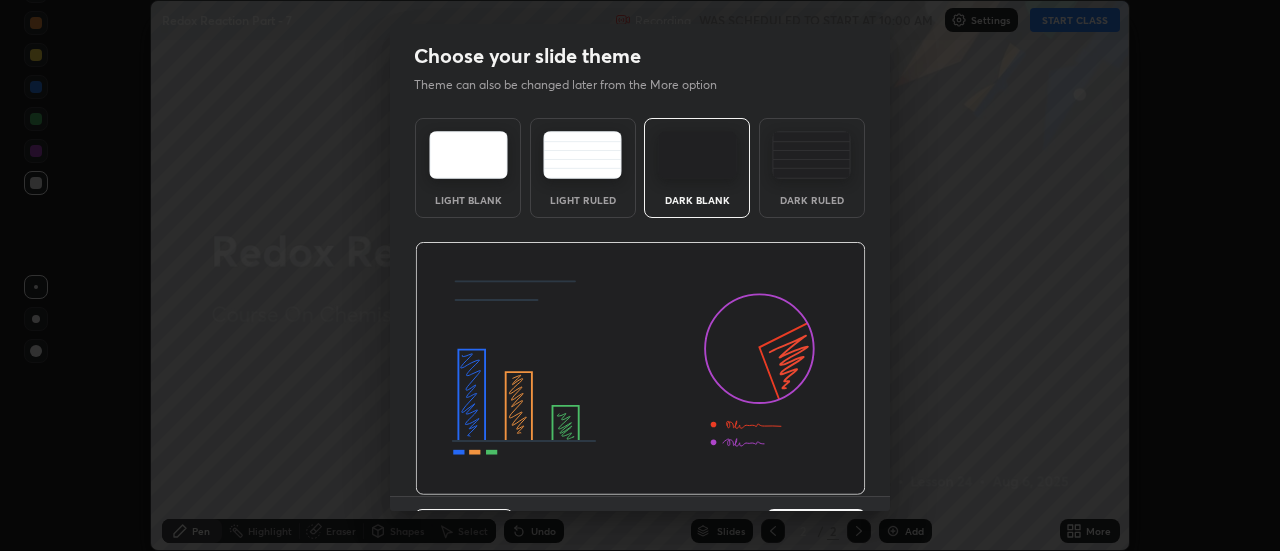 click at bounding box center (640, 369) 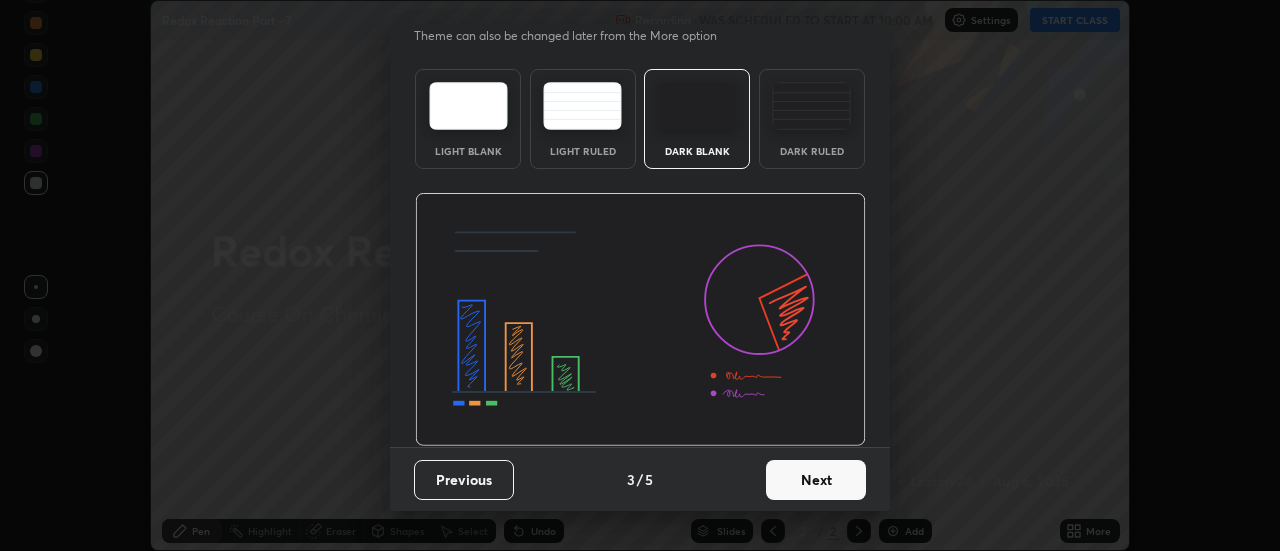 click on "Next" at bounding box center [816, 480] 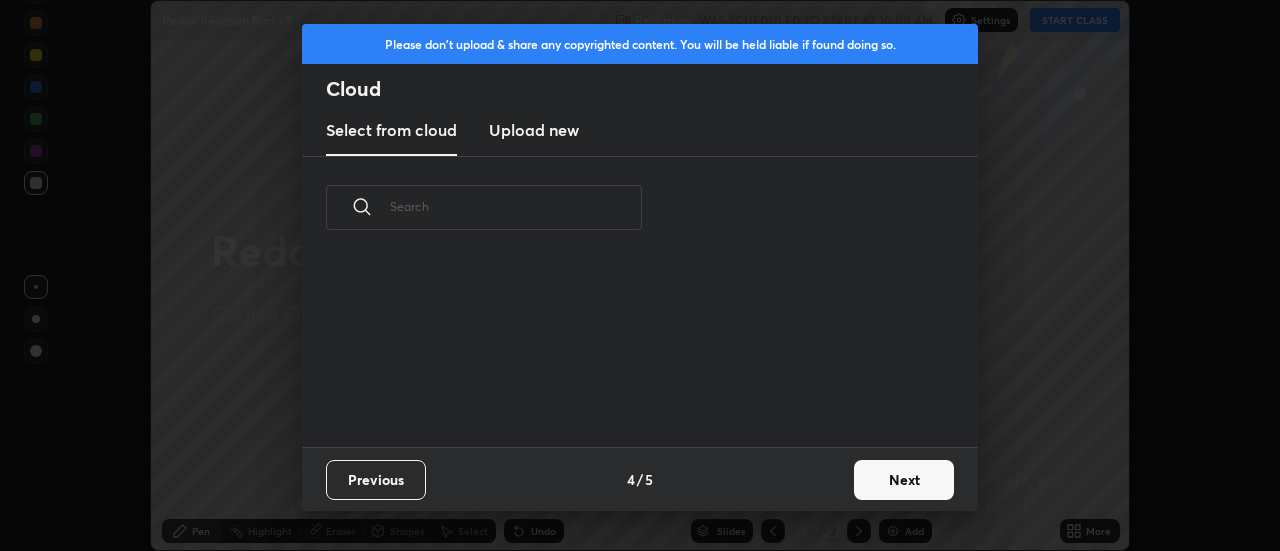 scroll, scrollTop: 7, scrollLeft: 11, axis: both 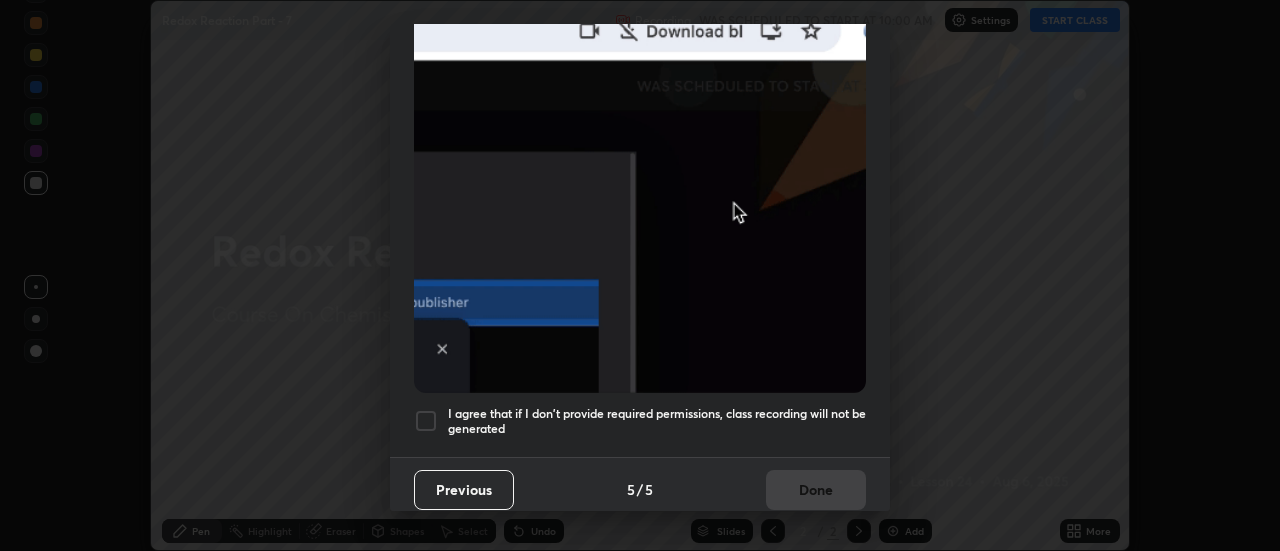 click at bounding box center (426, 421) 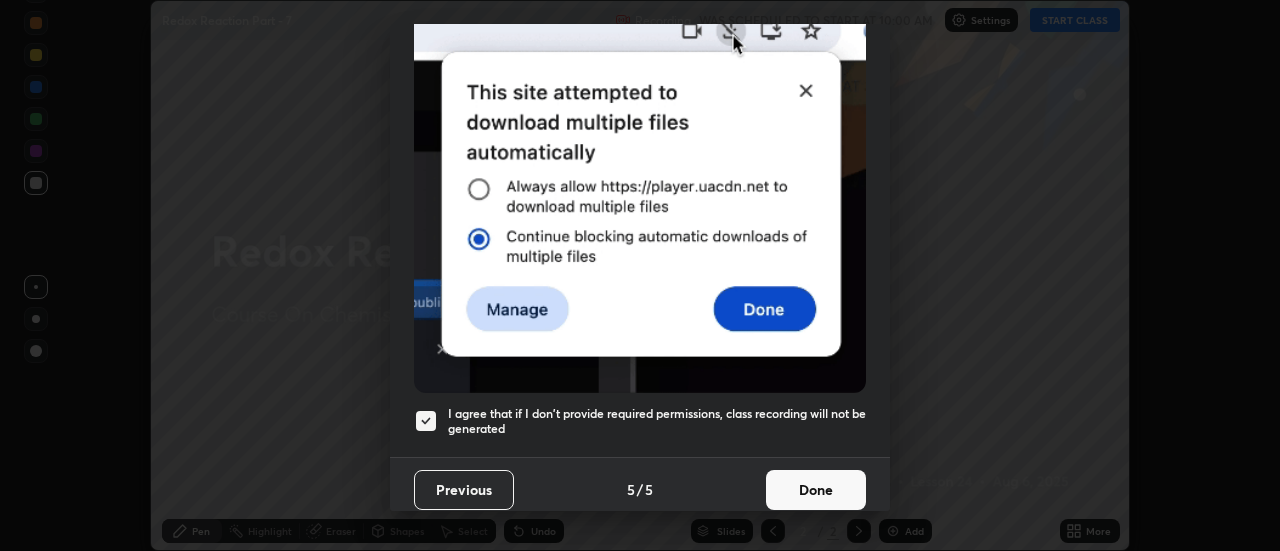 click on "Done" at bounding box center [816, 490] 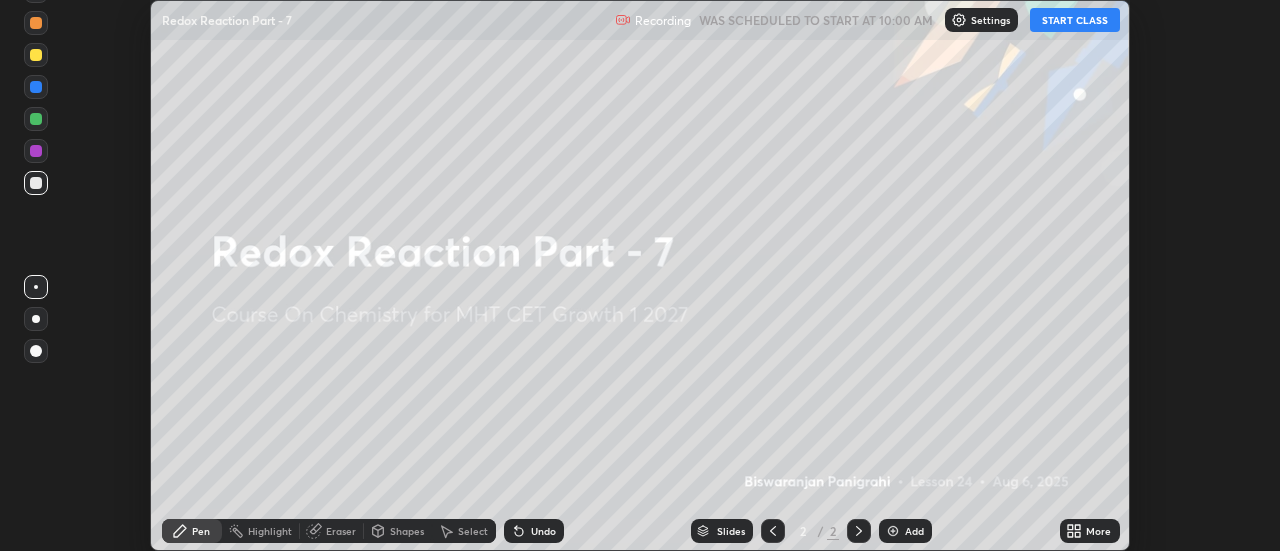 click 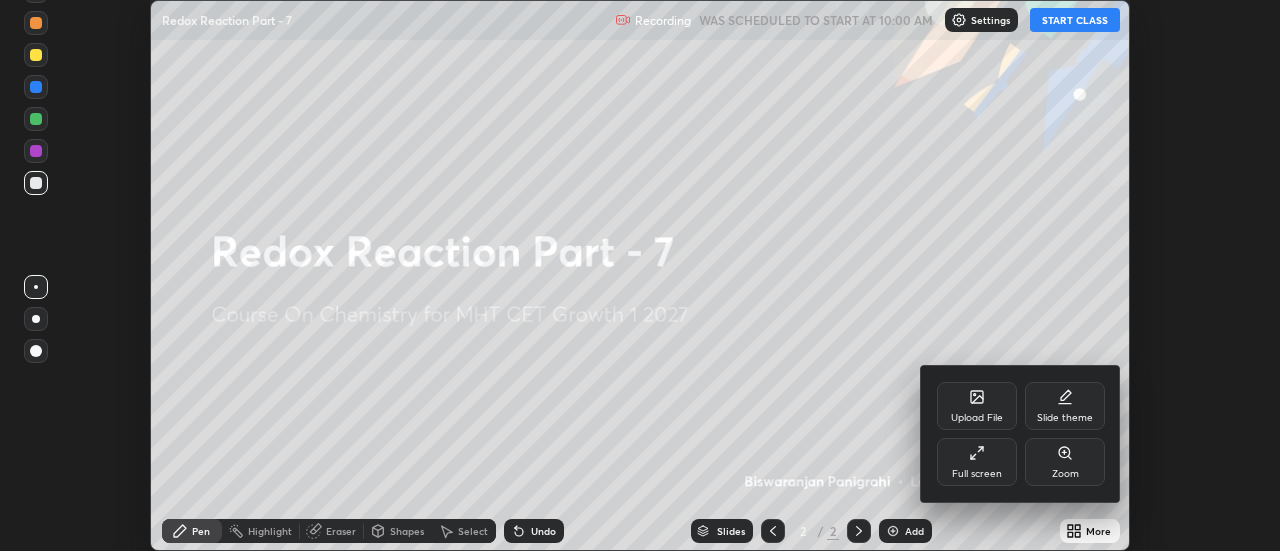 click on "Full screen" at bounding box center [977, 462] 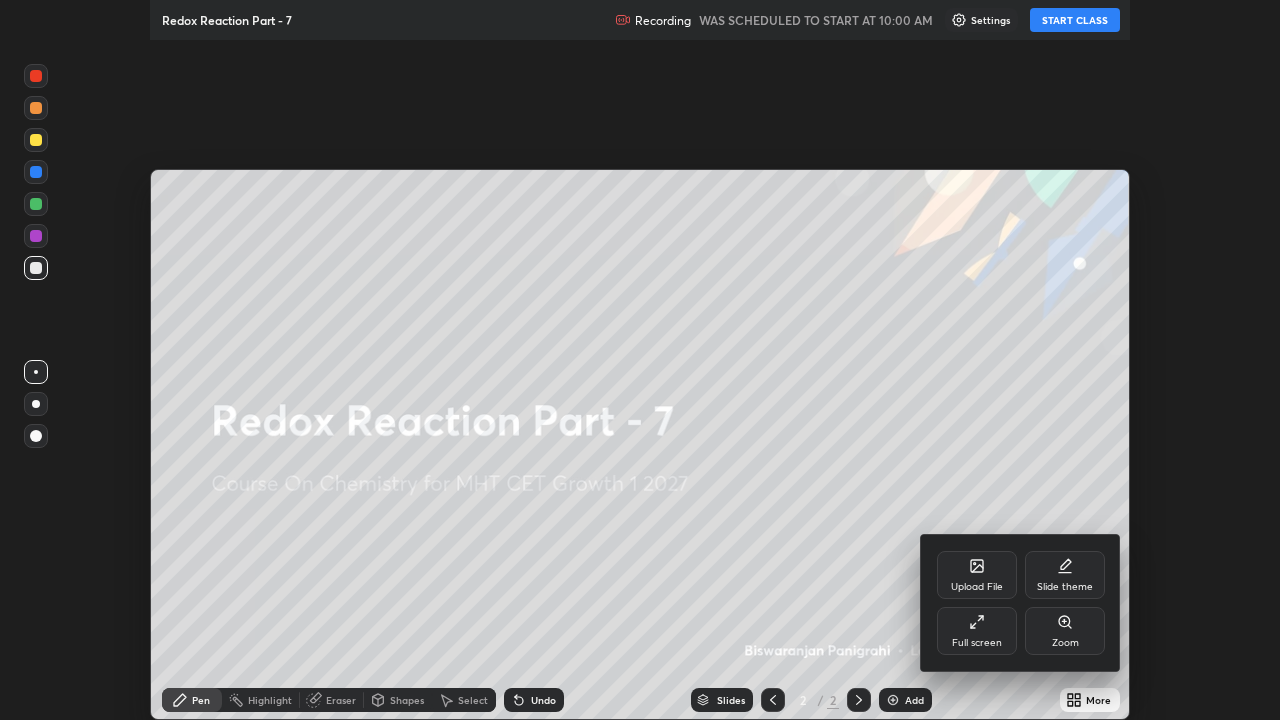 scroll, scrollTop: 99280, scrollLeft: 98720, axis: both 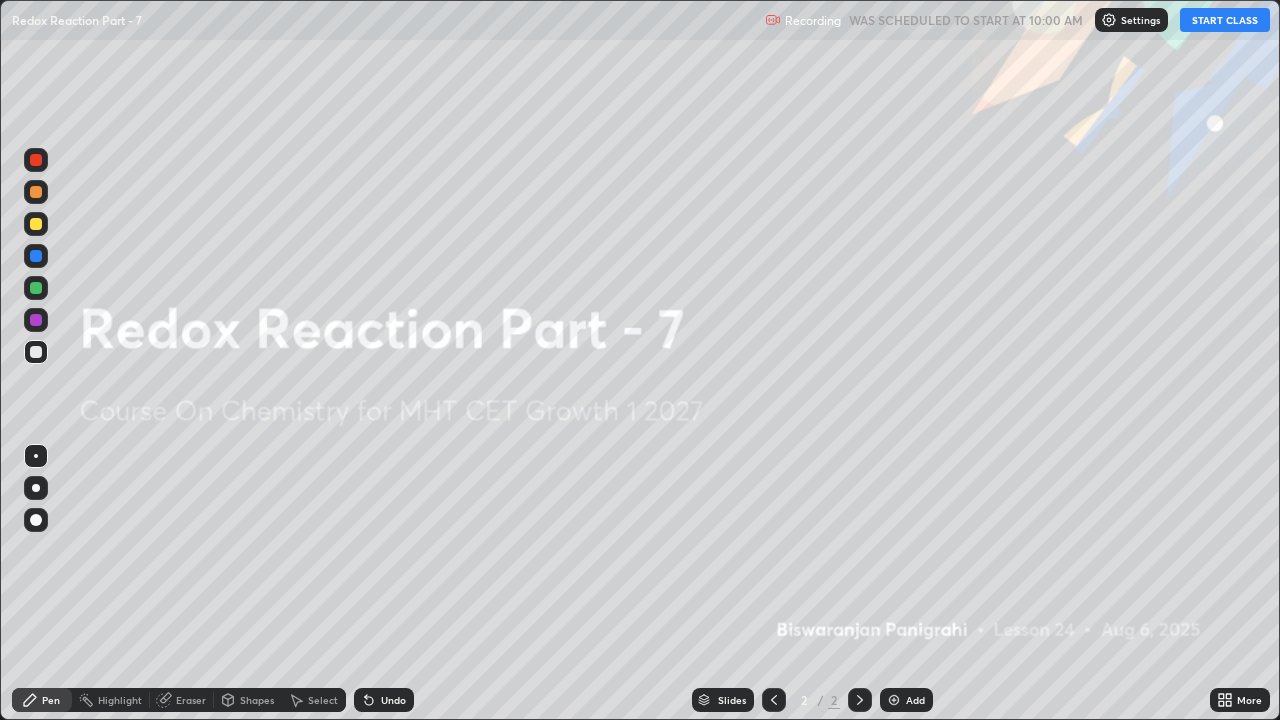 click on "Add" at bounding box center (906, 700) 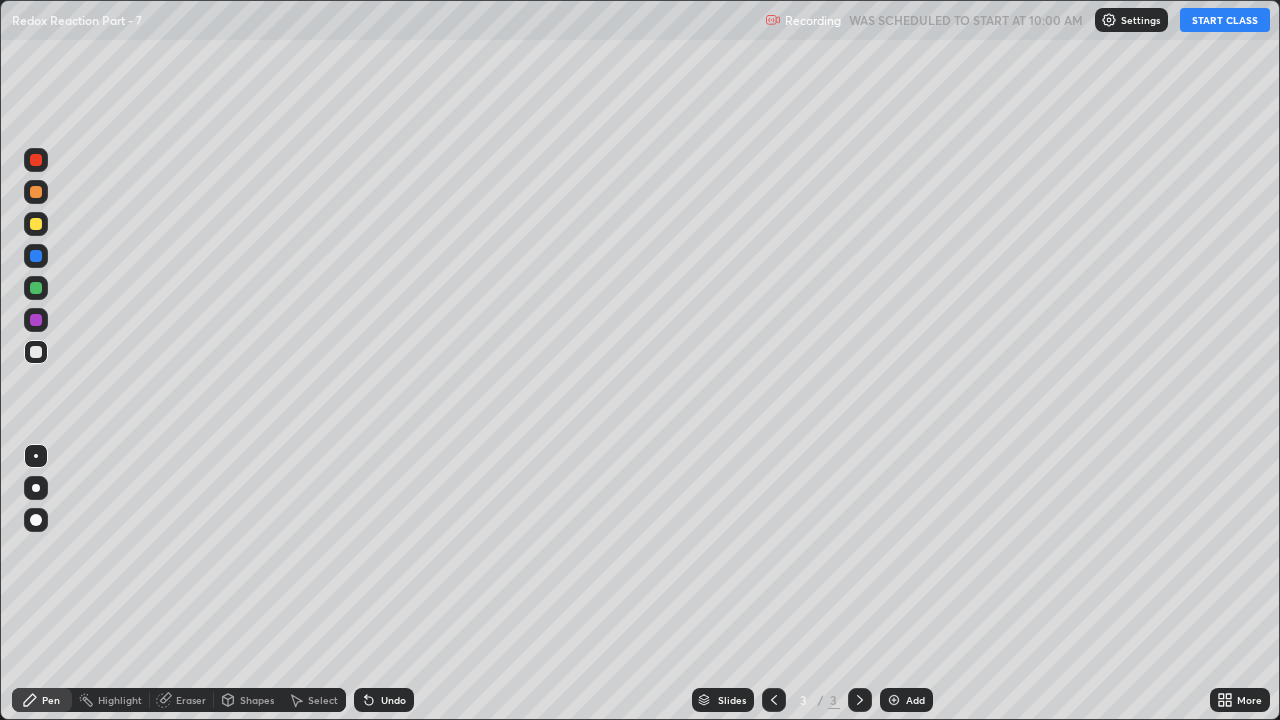 click on "Undo" at bounding box center [393, 700] 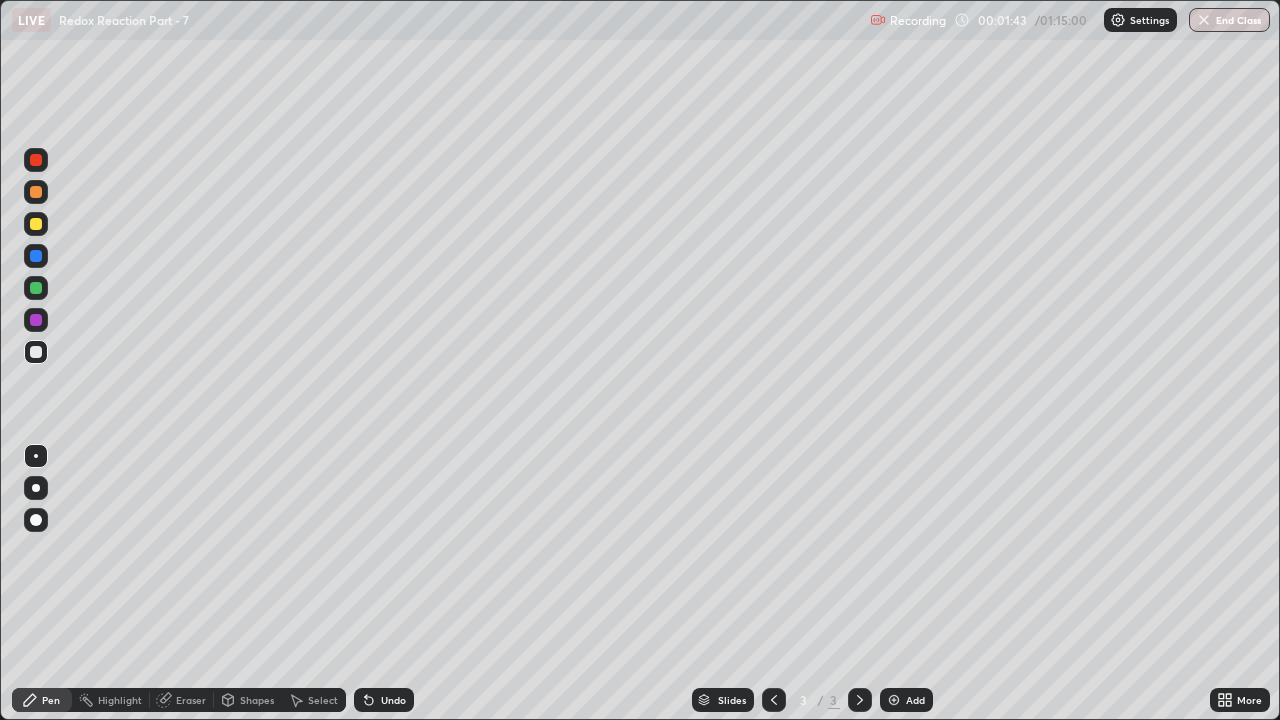 click at bounding box center (36, 224) 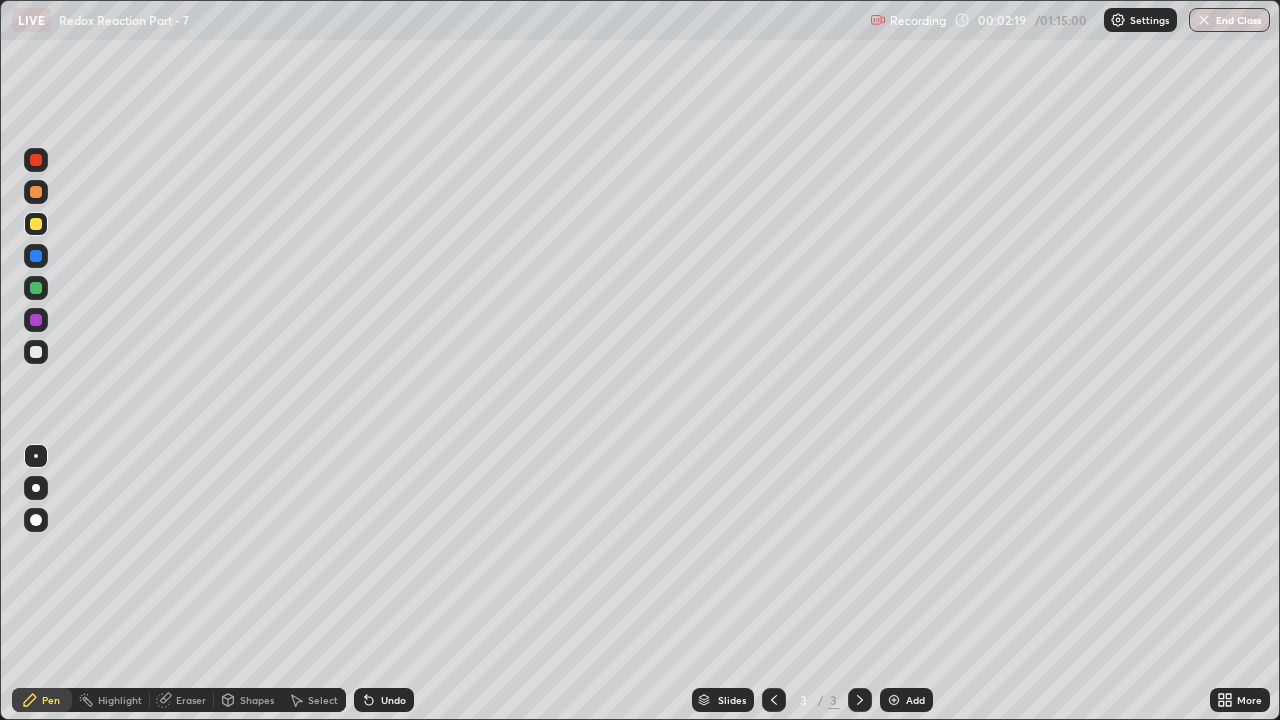 click at bounding box center (36, 192) 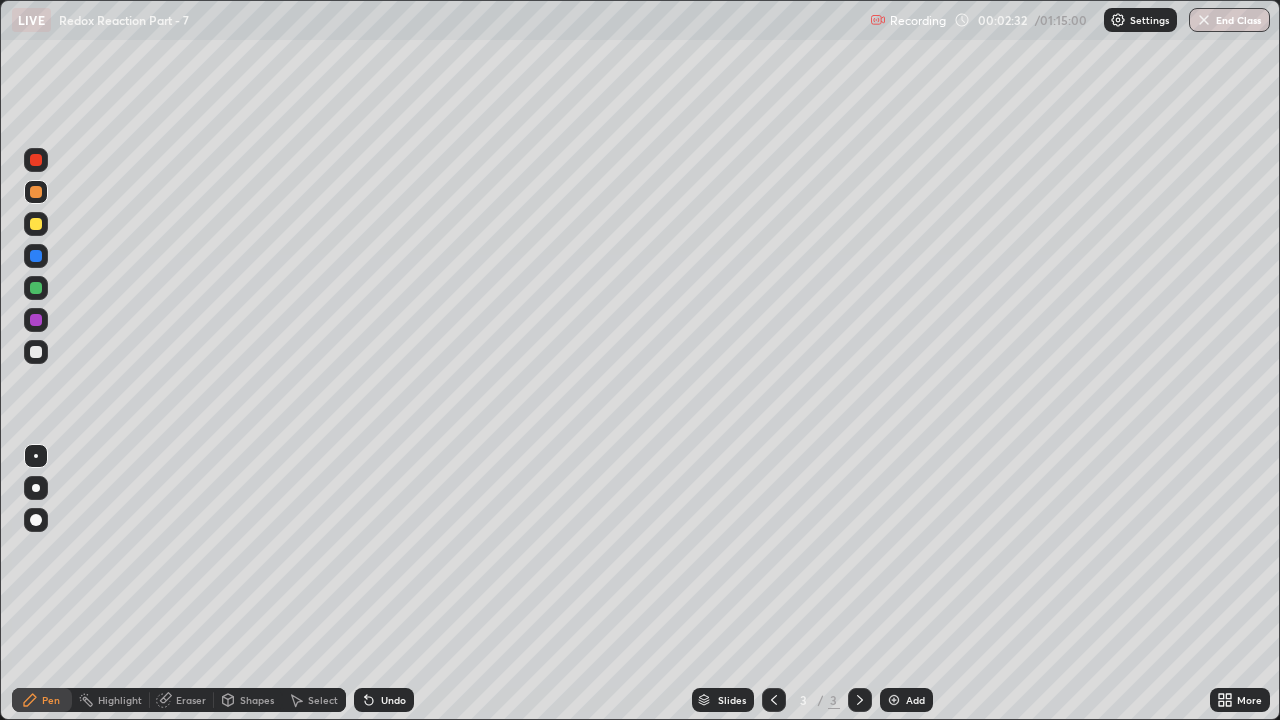 click on "Undo" at bounding box center [393, 700] 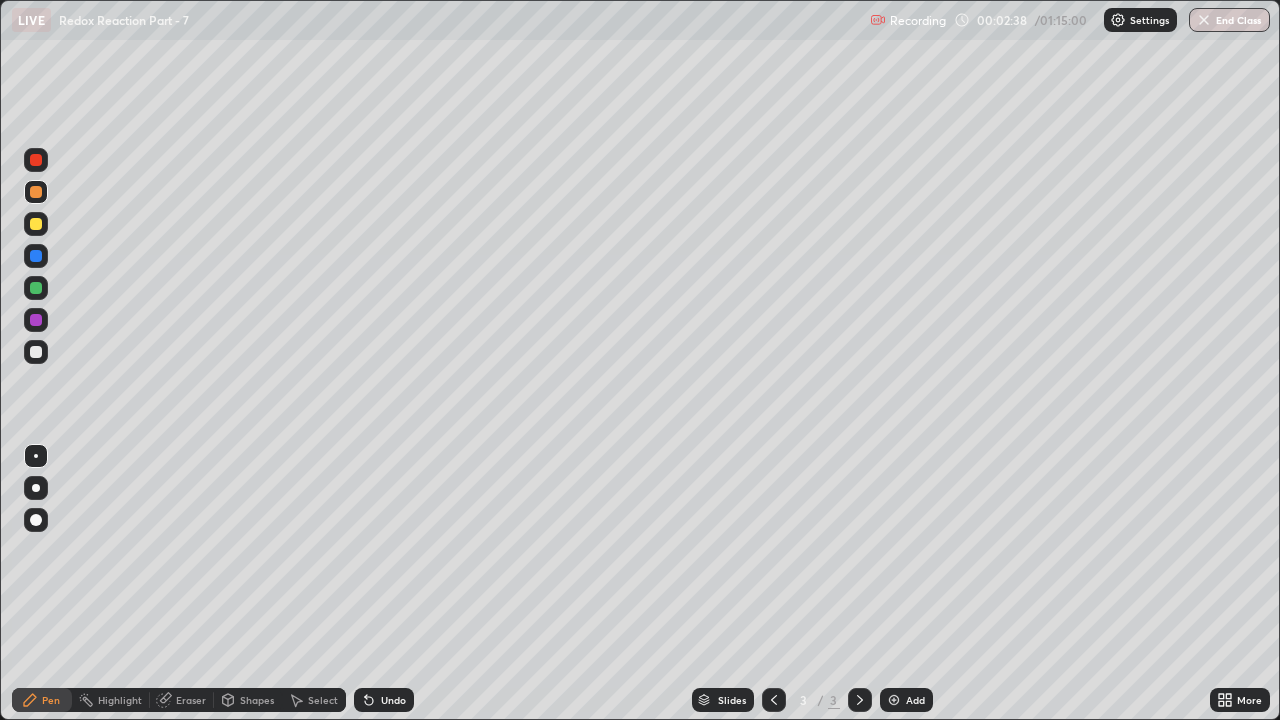 click at bounding box center (36, 352) 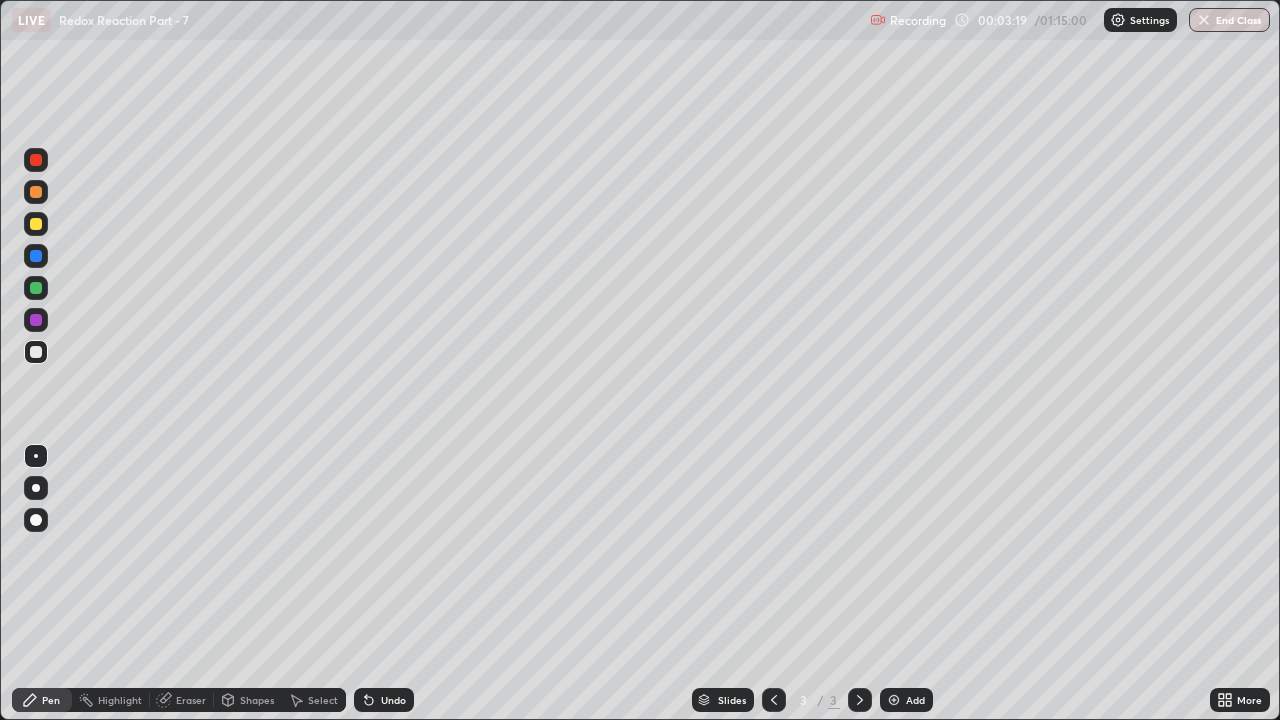 click on "Undo" at bounding box center (384, 700) 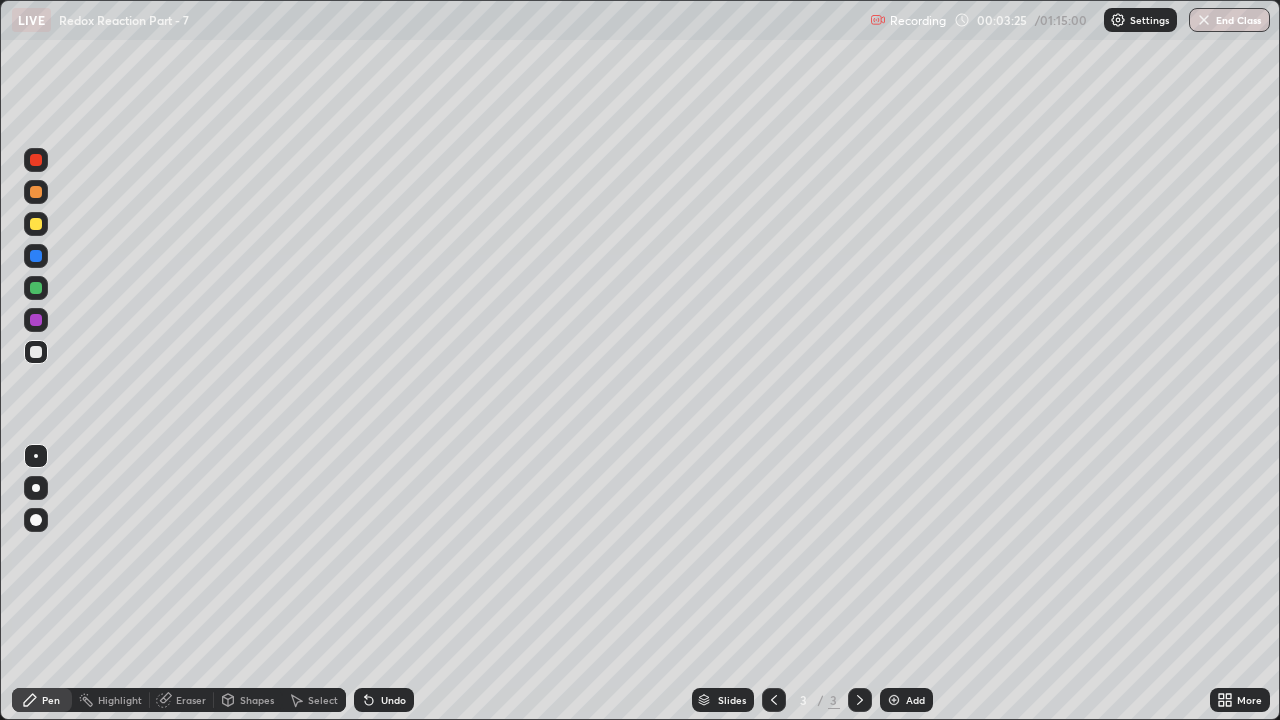 click at bounding box center (36, 320) 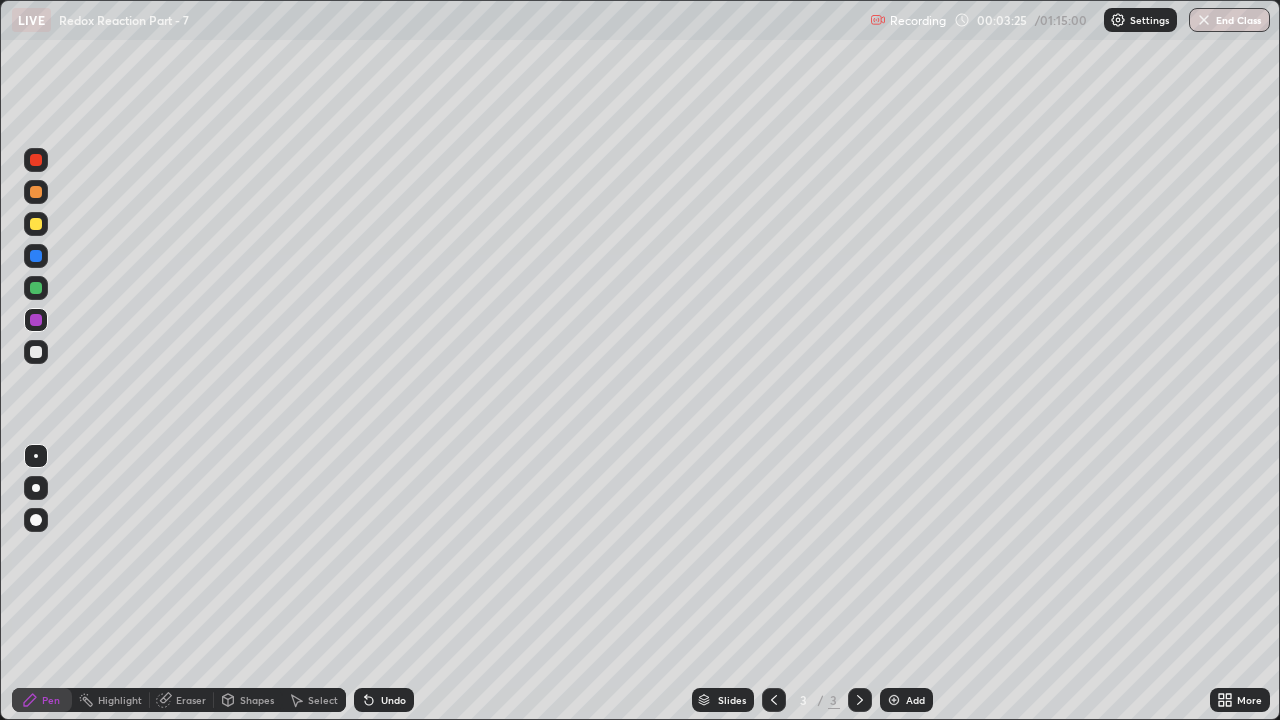click at bounding box center (36, 288) 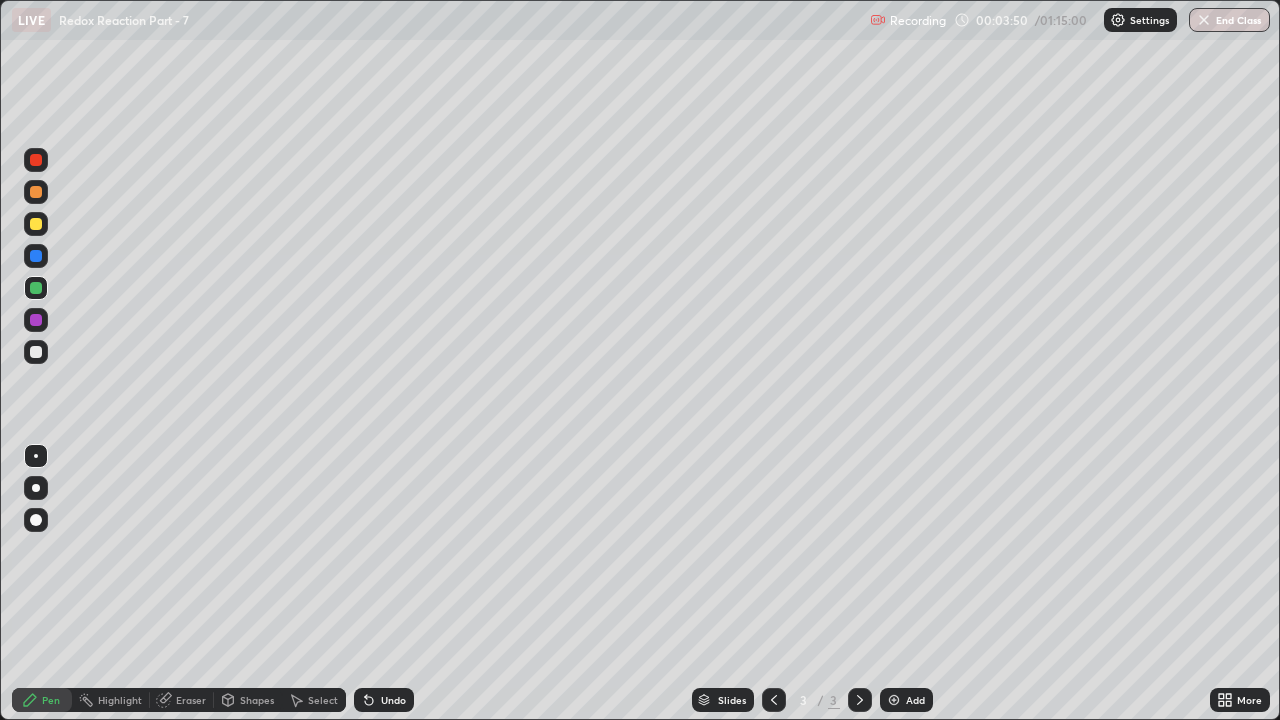 click 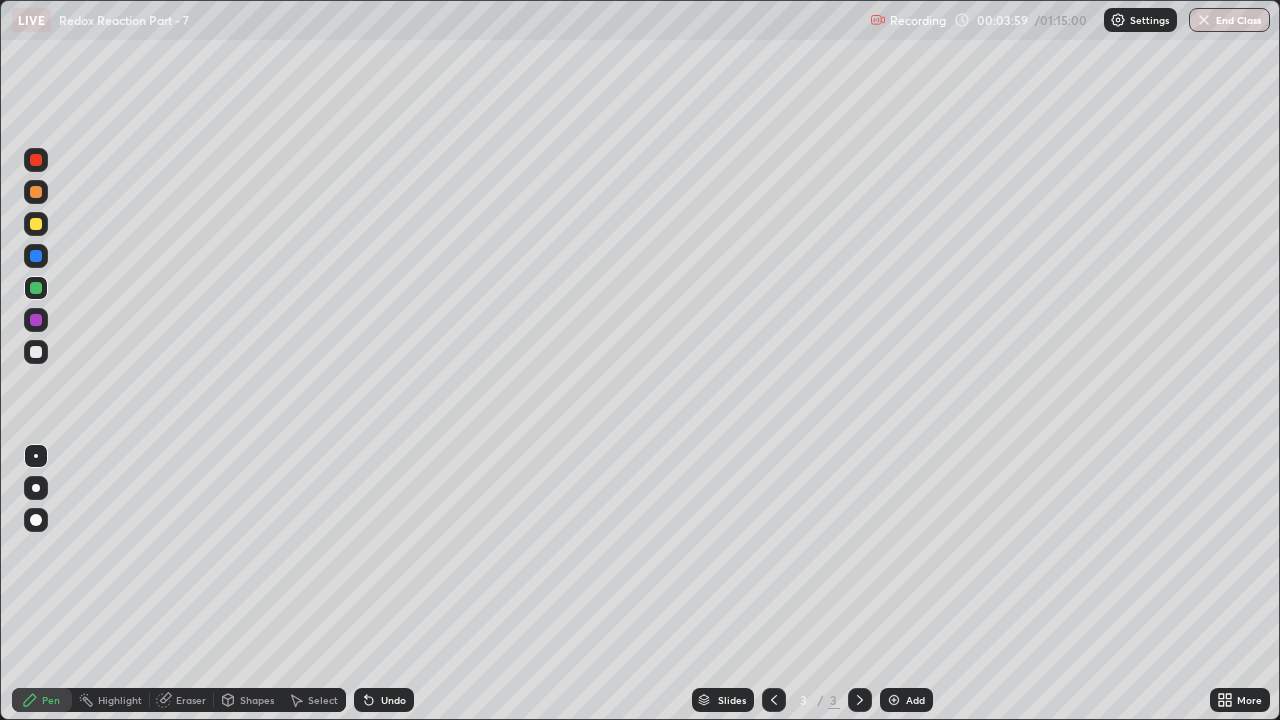 click at bounding box center [36, 224] 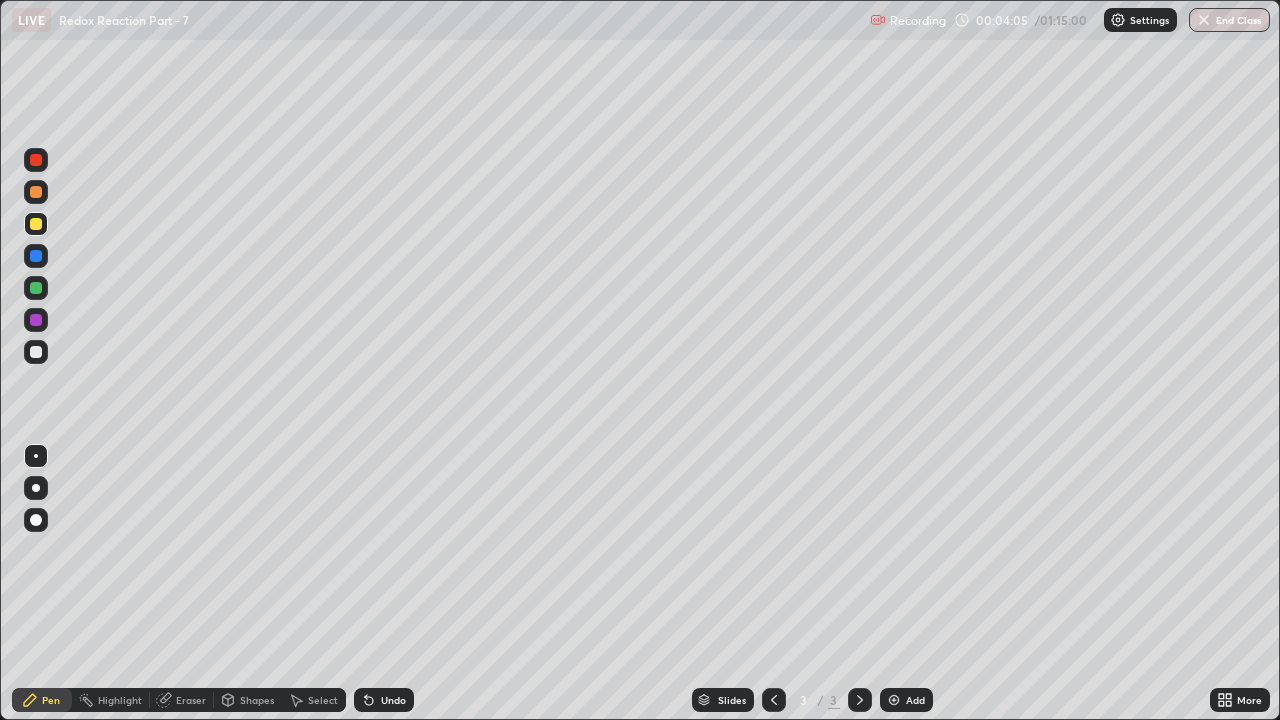 click on "Undo" at bounding box center [393, 700] 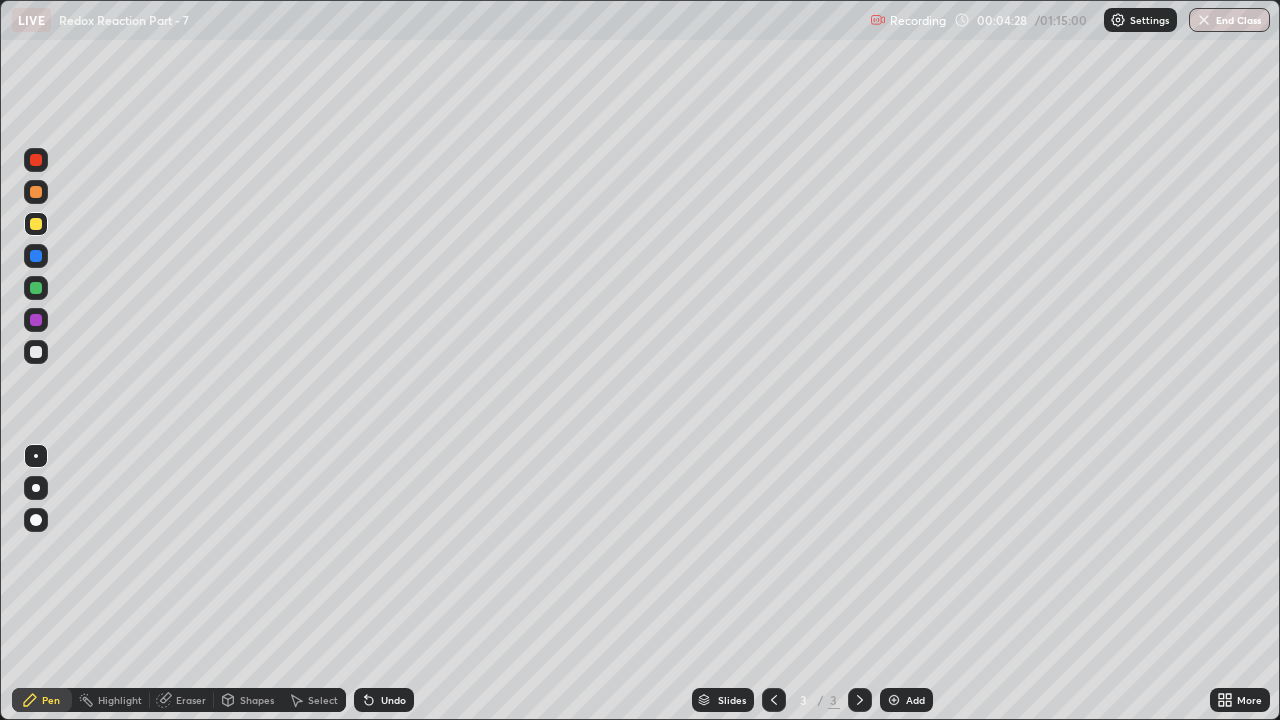 click 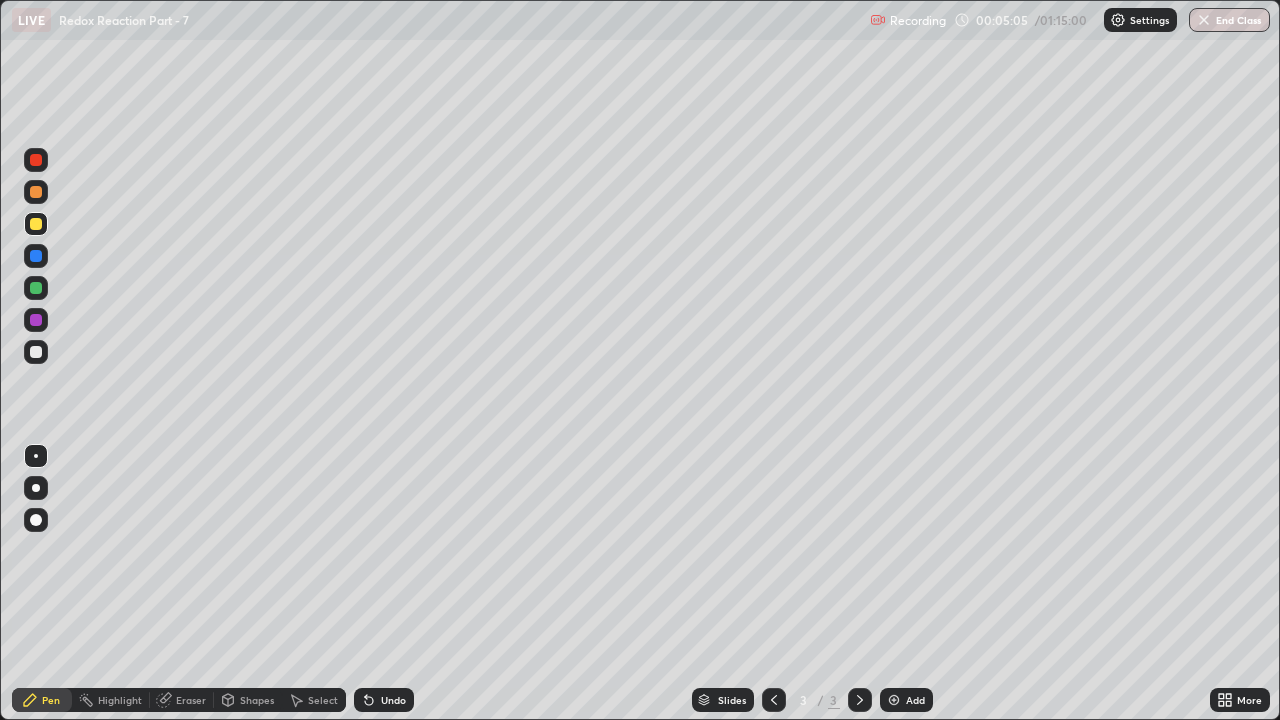 click at bounding box center [36, 352] 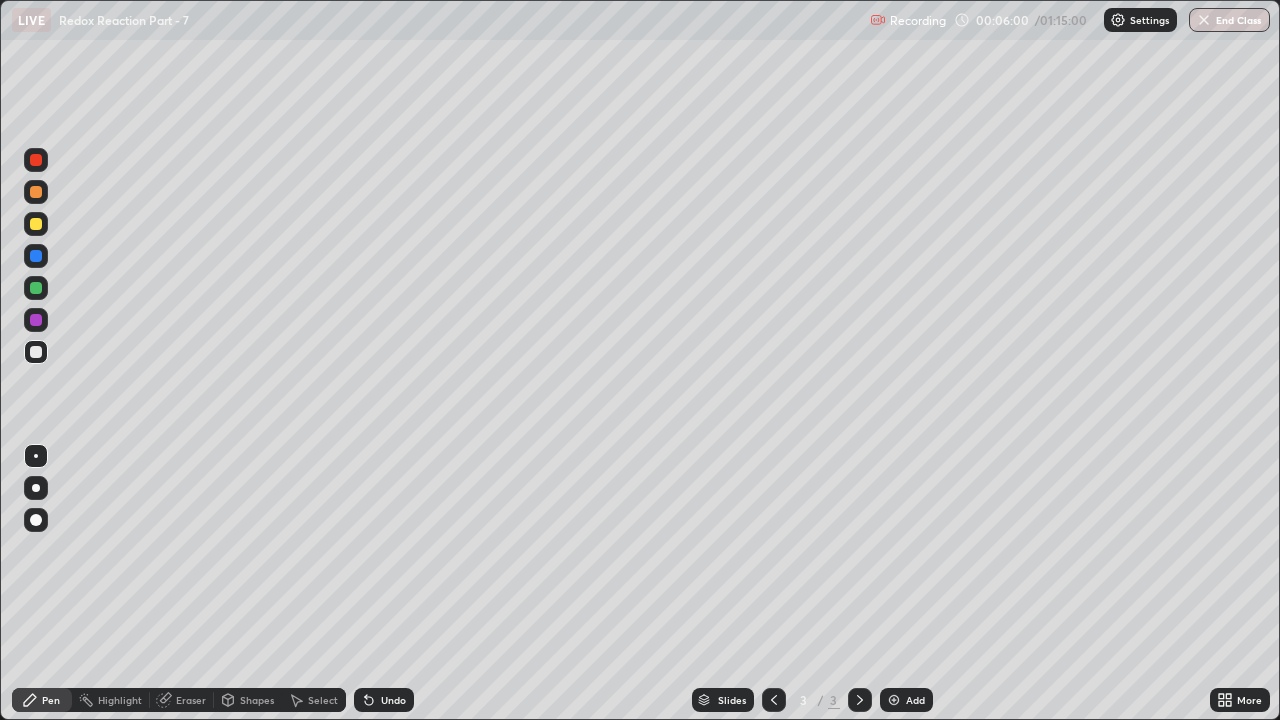 click at bounding box center [36, 192] 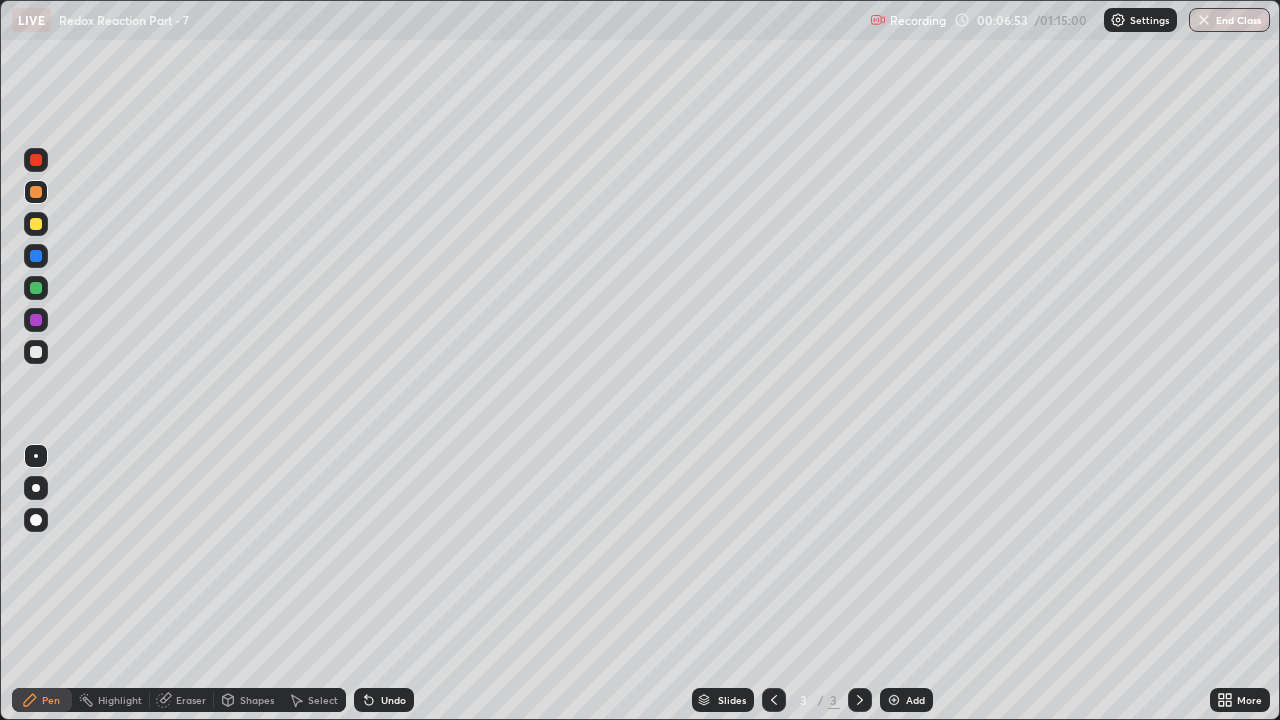 click on "Undo" at bounding box center (393, 700) 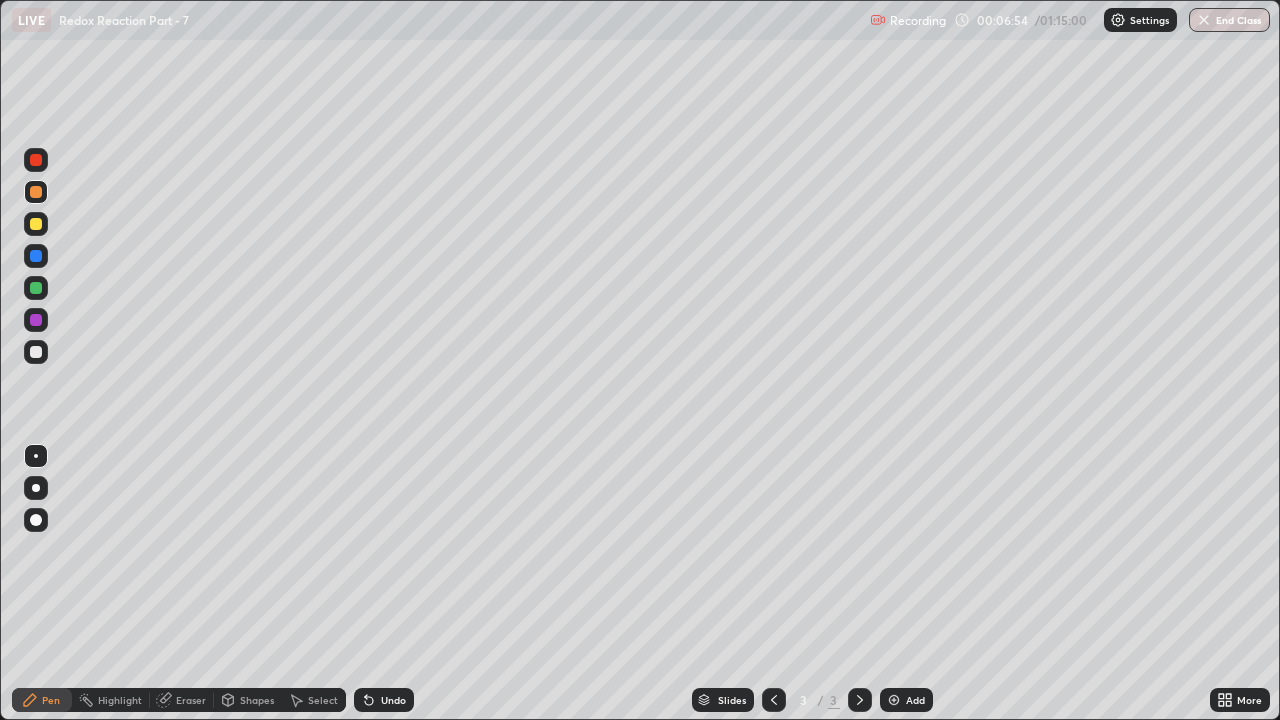 click on "Undo" at bounding box center [393, 700] 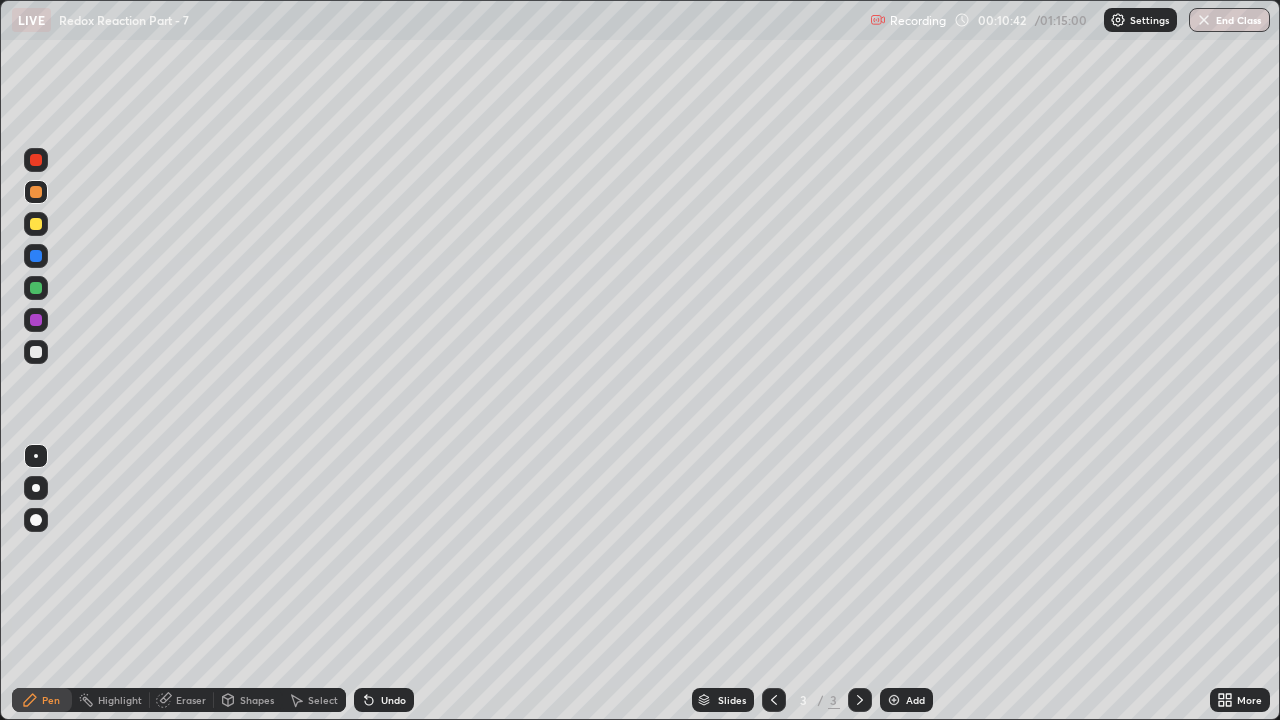 click at bounding box center [894, 700] 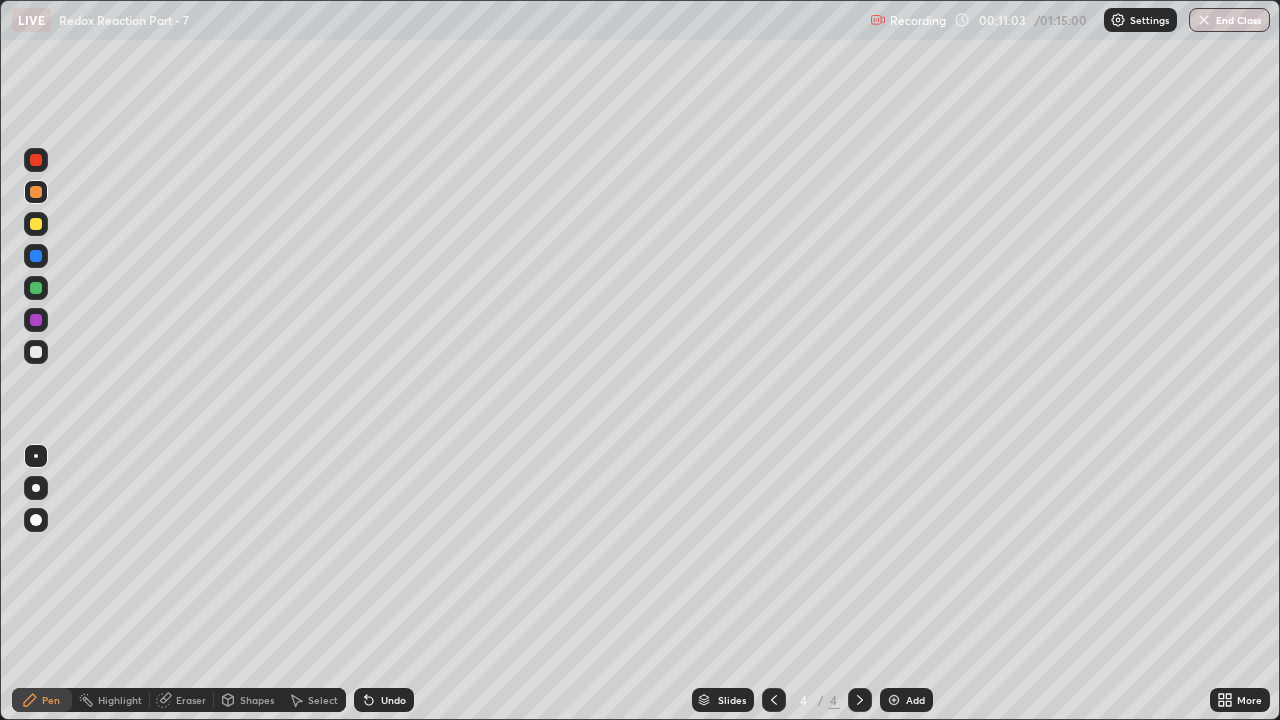 click on "Undo" at bounding box center (384, 700) 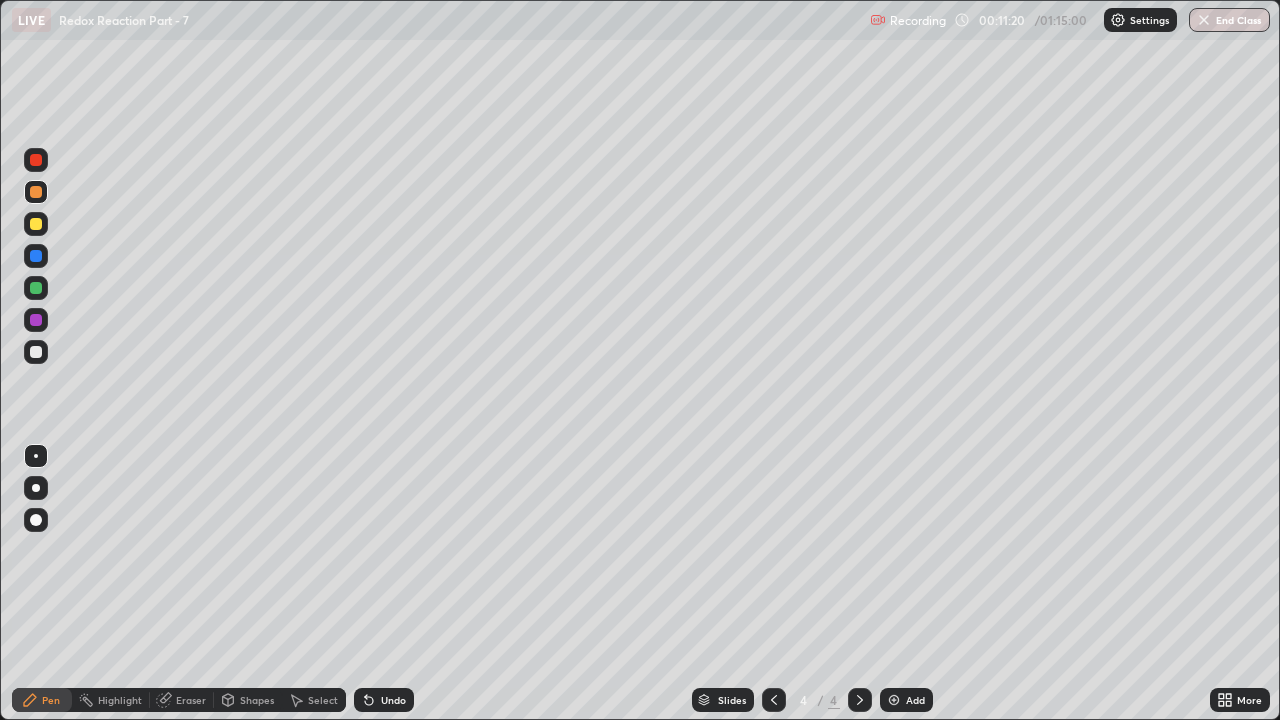 click at bounding box center (36, 352) 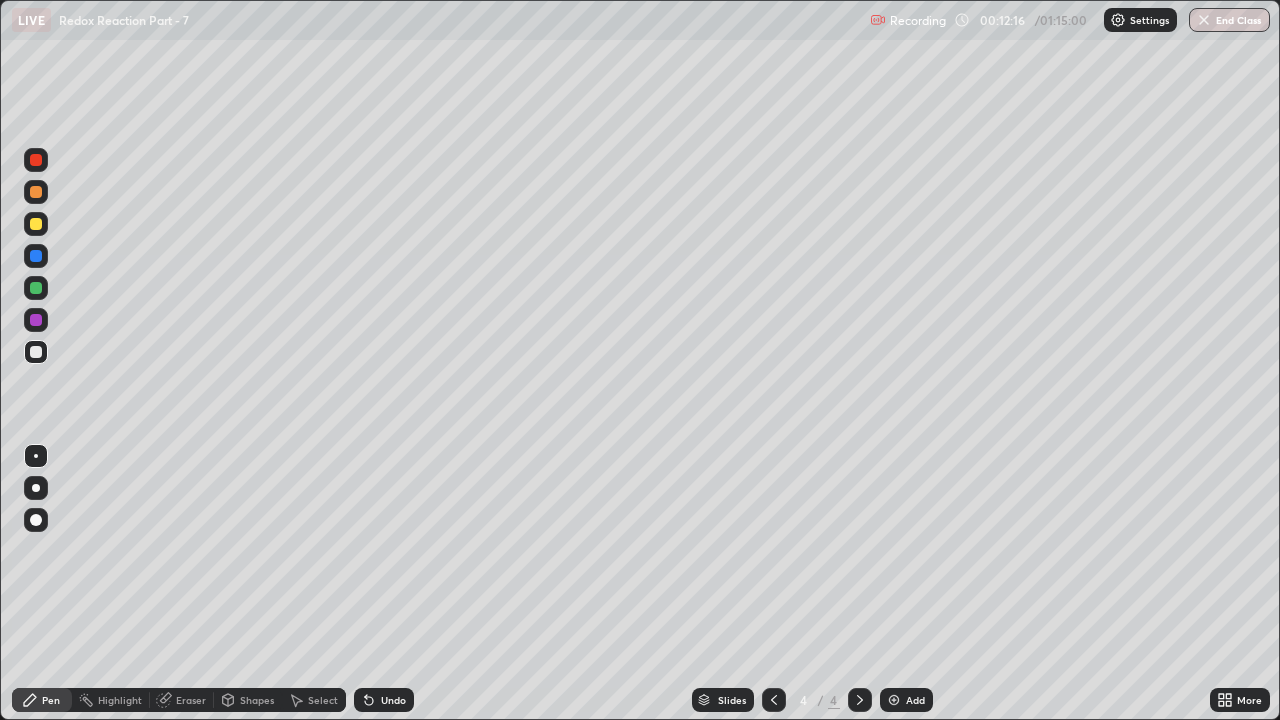 click on "Undo" at bounding box center [384, 700] 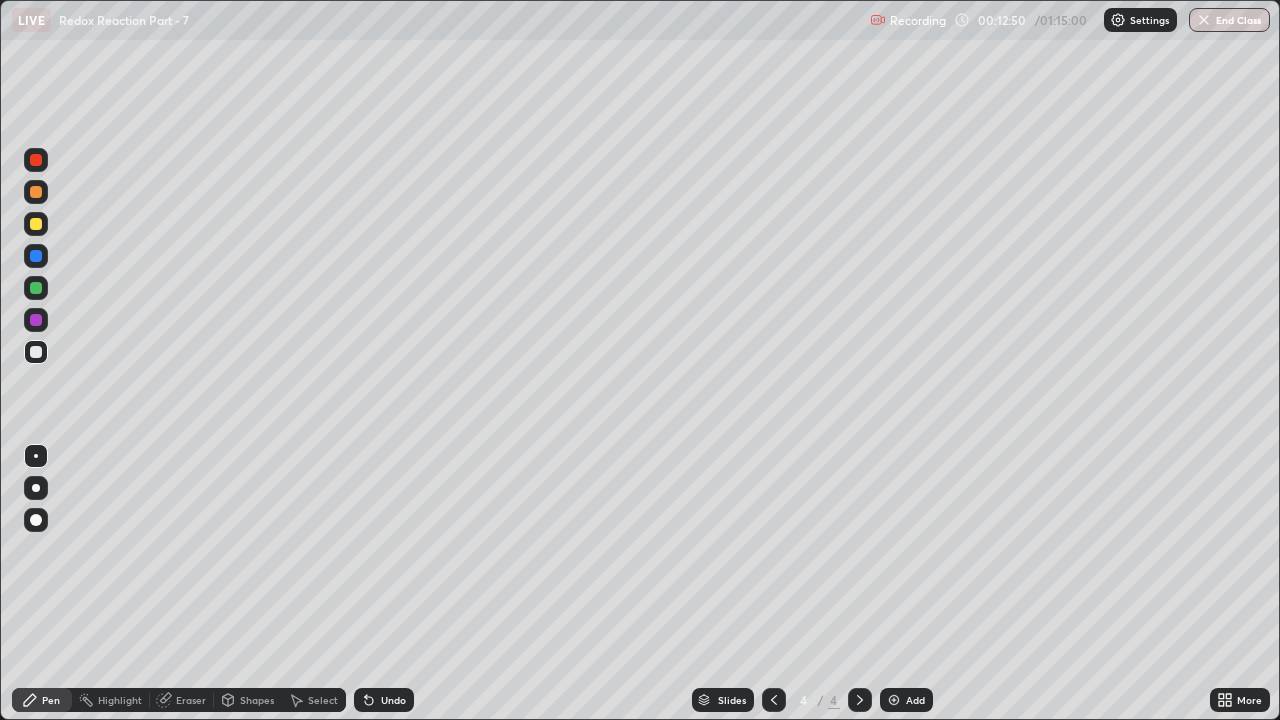 click at bounding box center (36, 224) 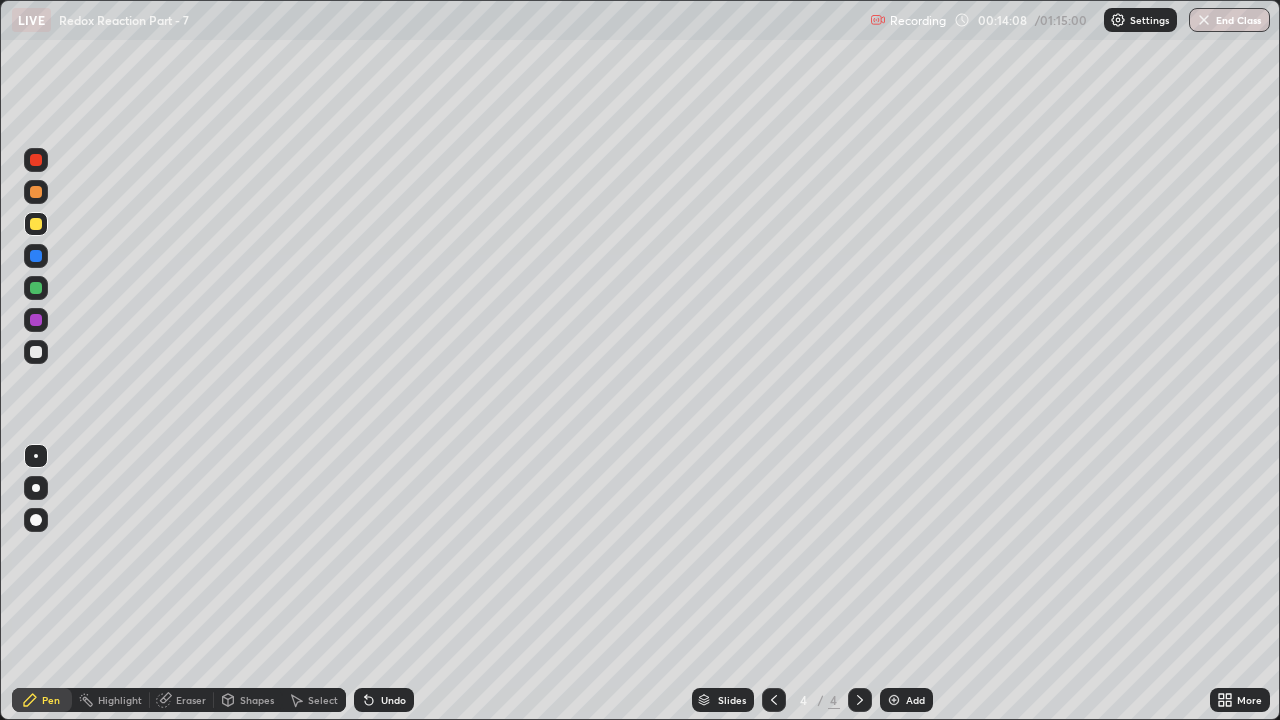 click on "Undo" at bounding box center [384, 700] 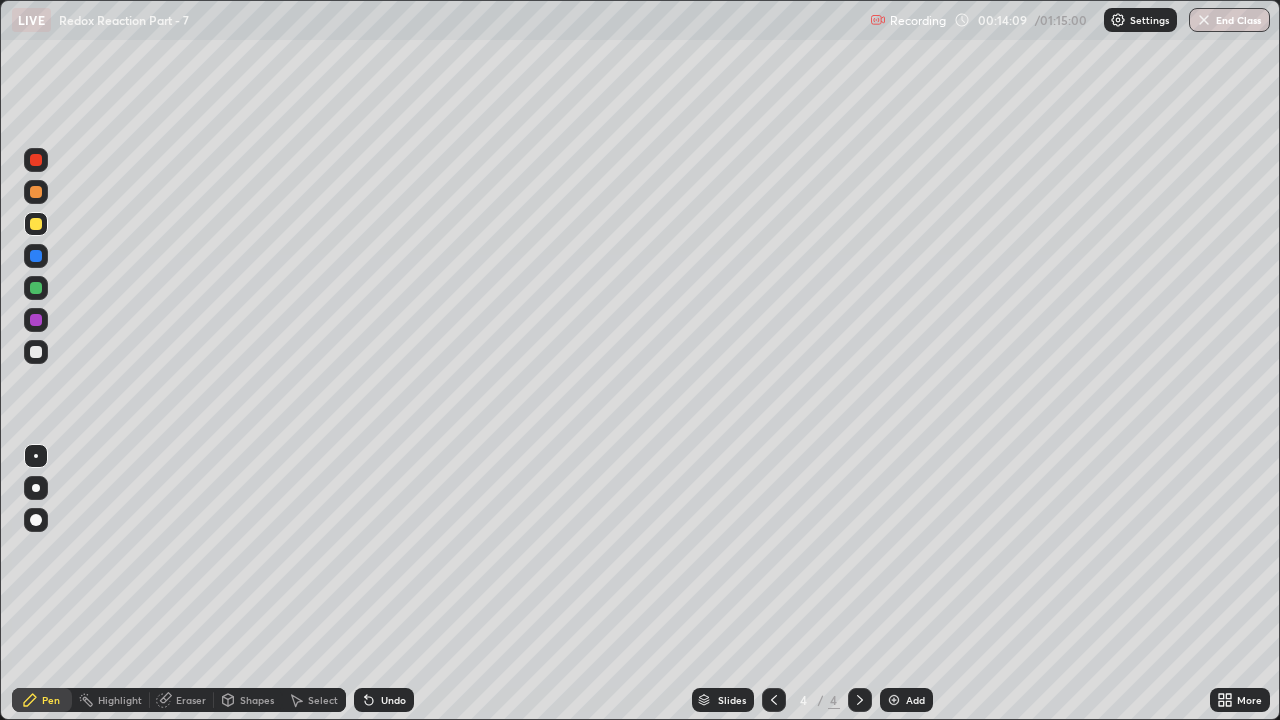 click on "Undo" at bounding box center [384, 700] 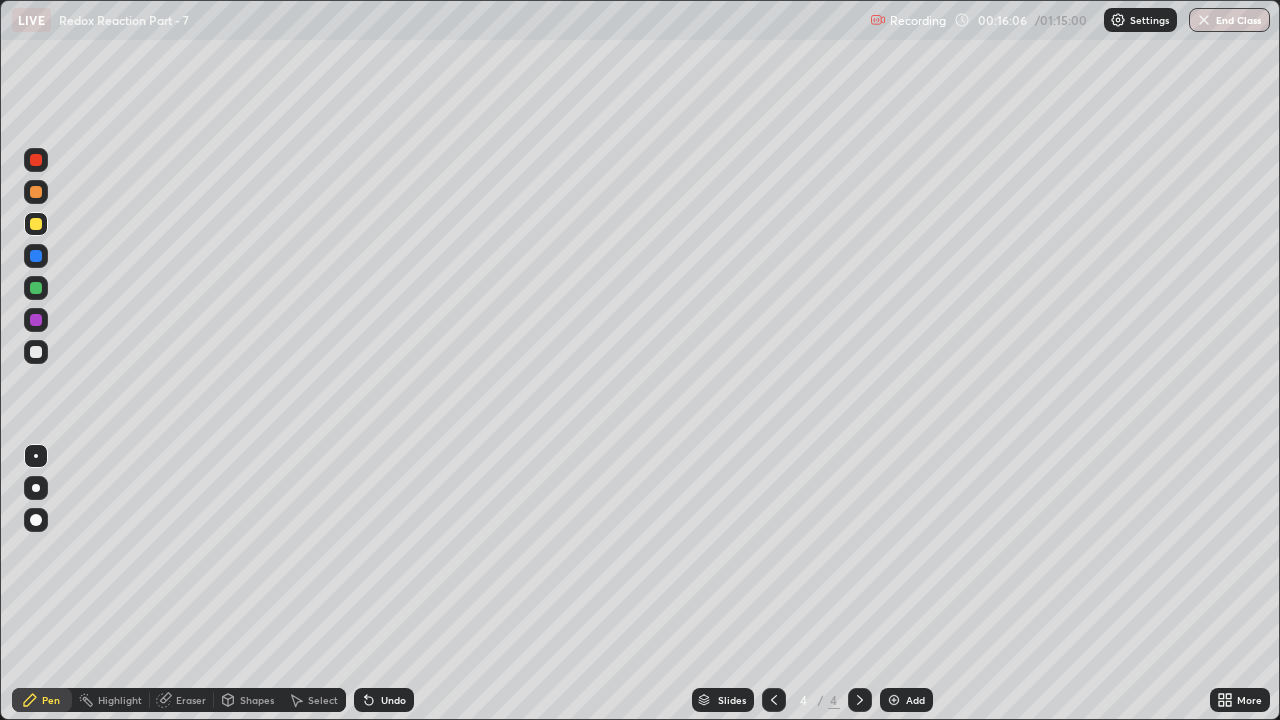 click at bounding box center [894, 700] 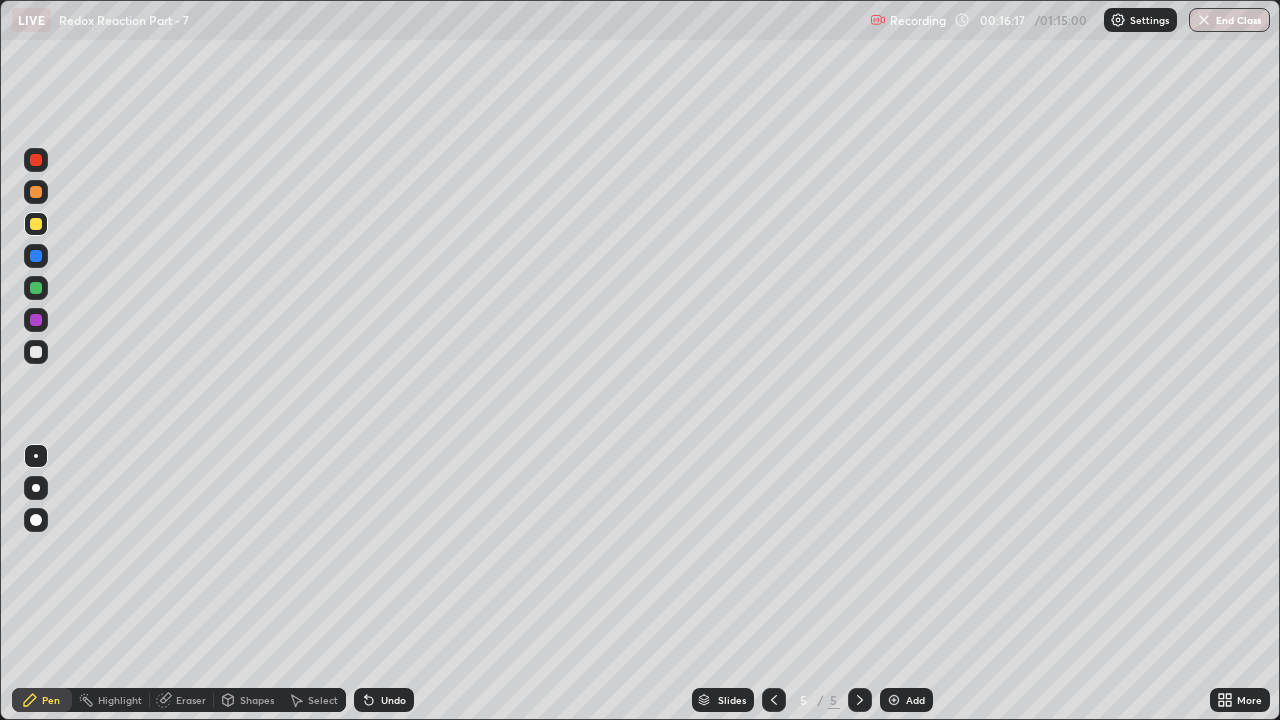 click at bounding box center (36, 352) 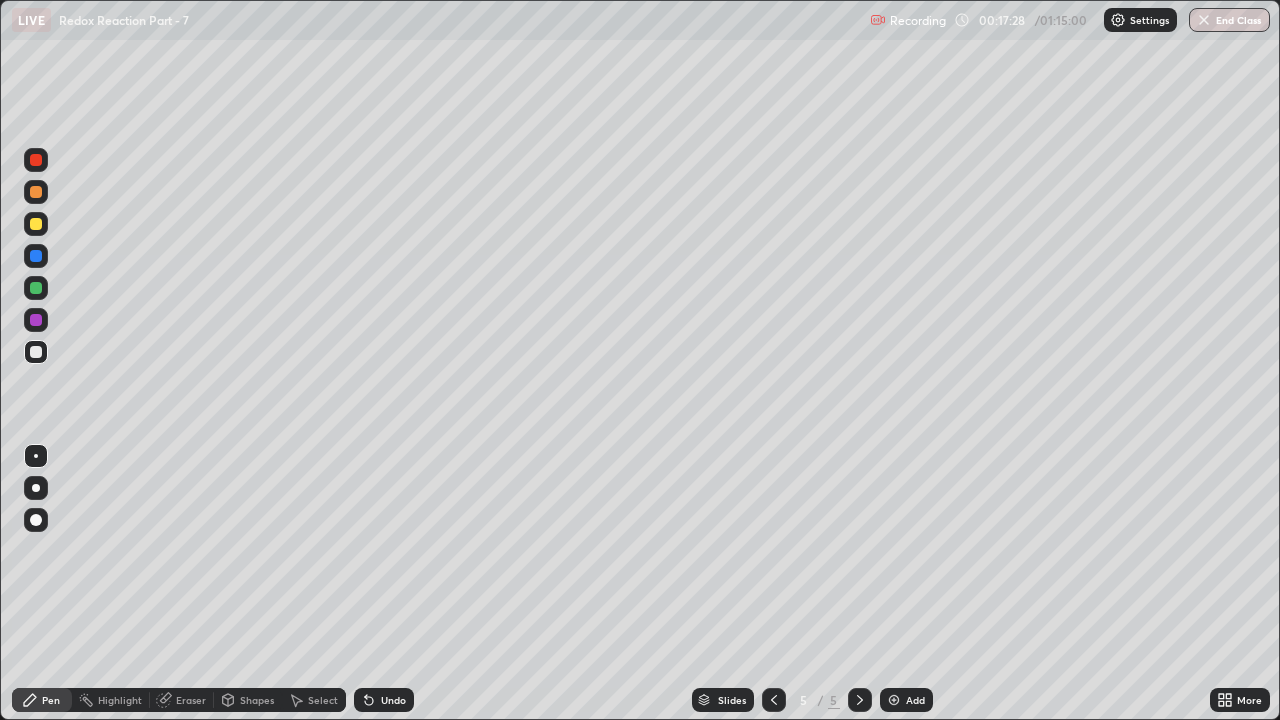 click at bounding box center [36, 288] 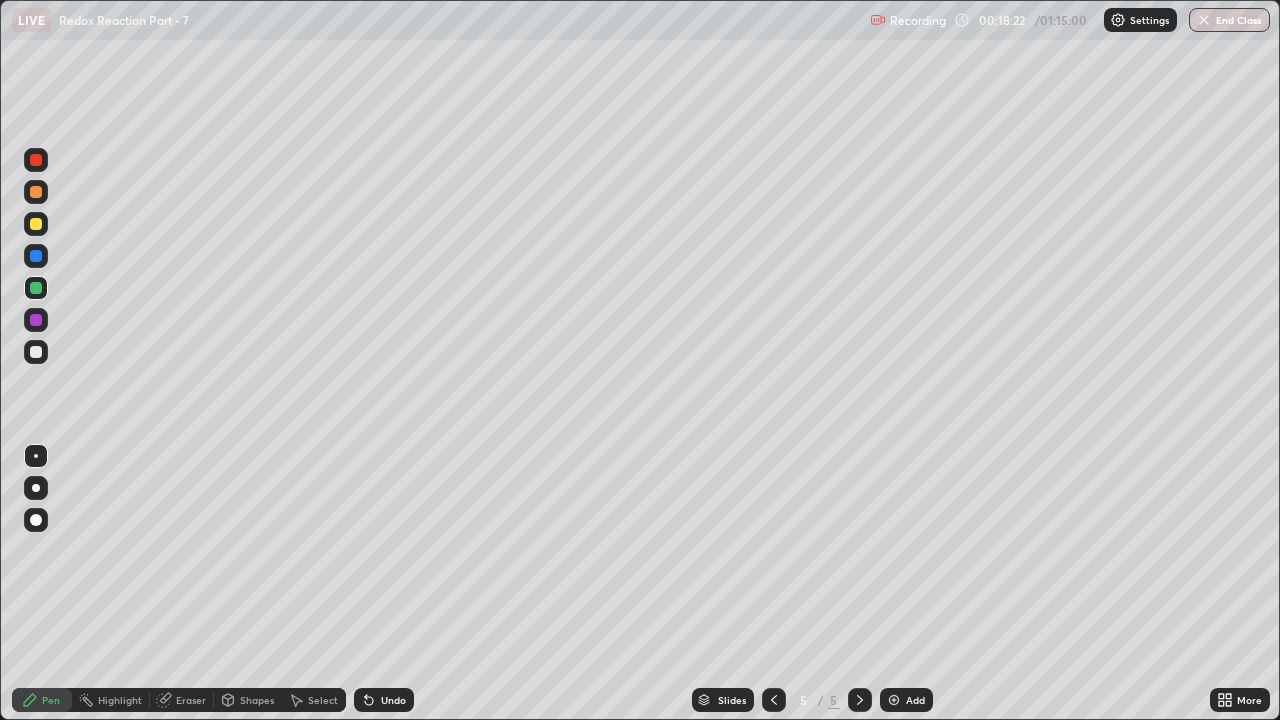click at bounding box center (36, 192) 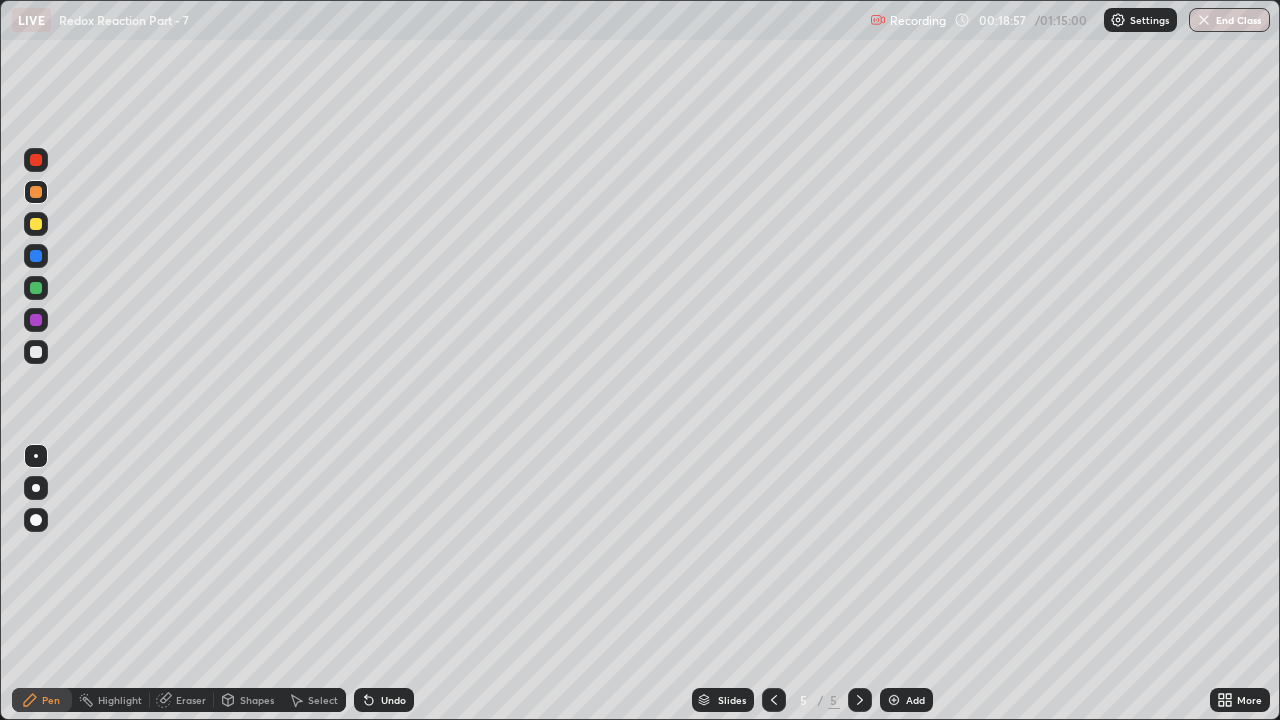 click at bounding box center [774, 700] 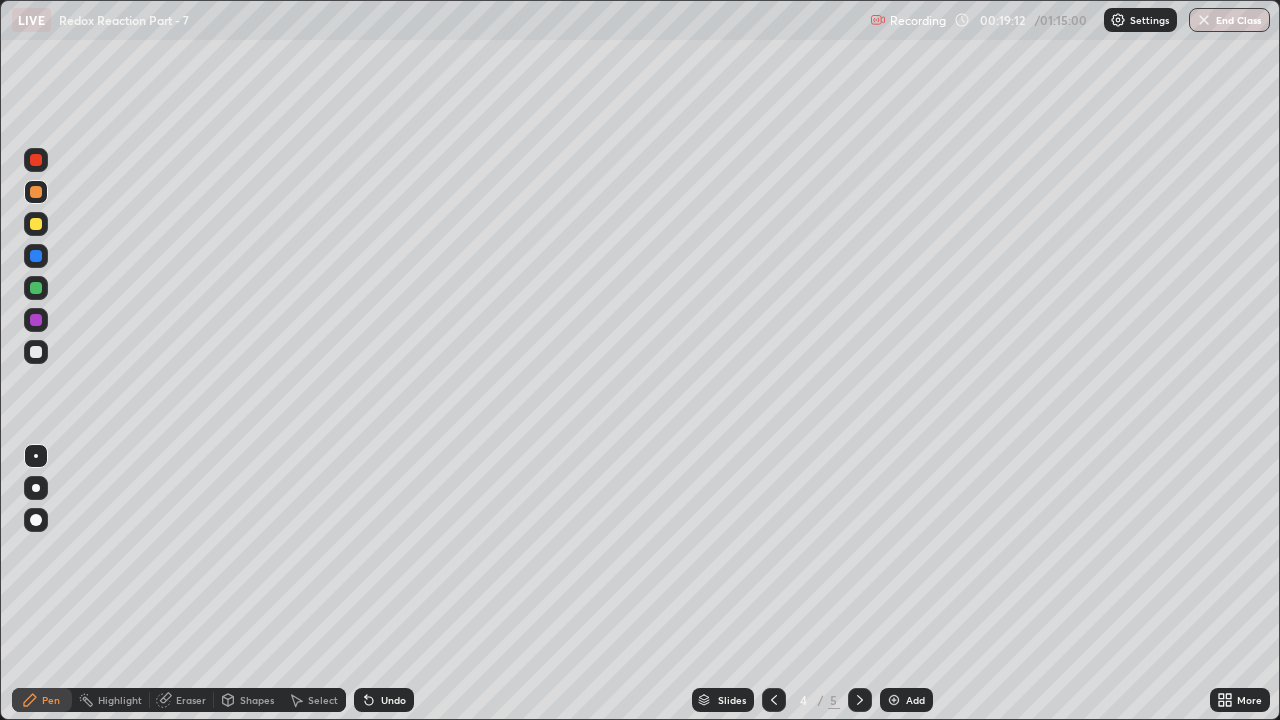 click on "Eraser" at bounding box center (182, 700) 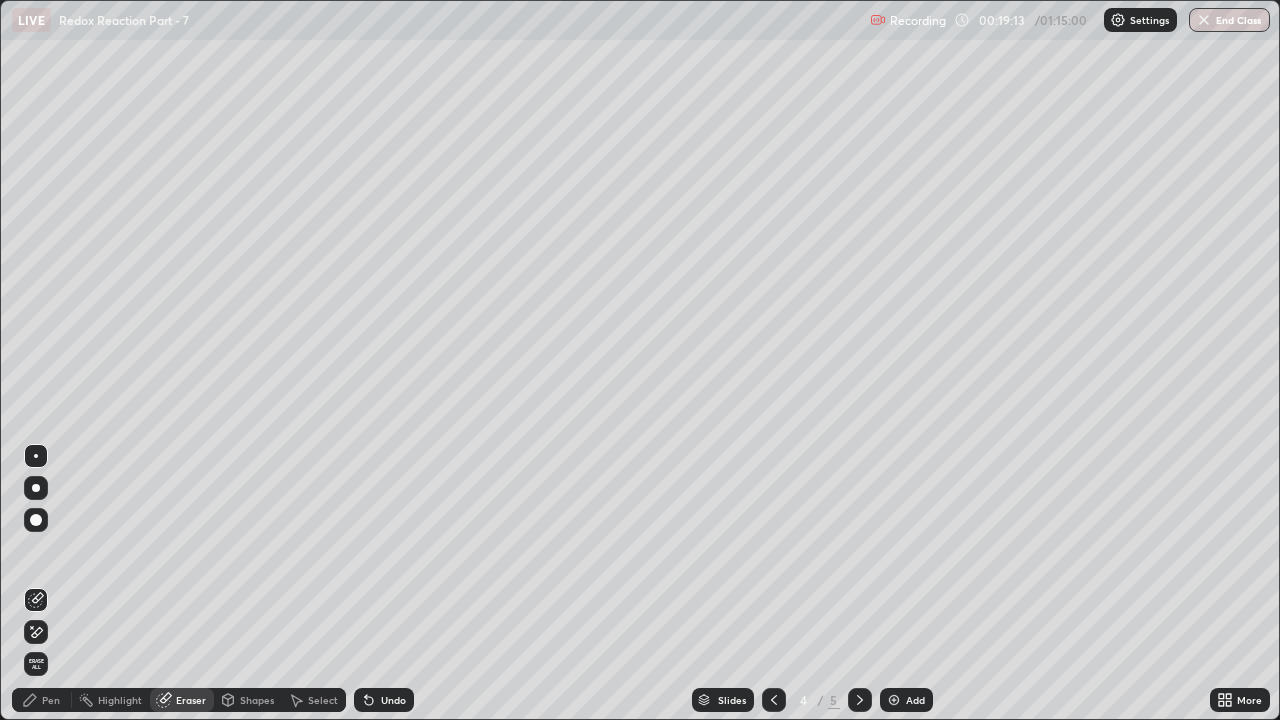 click 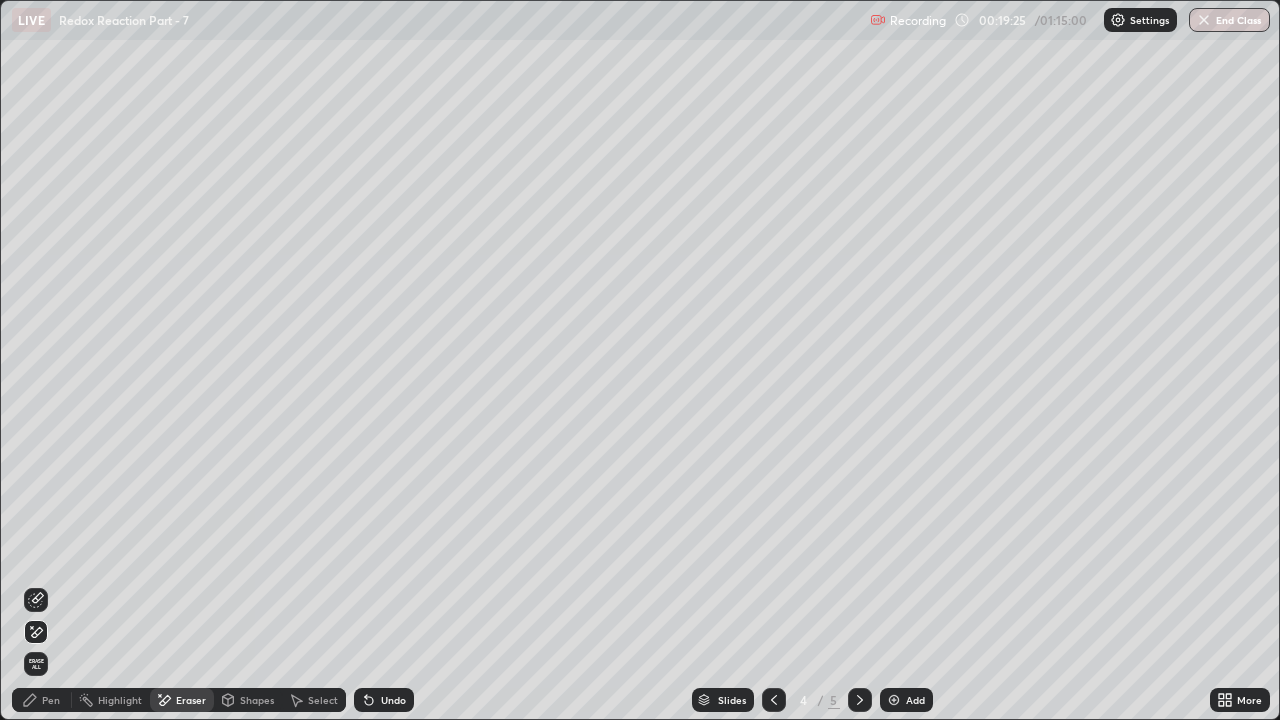 click on "Pen" at bounding box center [42, 700] 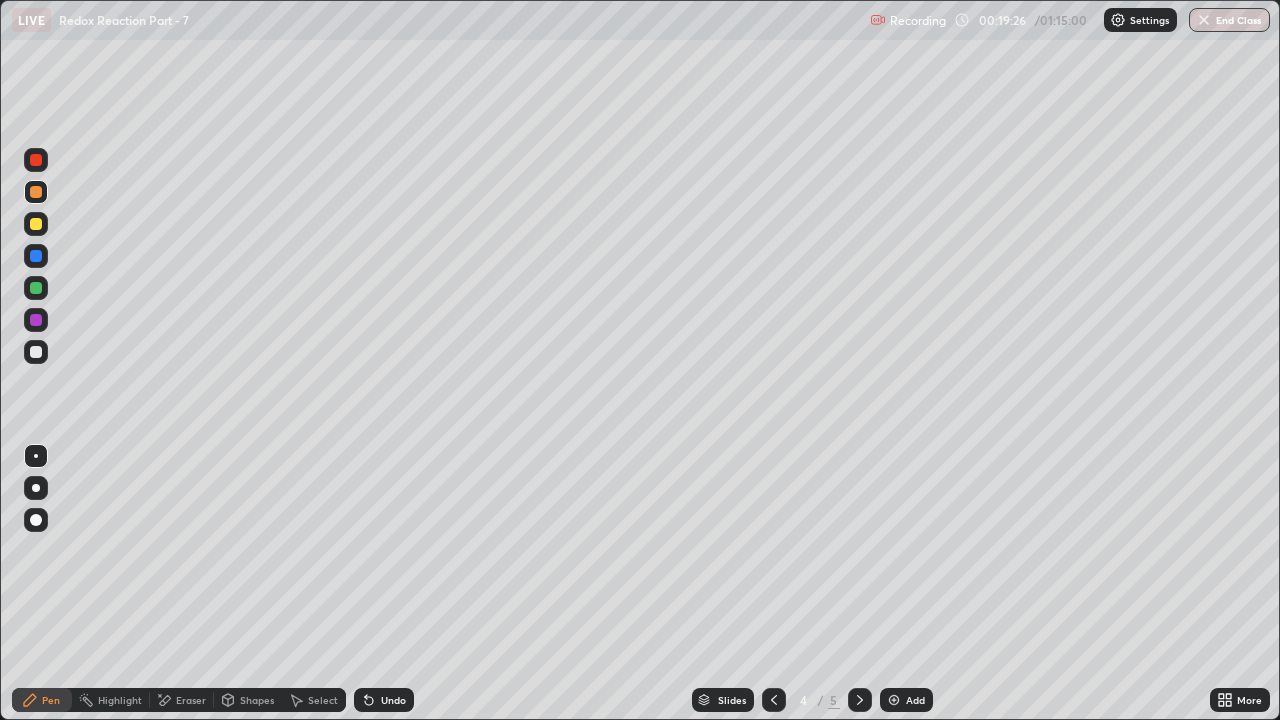 click at bounding box center [36, 352] 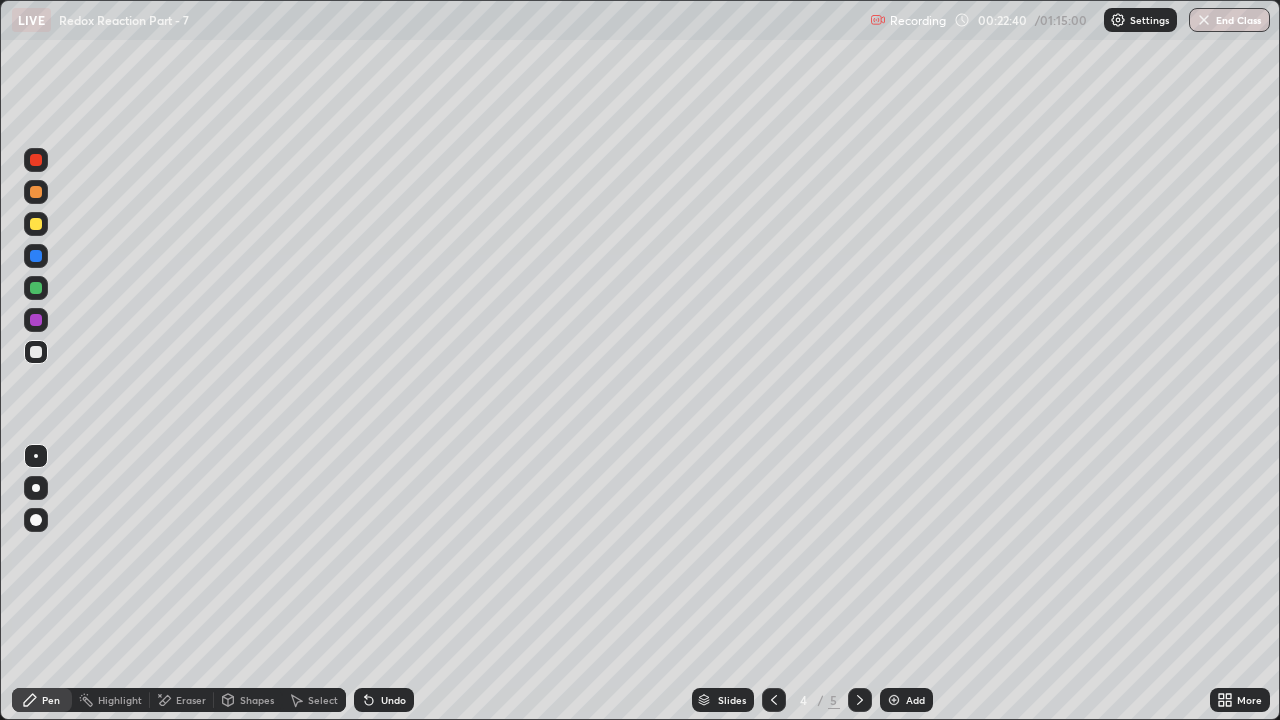 click 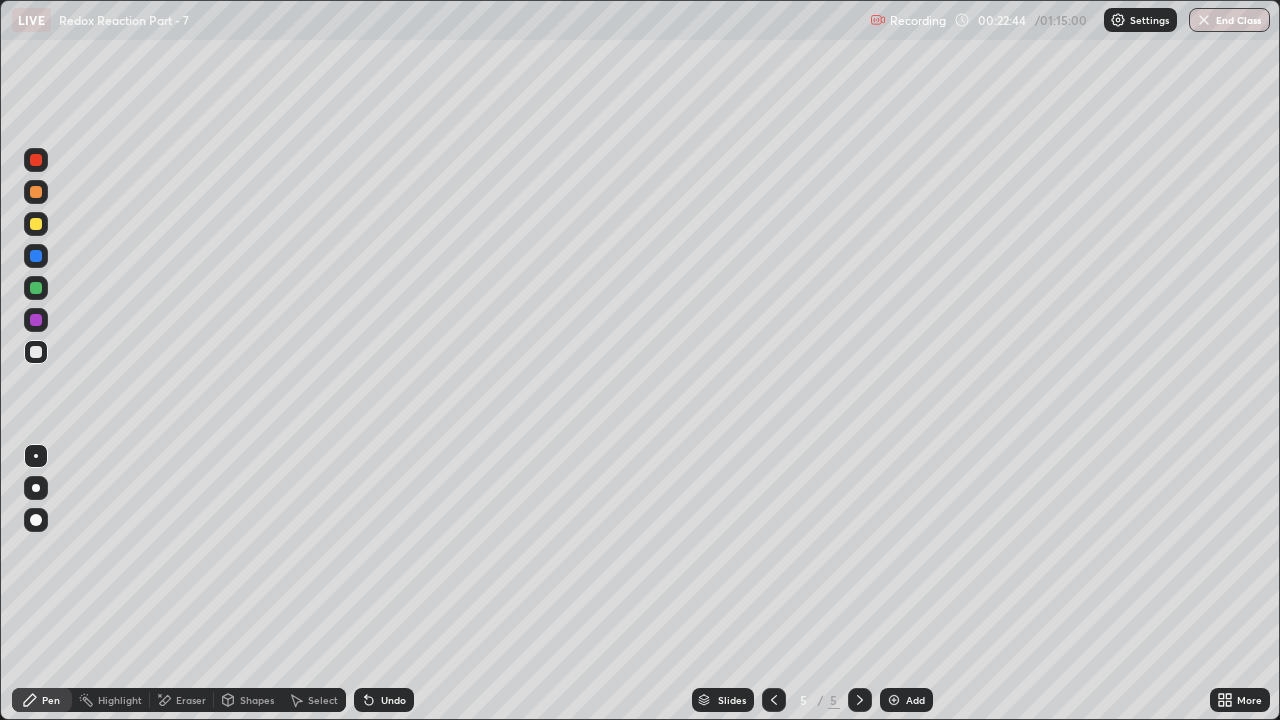 click at bounding box center [36, 224] 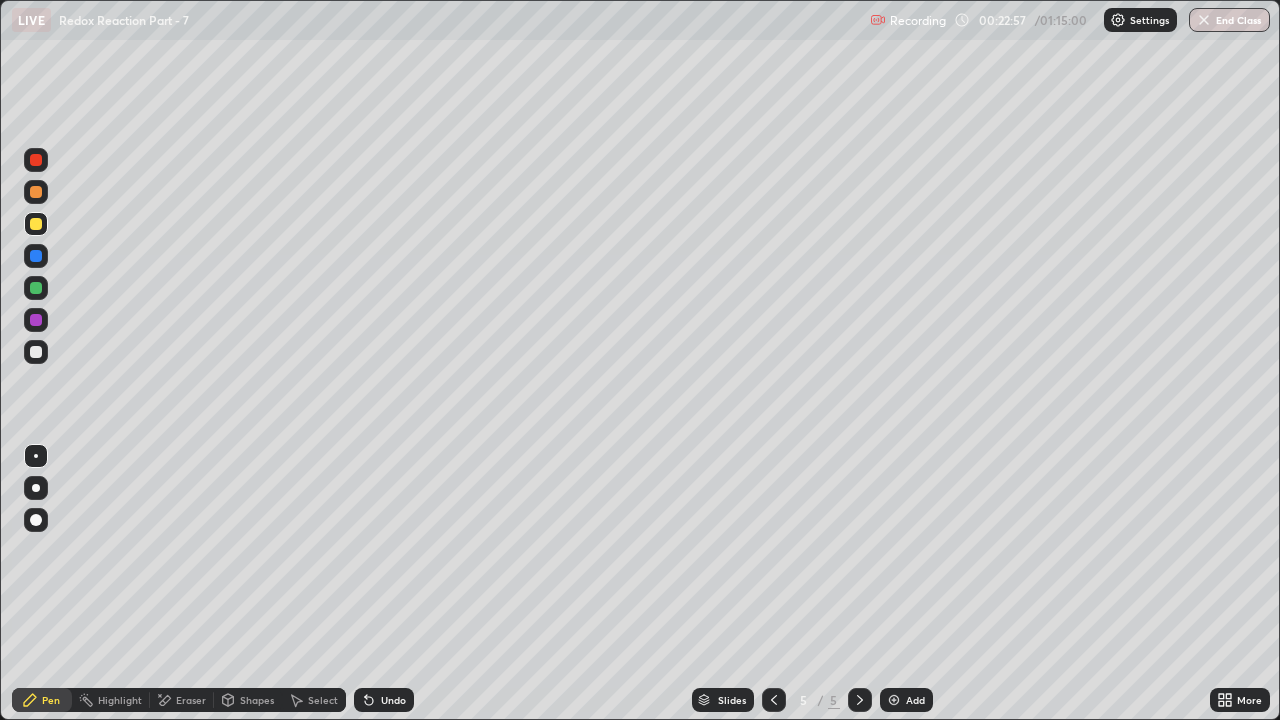 click at bounding box center (36, 352) 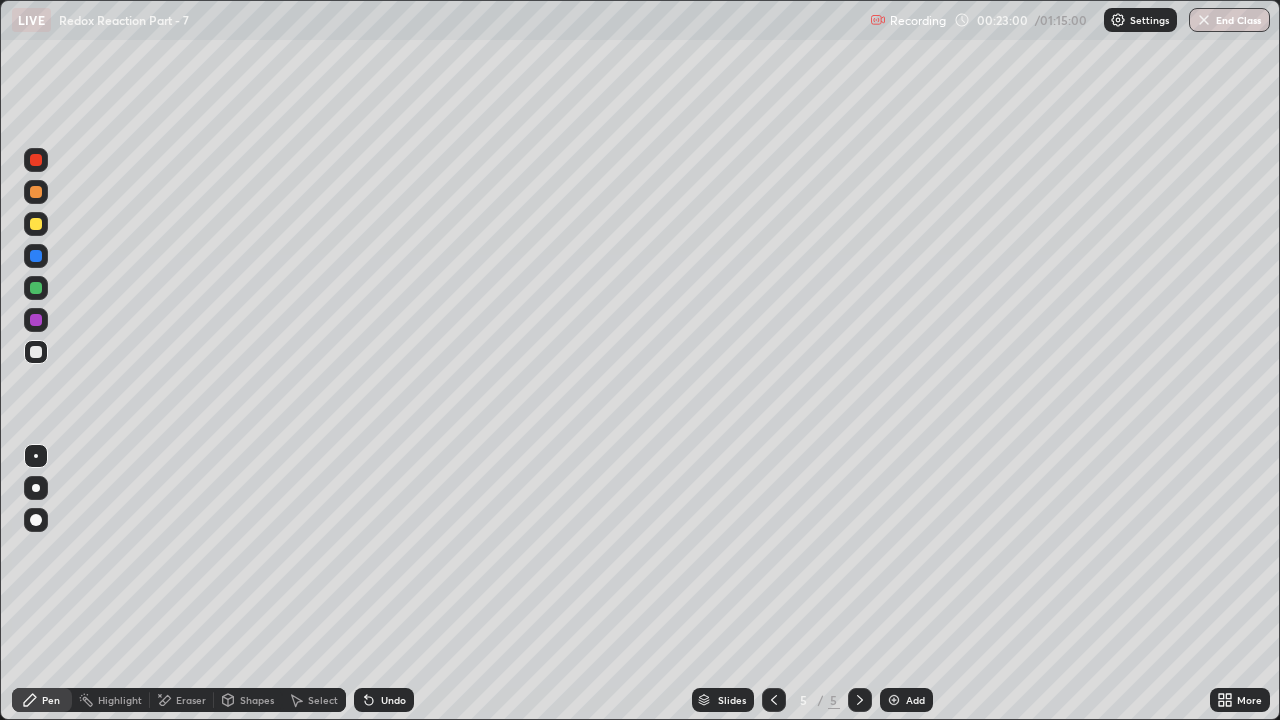 click on "Undo" at bounding box center [384, 700] 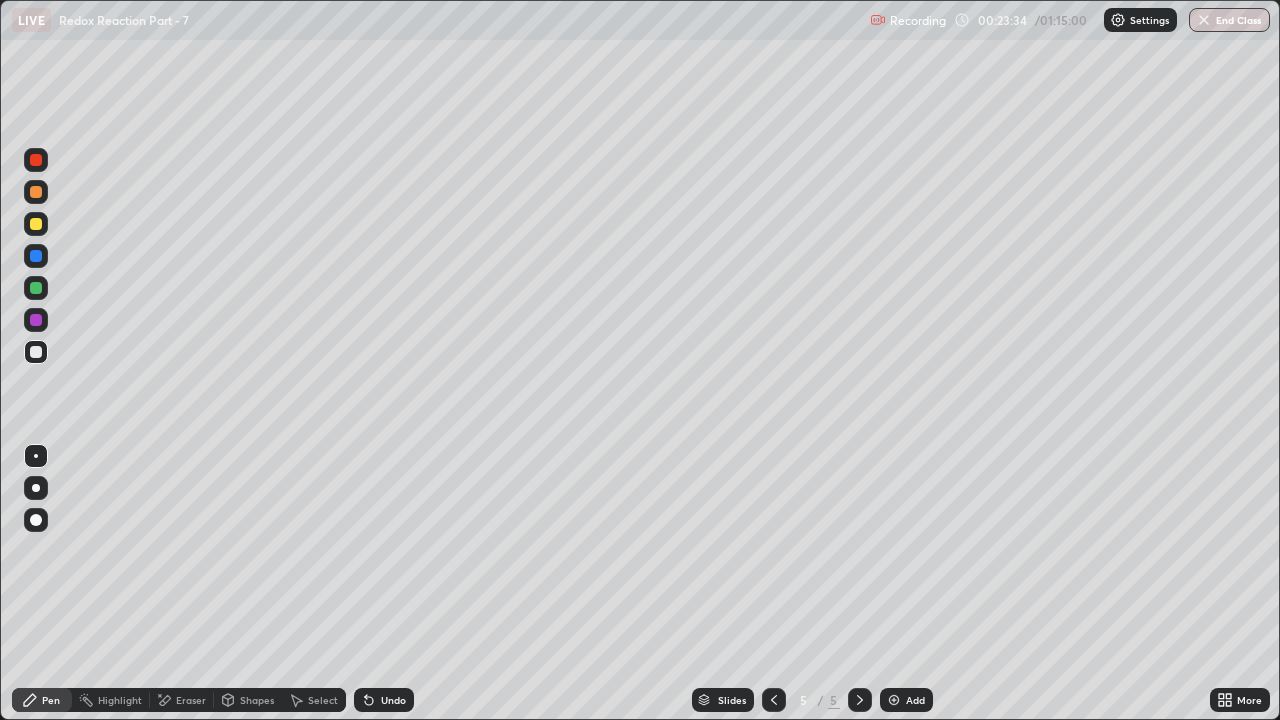 click at bounding box center (36, 288) 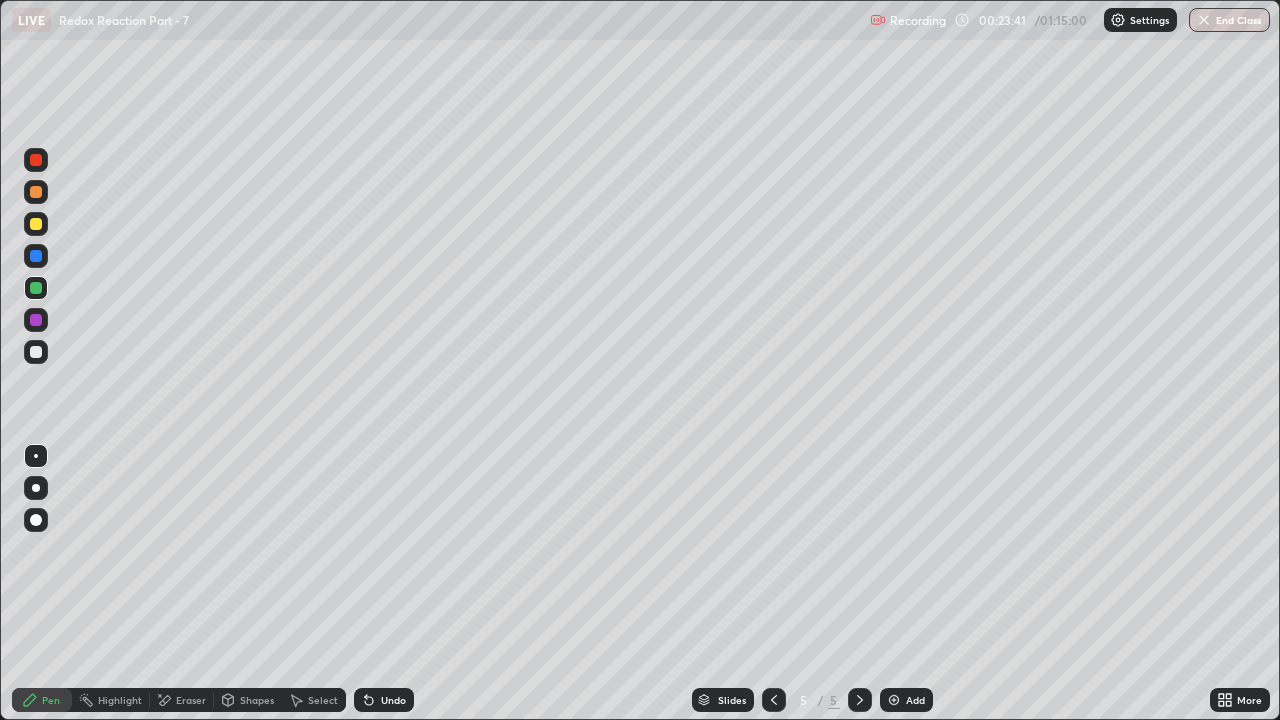 click at bounding box center [36, 352] 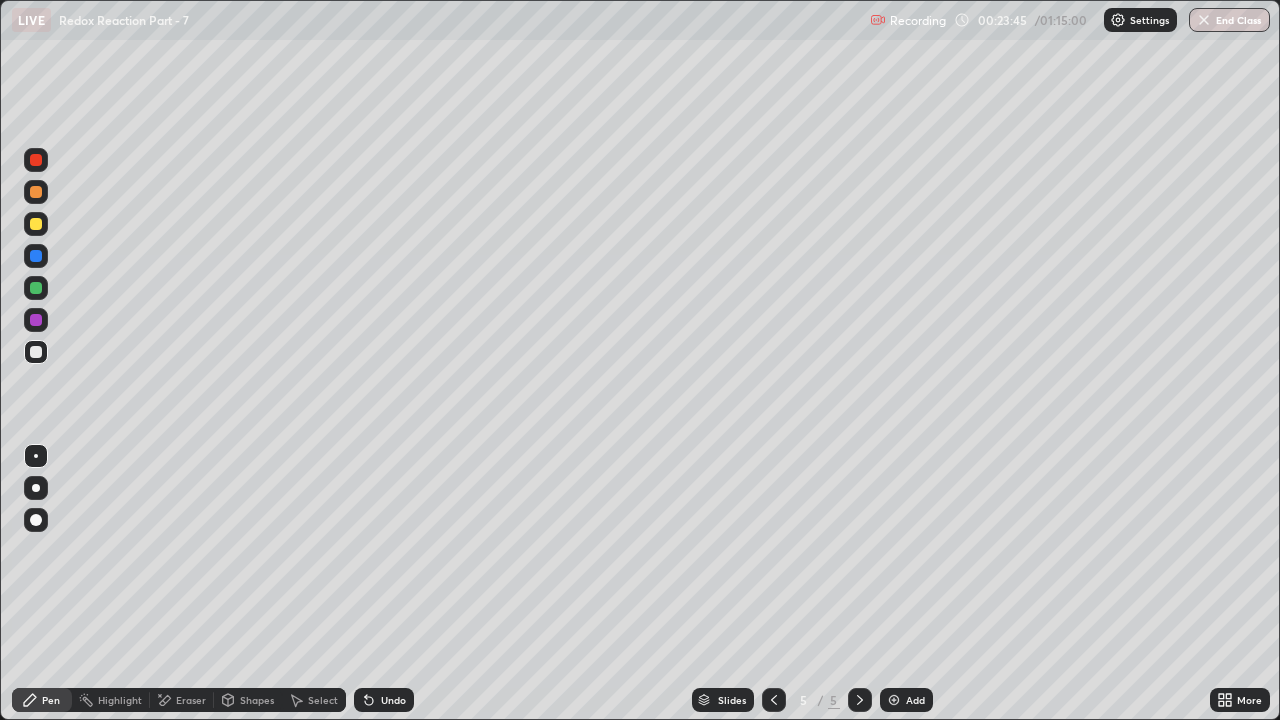 click on "Undo" at bounding box center [384, 700] 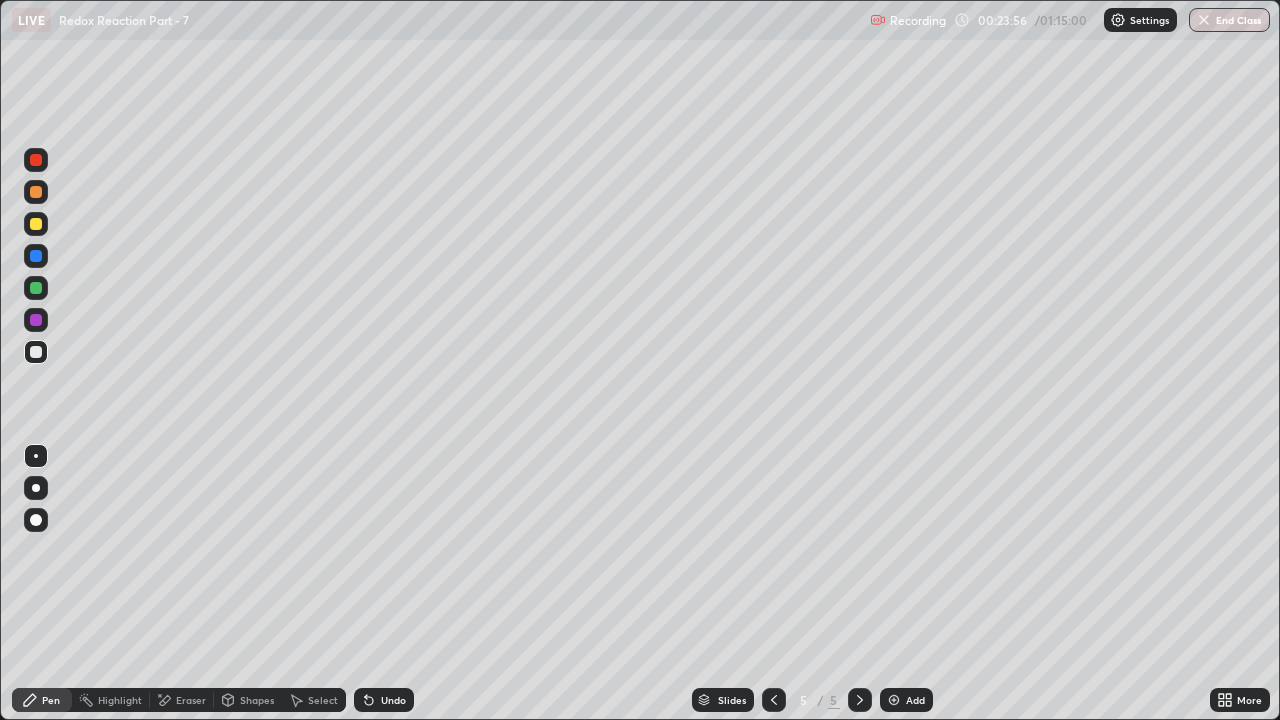 click at bounding box center (36, 224) 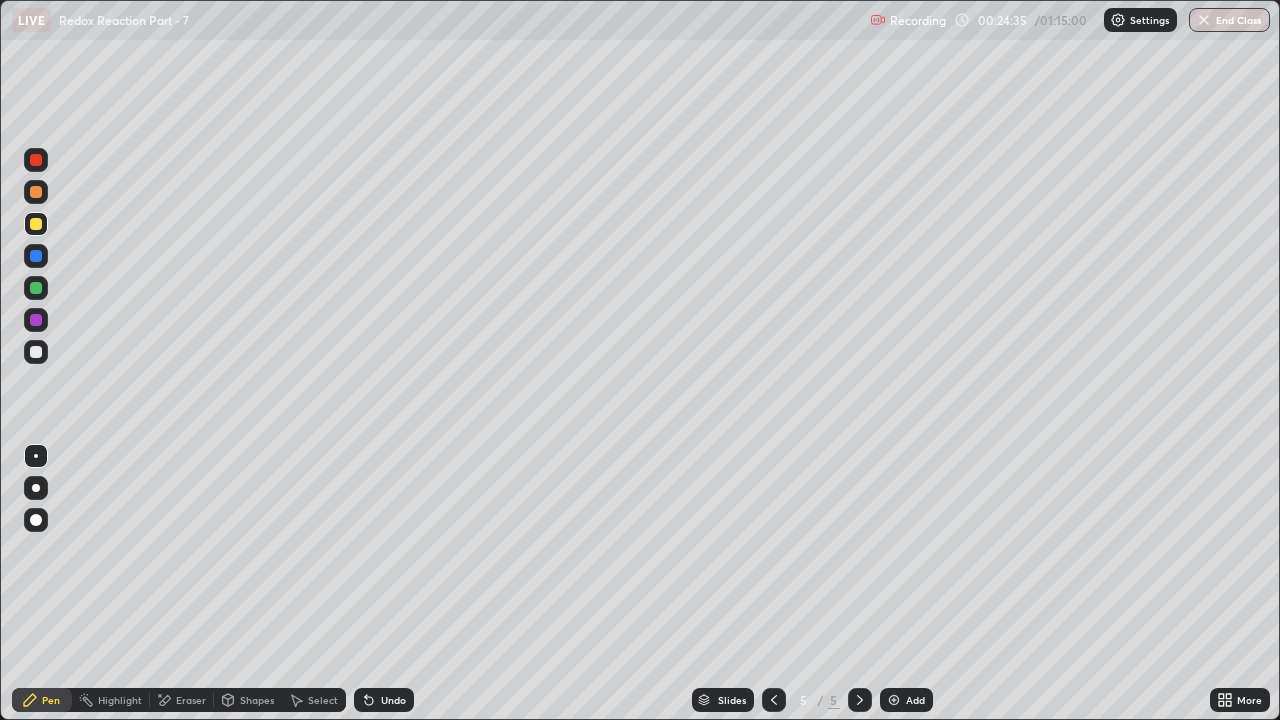 click at bounding box center (36, 352) 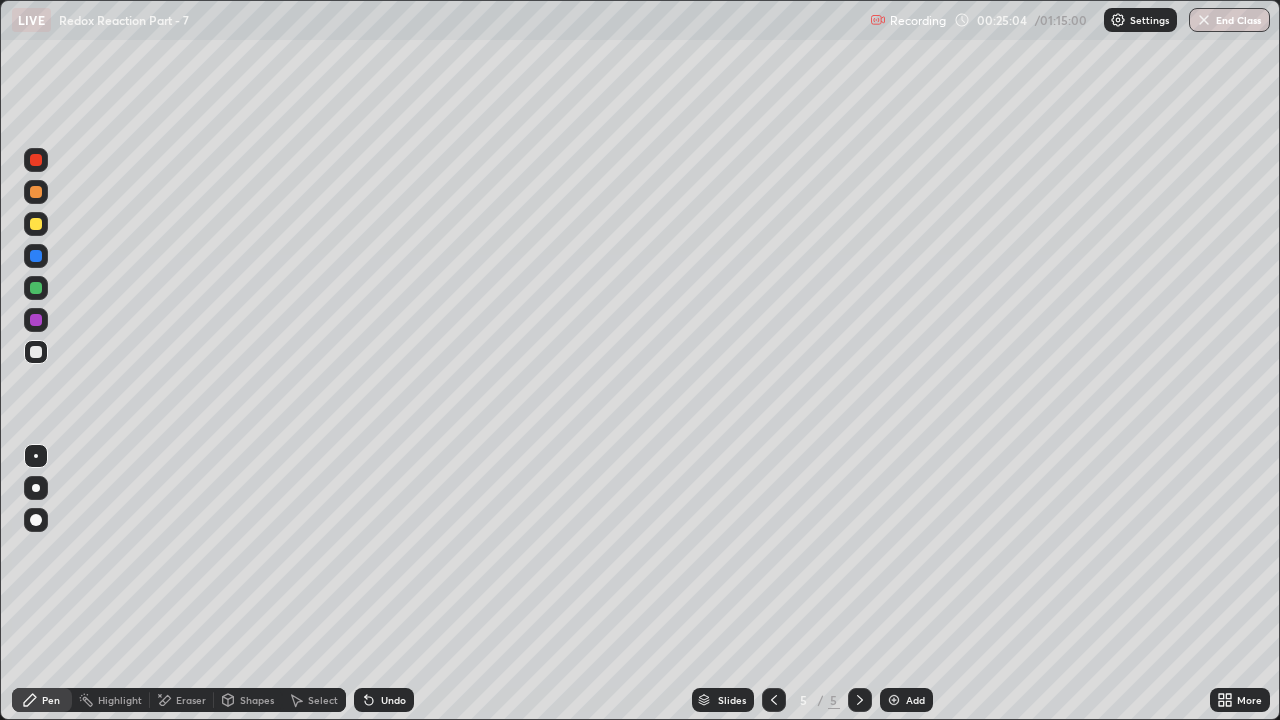 click on "Undo" at bounding box center (393, 700) 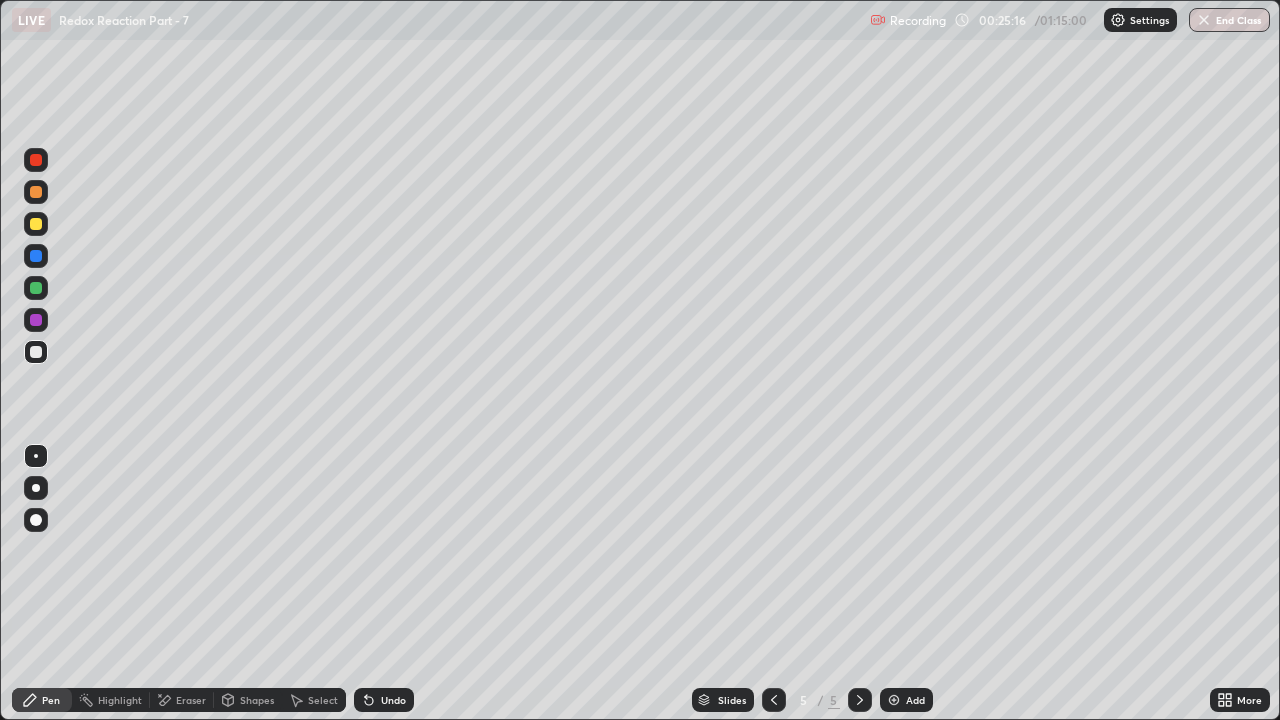 click at bounding box center (36, 224) 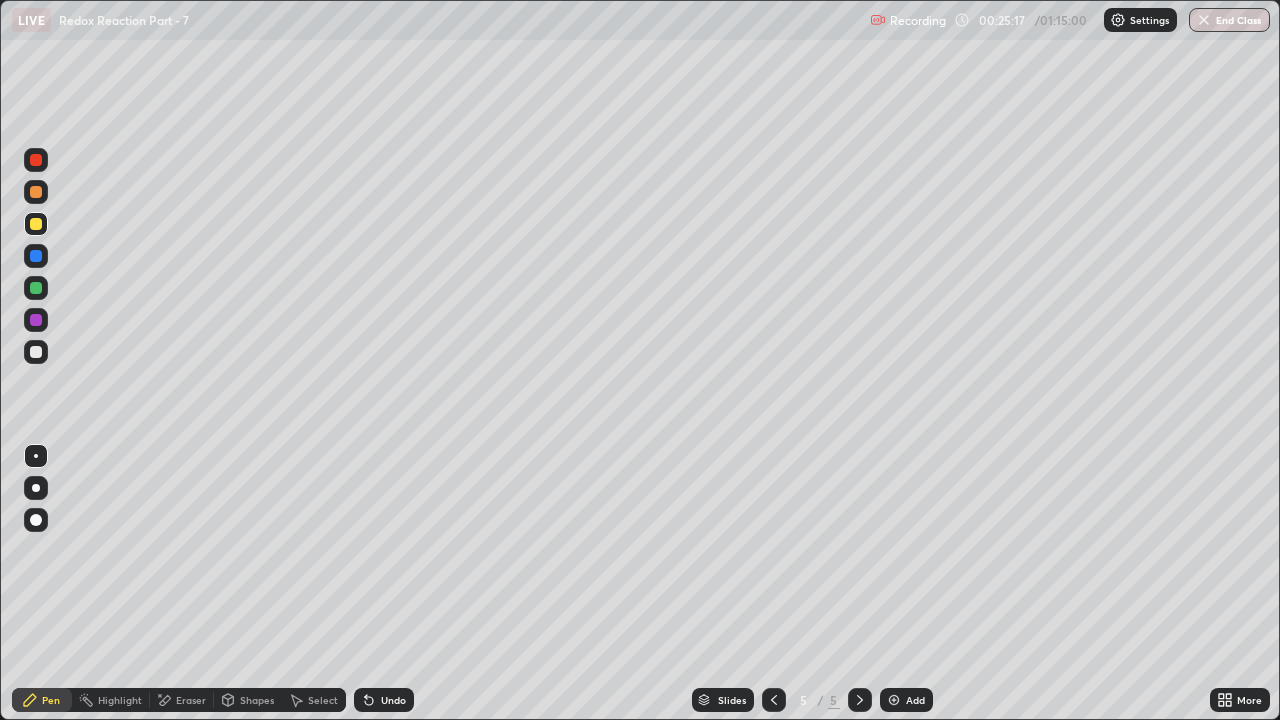 click at bounding box center [36, 192] 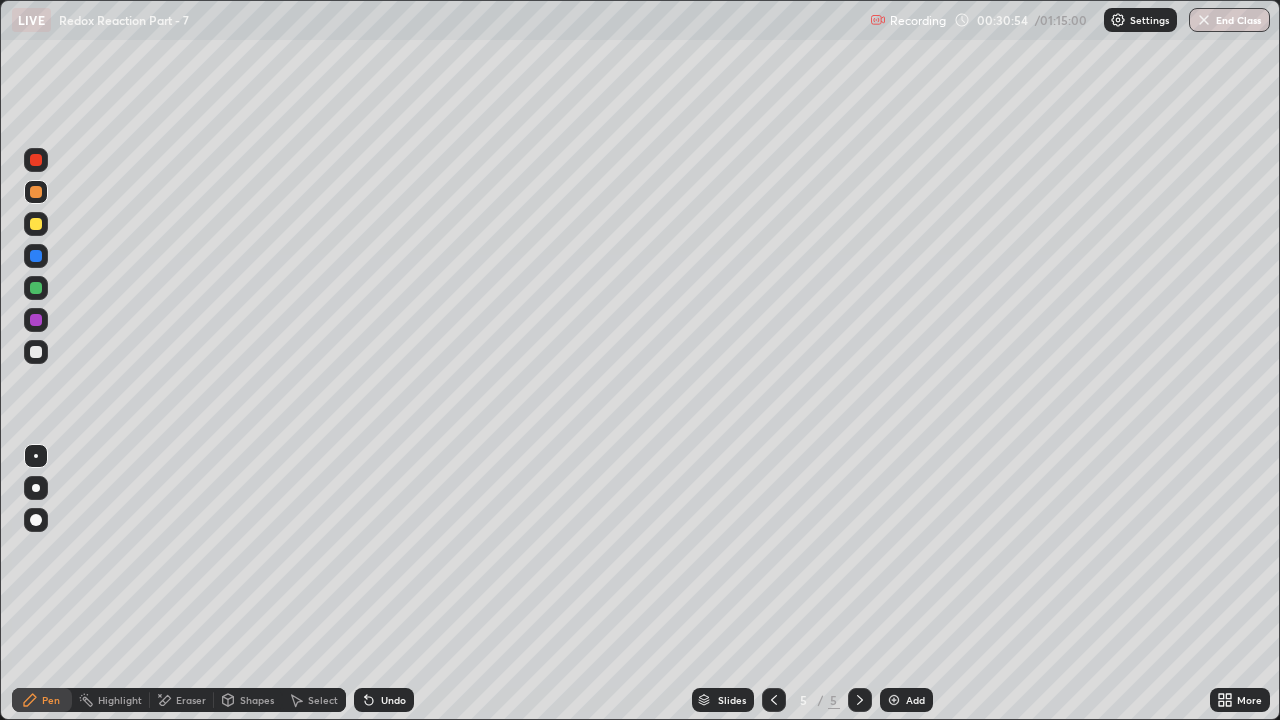 click at bounding box center [860, 700] 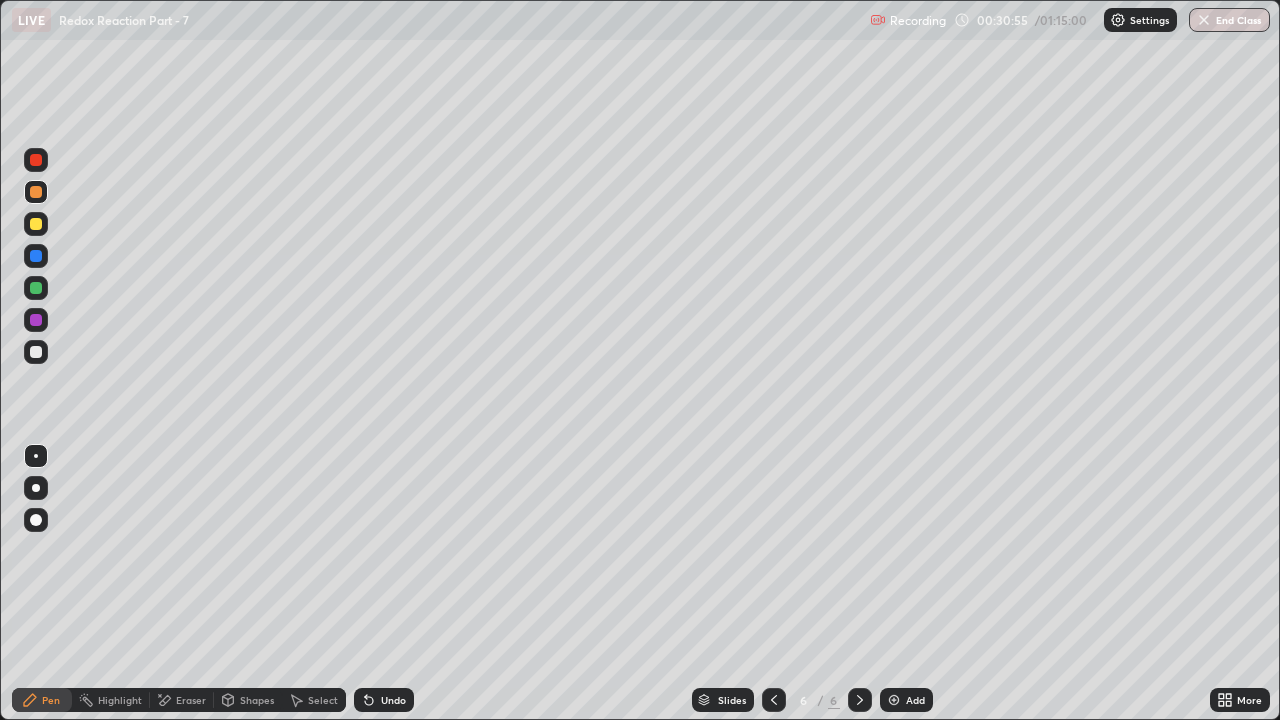 click at bounding box center (36, 352) 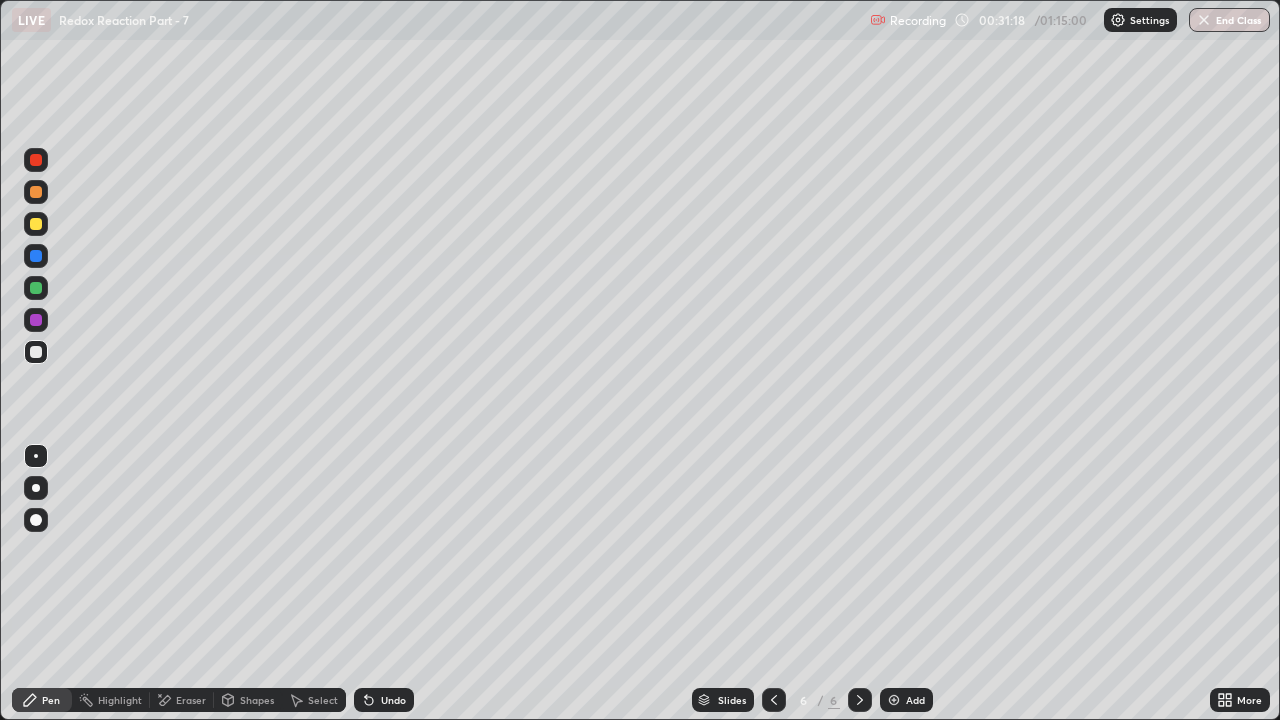click 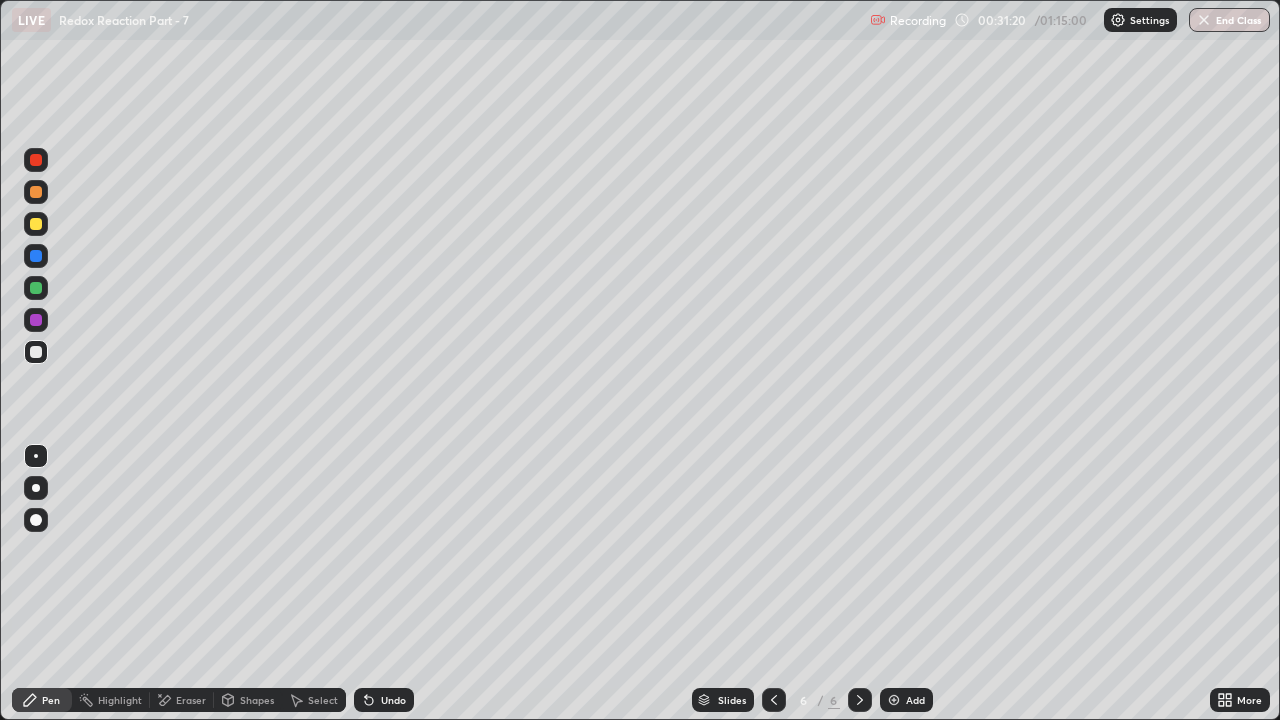 click on "Undo" at bounding box center [393, 700] 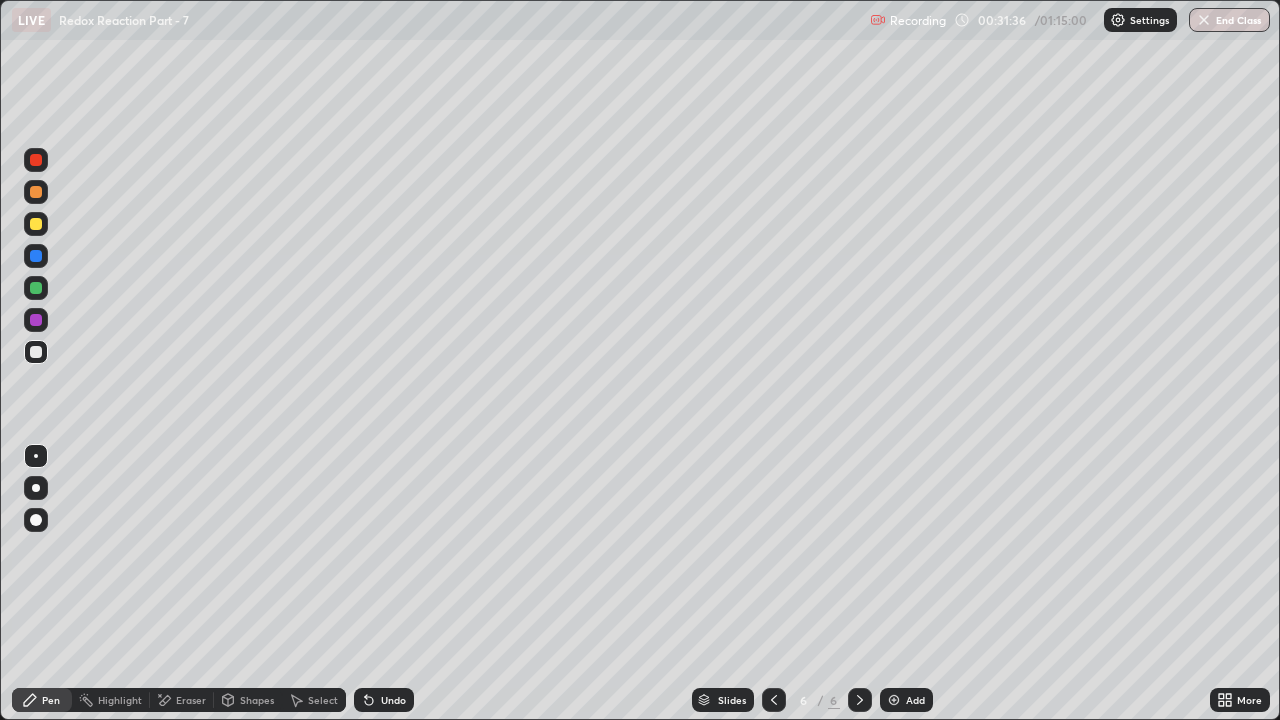 click at bounding box center (36, 224) 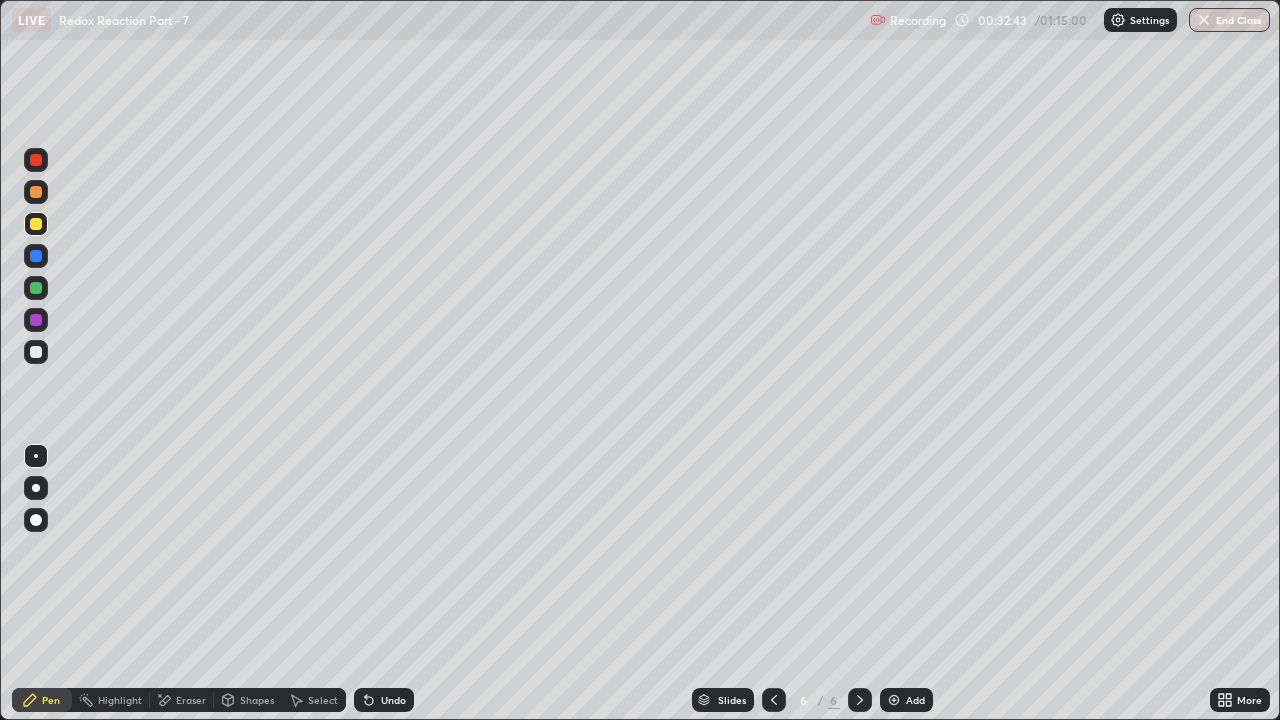 click at bounding box center [36, 352] 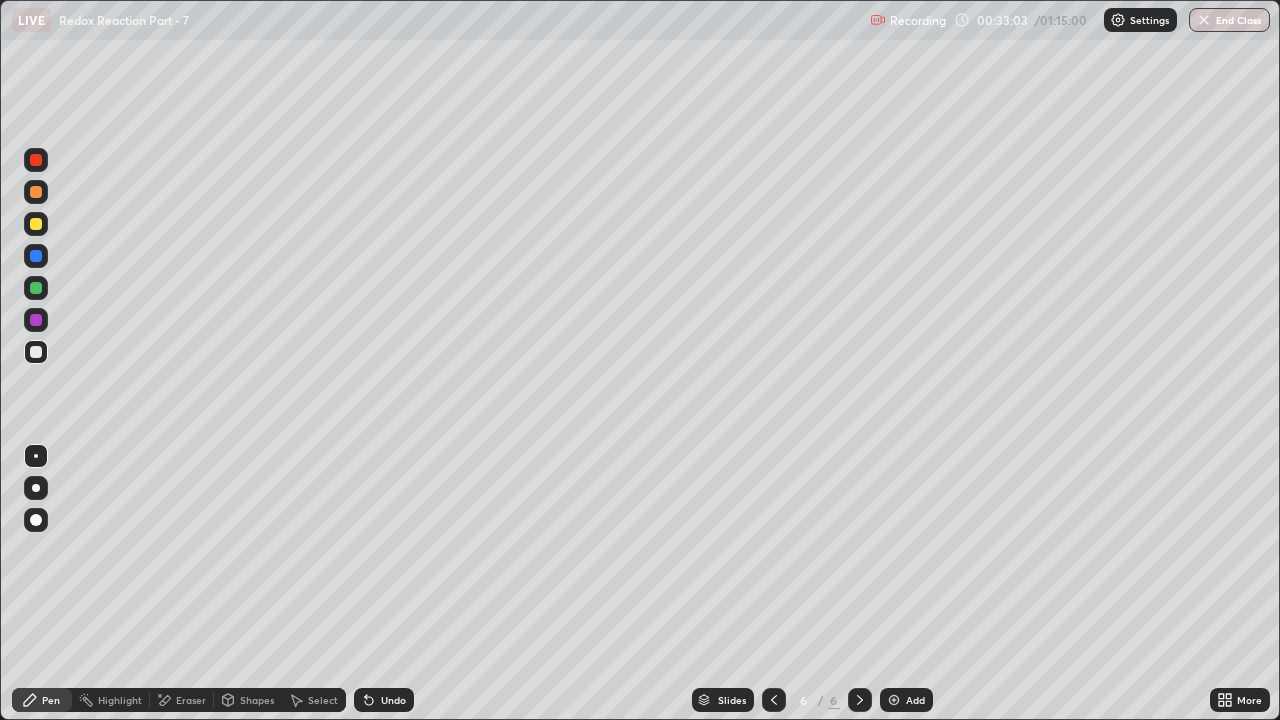 click at bounding box center (36, 288) 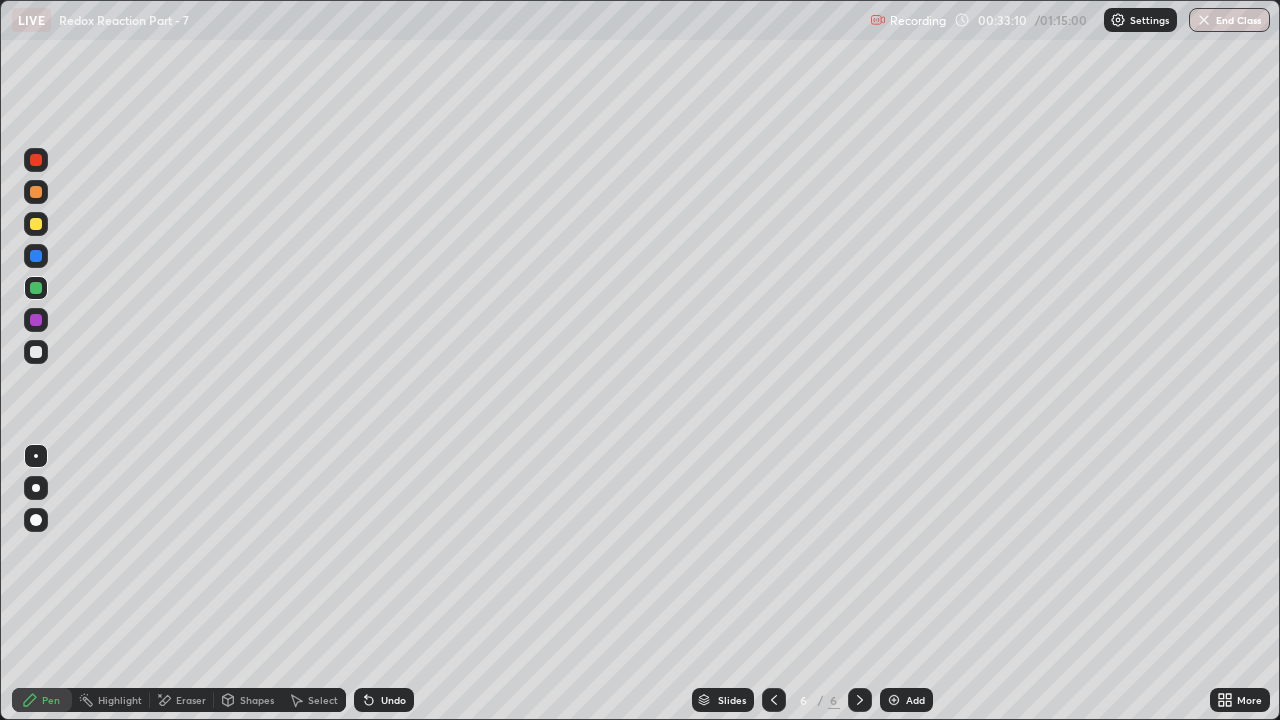 click 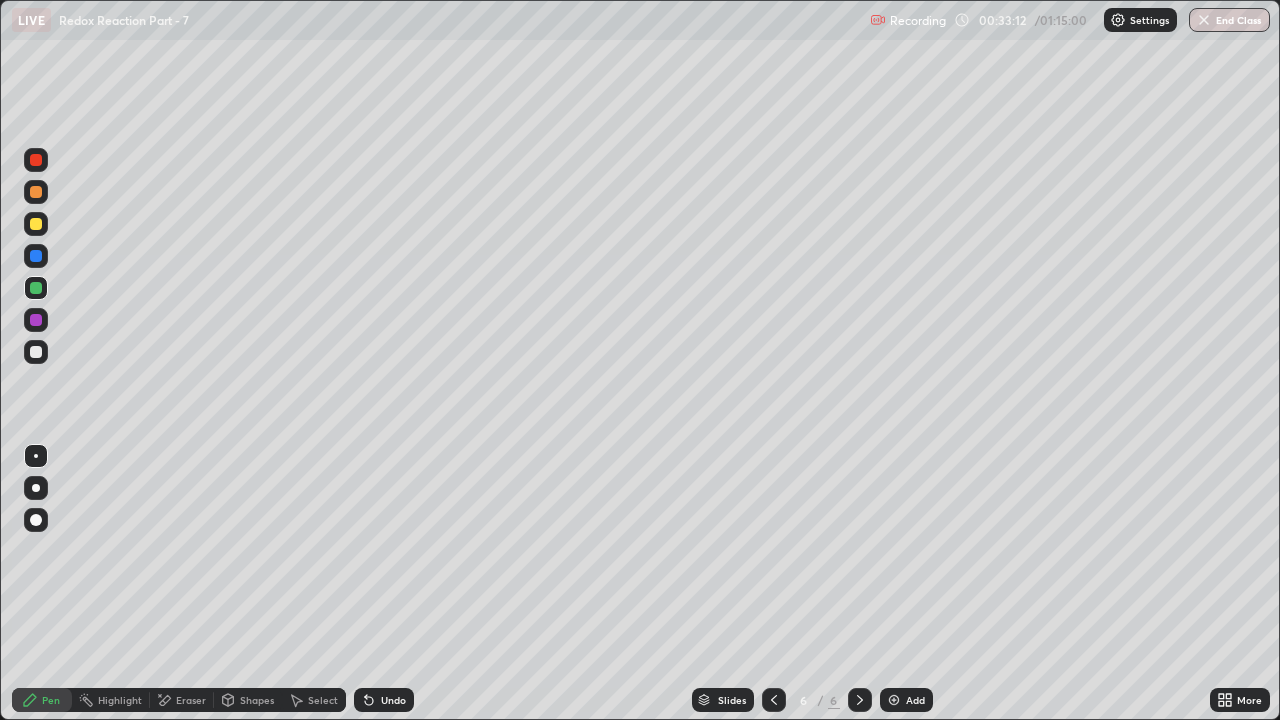 click 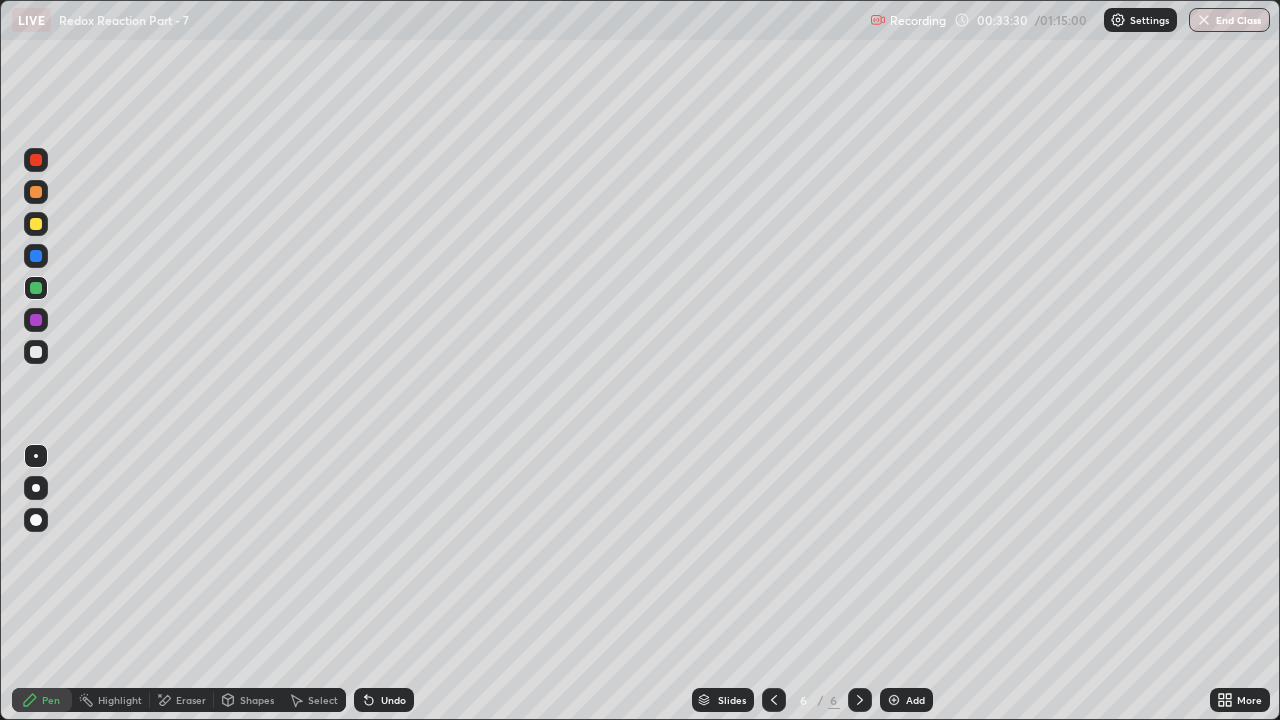 click at bounding box center (36, 352) 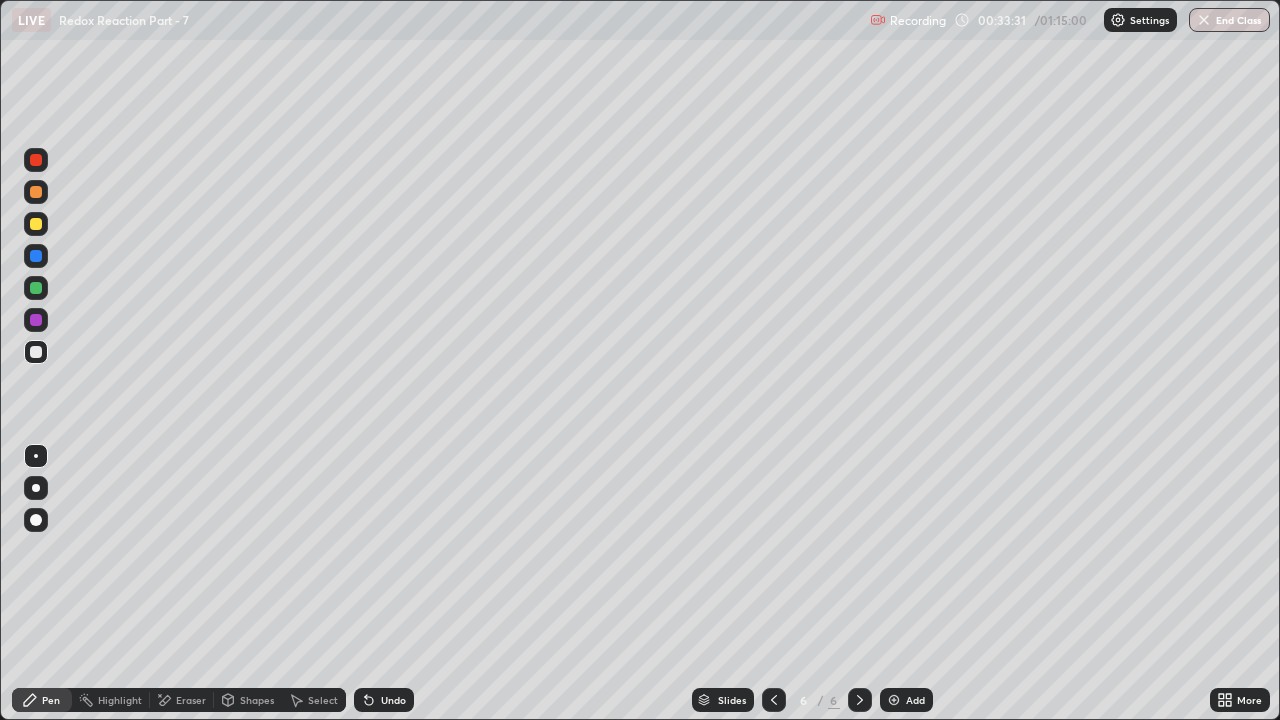 click at bounding box center (36, 224) 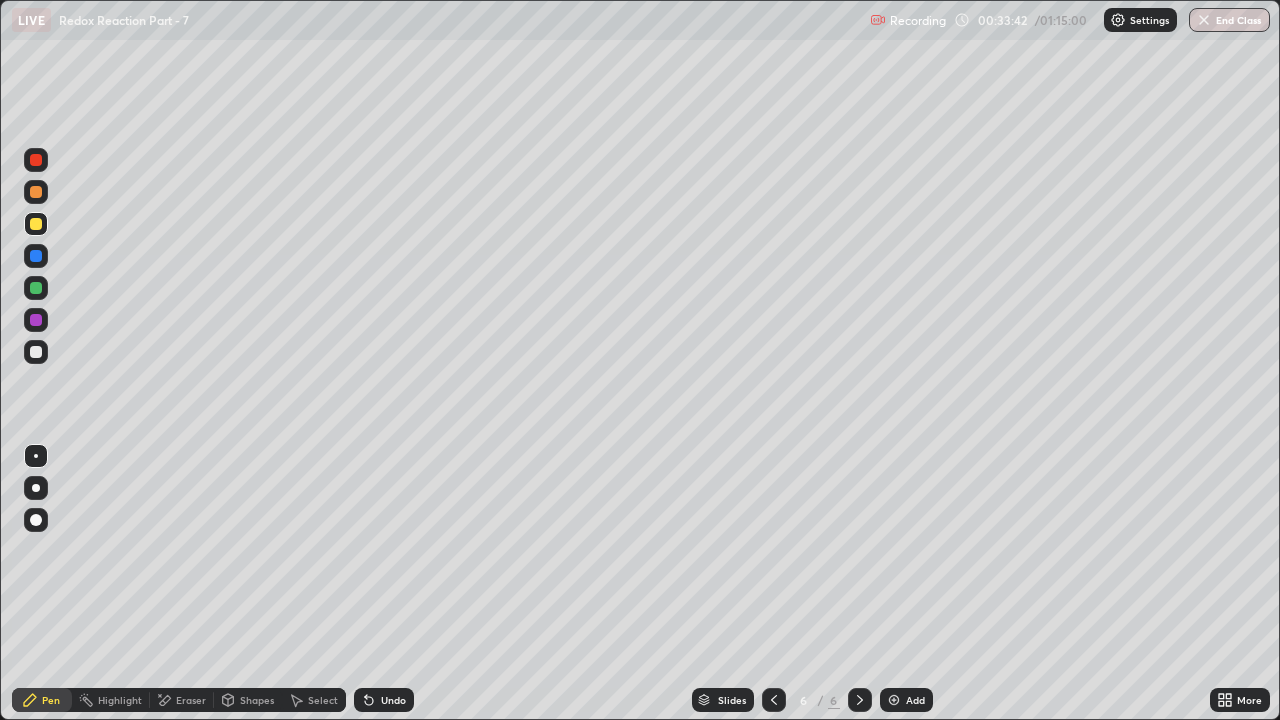 click at bounding box center [36, 352] 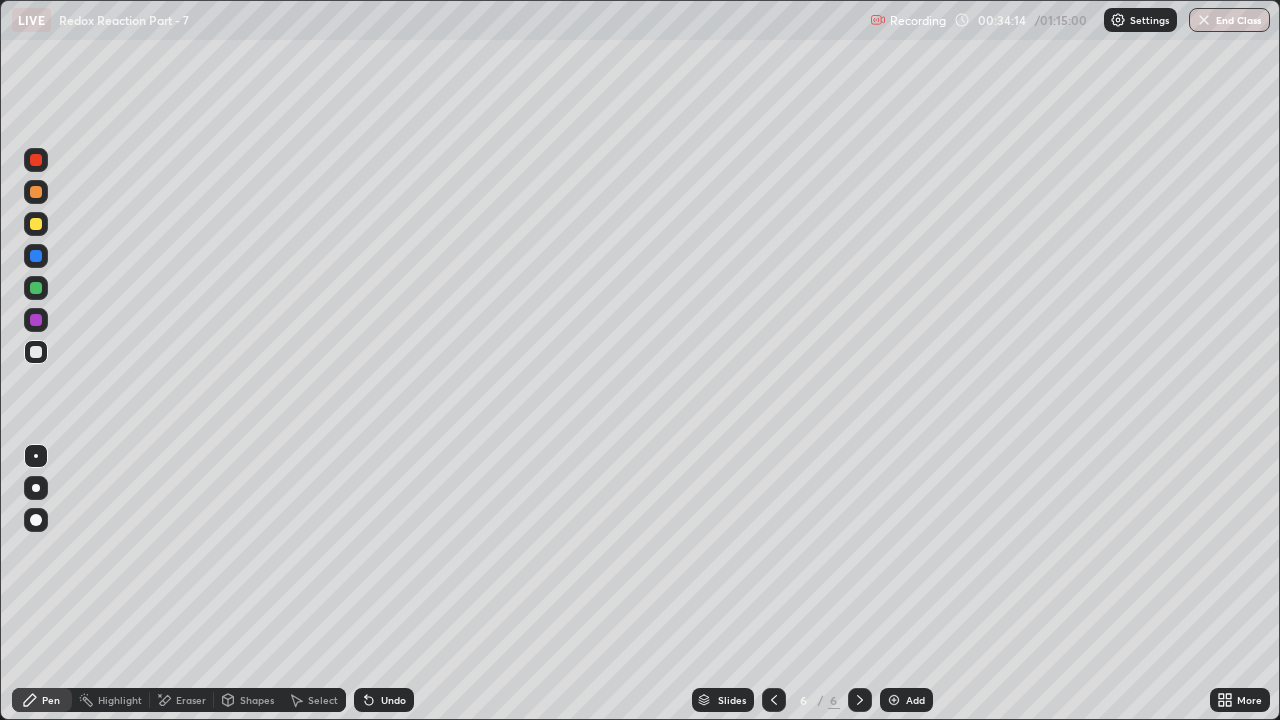 click on "Undo" at bounding box center [393, 700] 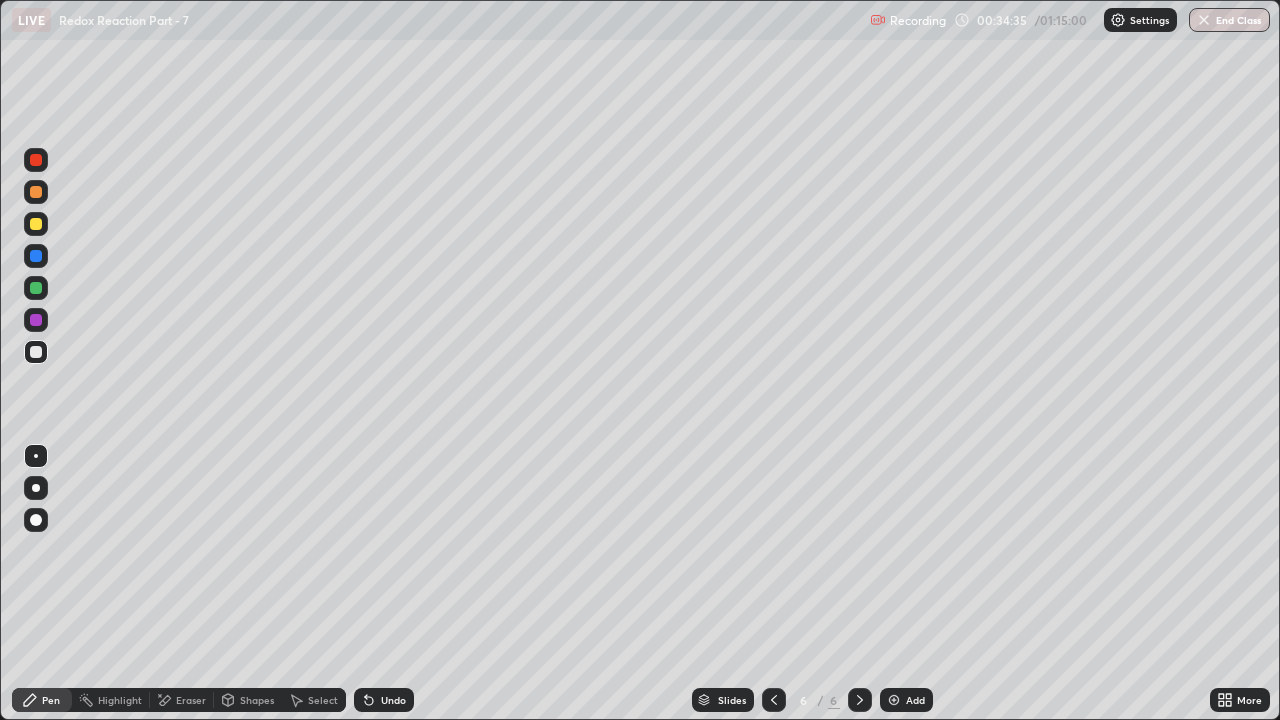 click on "Undo" at bounding box center (393, 700) 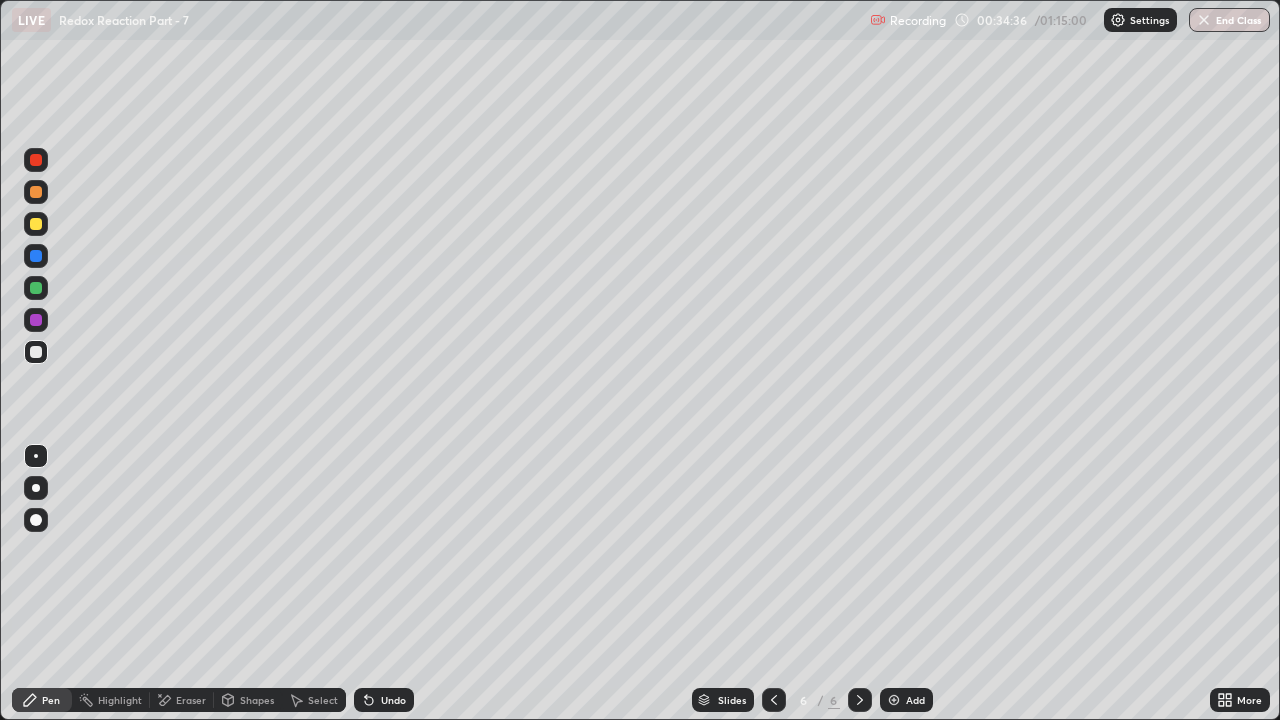 click on "Undo" at bounding box center [393, 700] 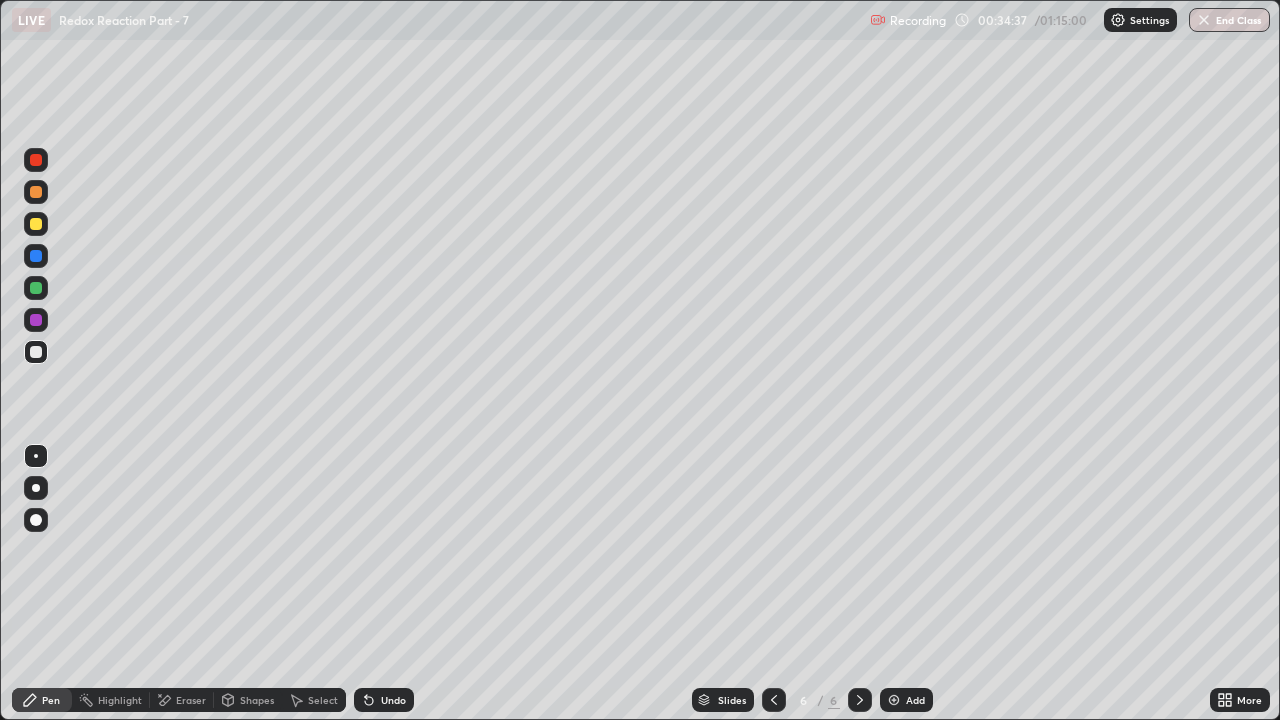 click on "Undo" at bounding box center (393, 700) 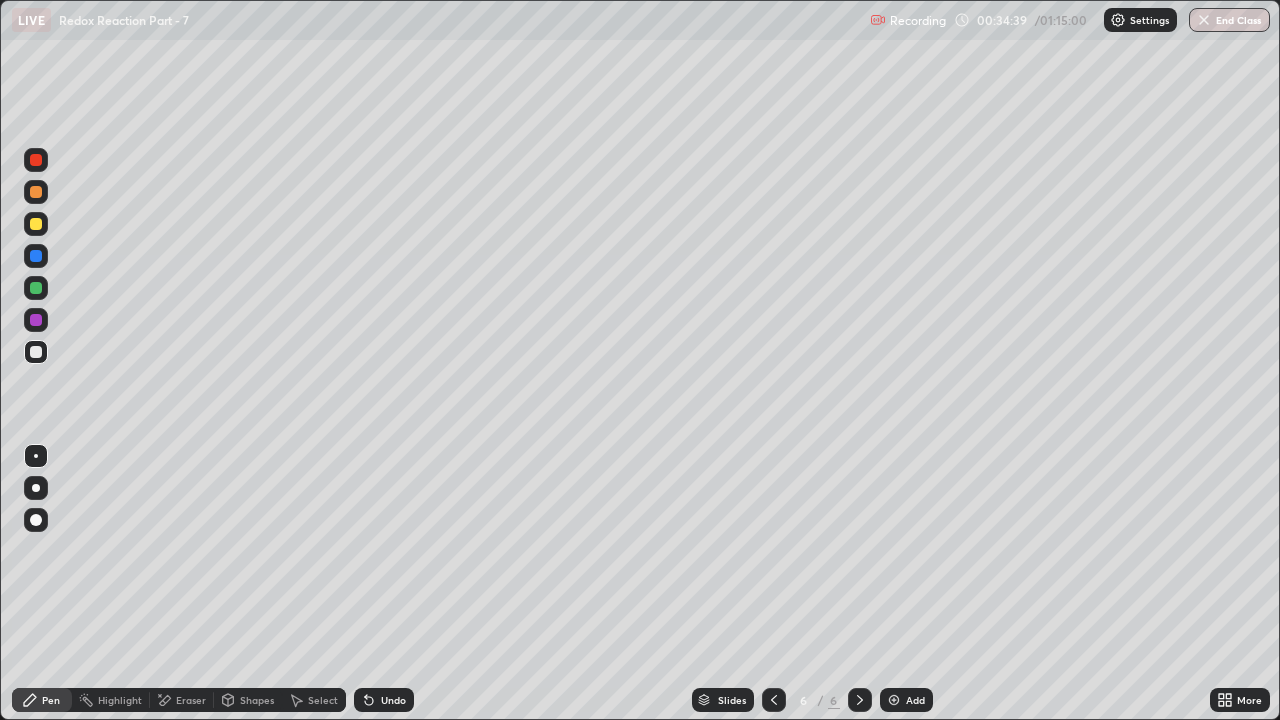 click on "Undo" at bounding box center (393, 700) 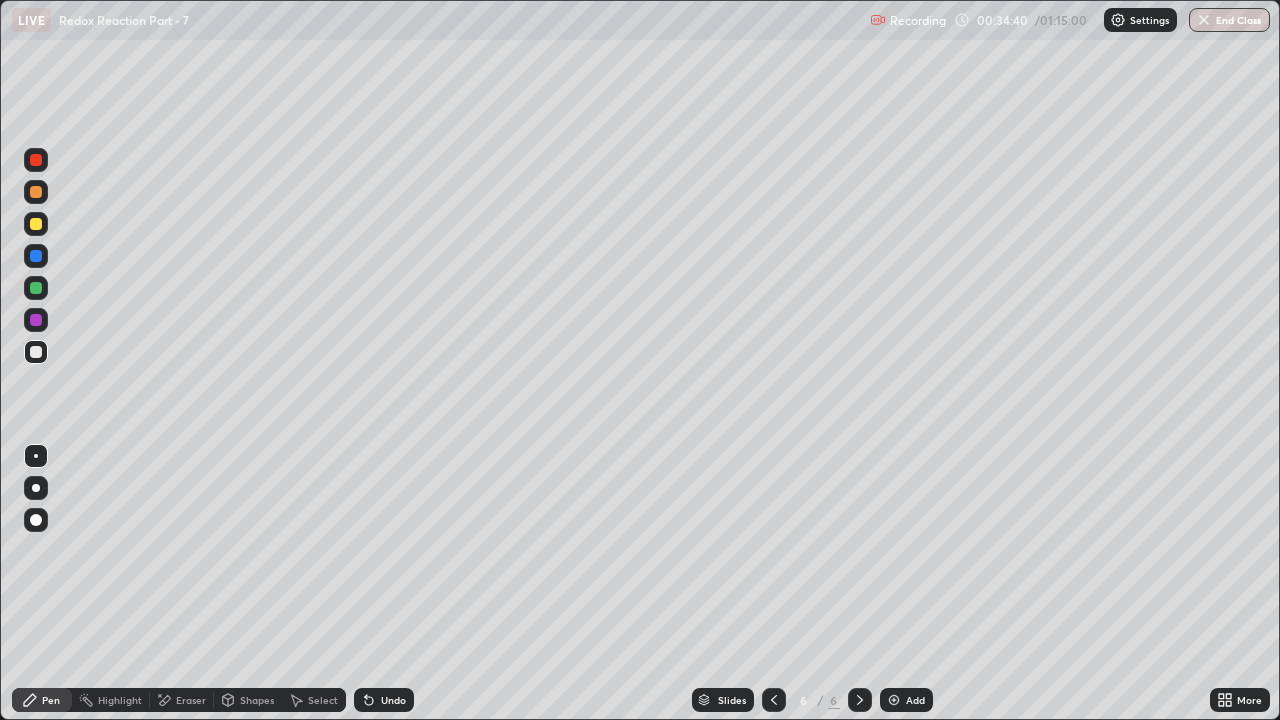 click on "Undo" at bounding box center (393, 700) 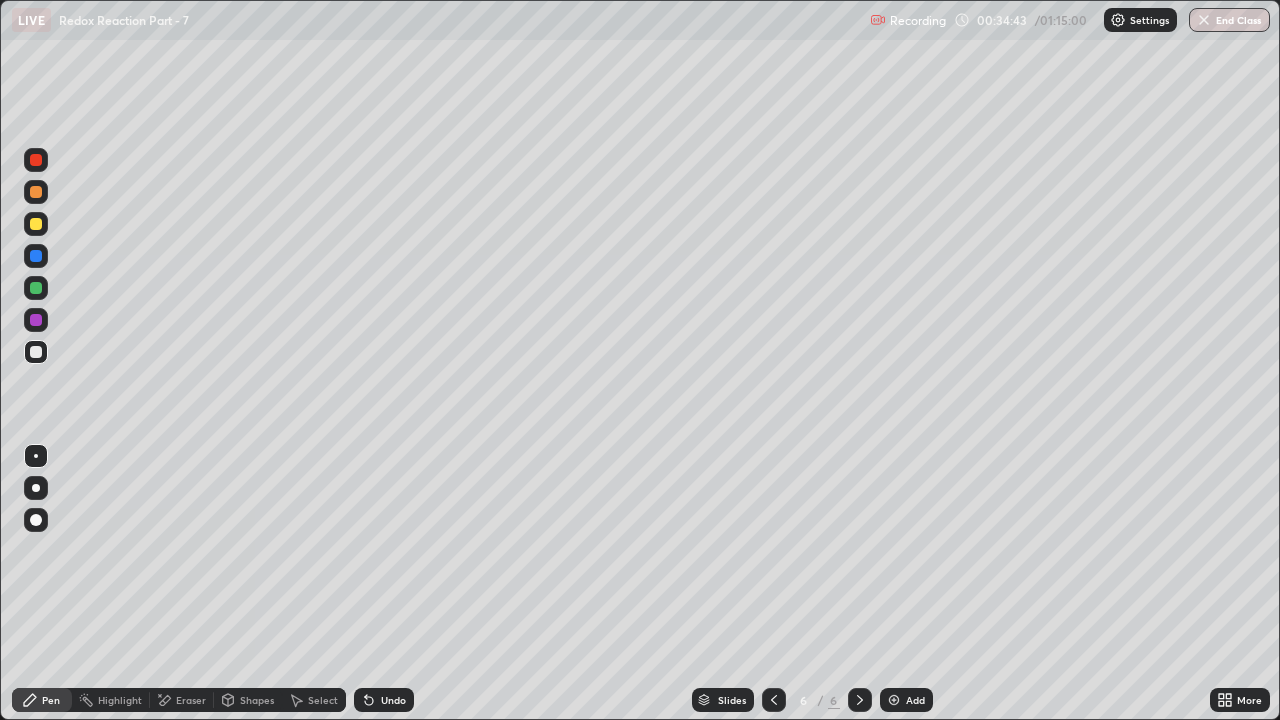 click on "Undo" at bounding box center (393, 700) 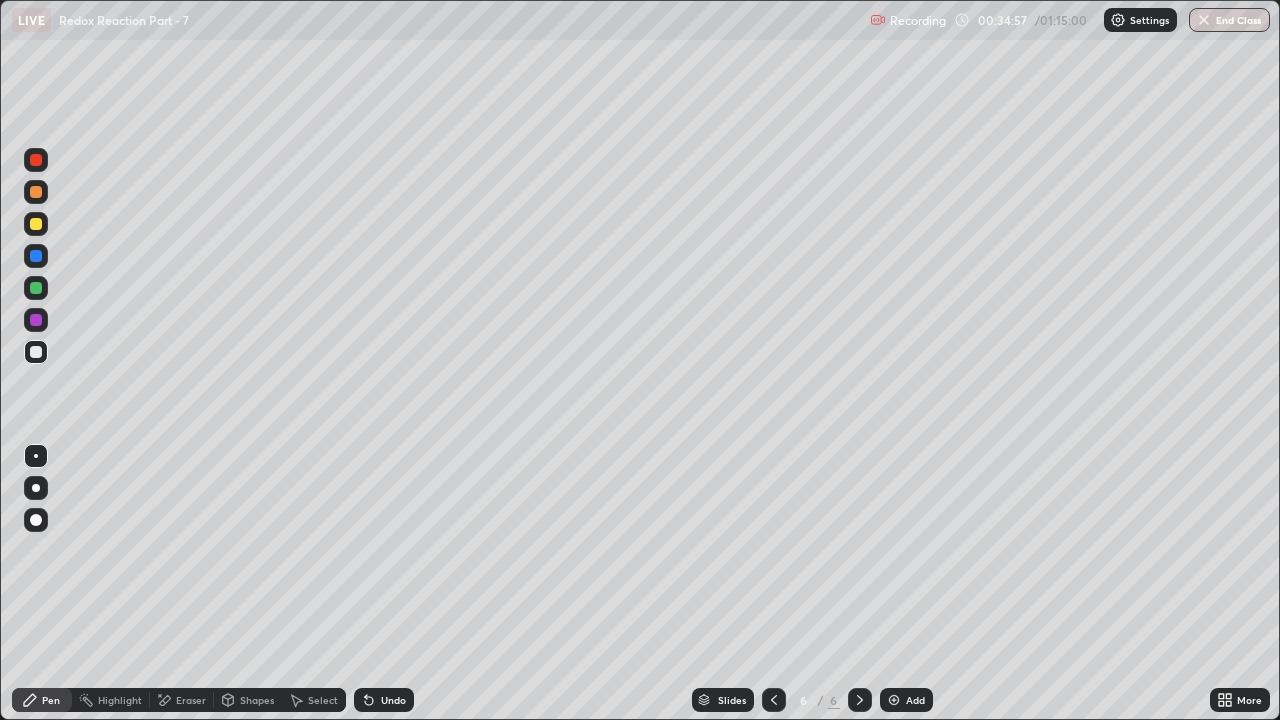 click at bounding box center (36, 192) 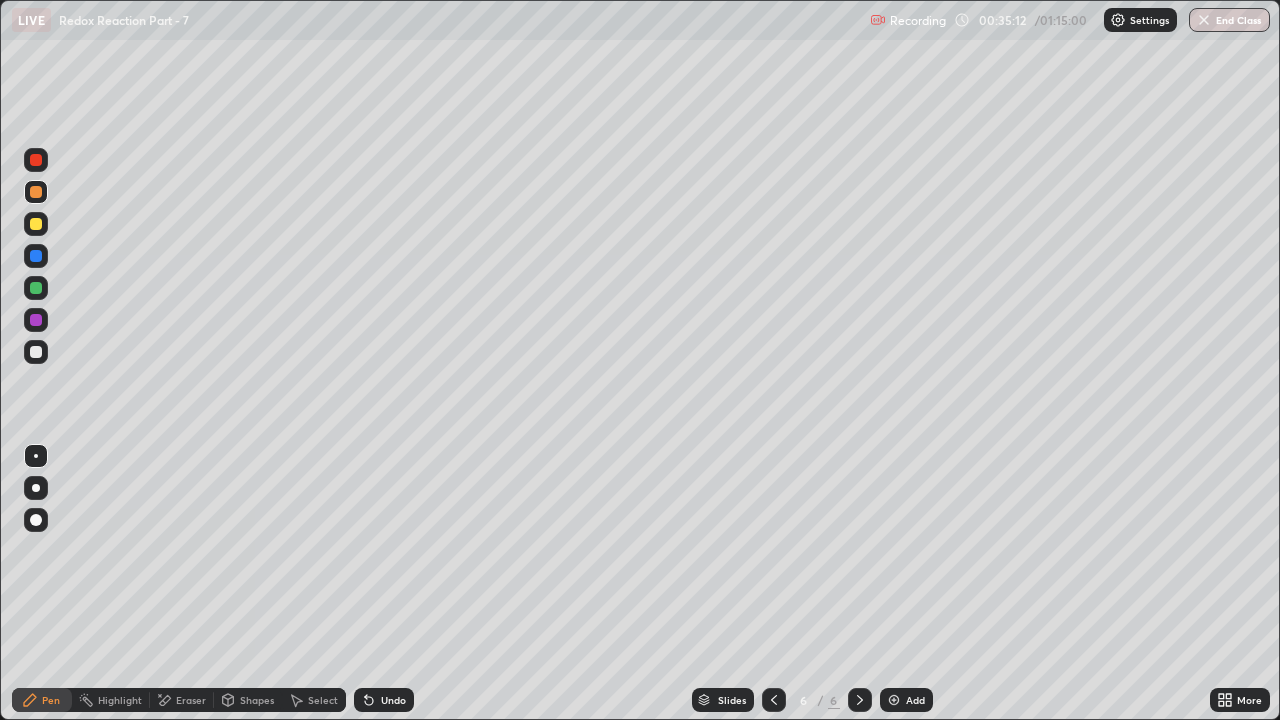 click 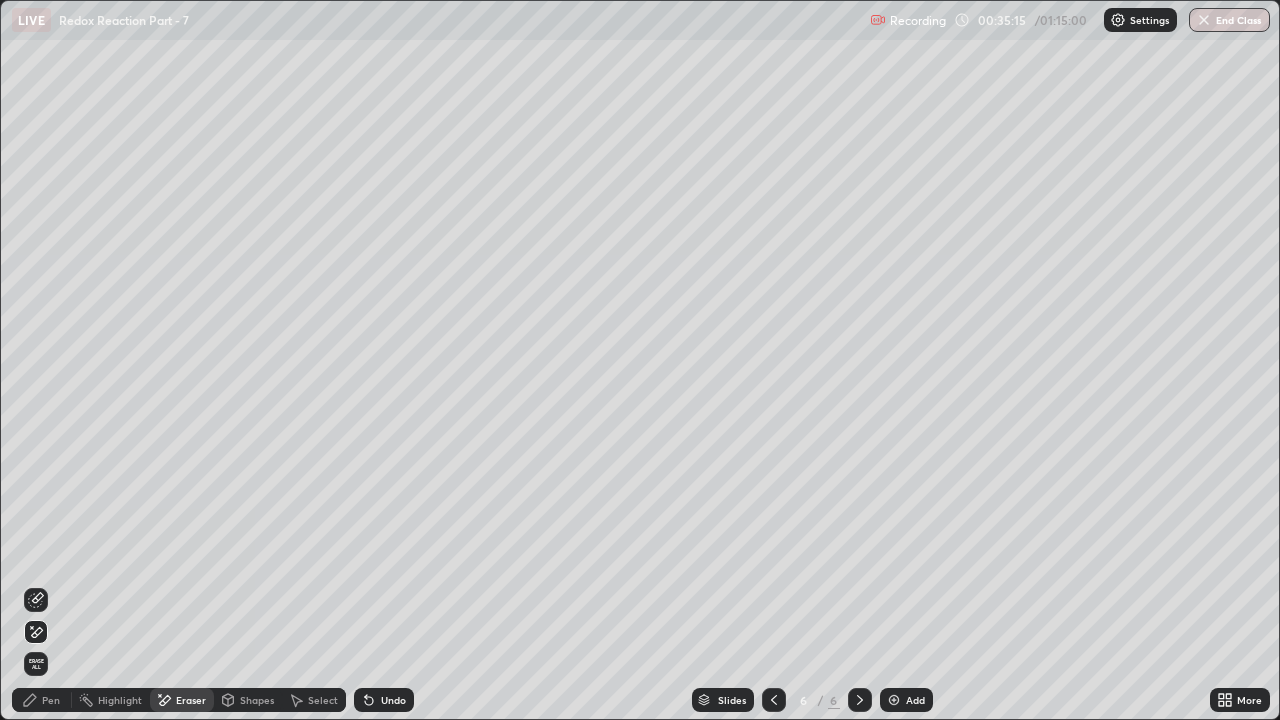click on "Pen" at bounding box center [42, 700] 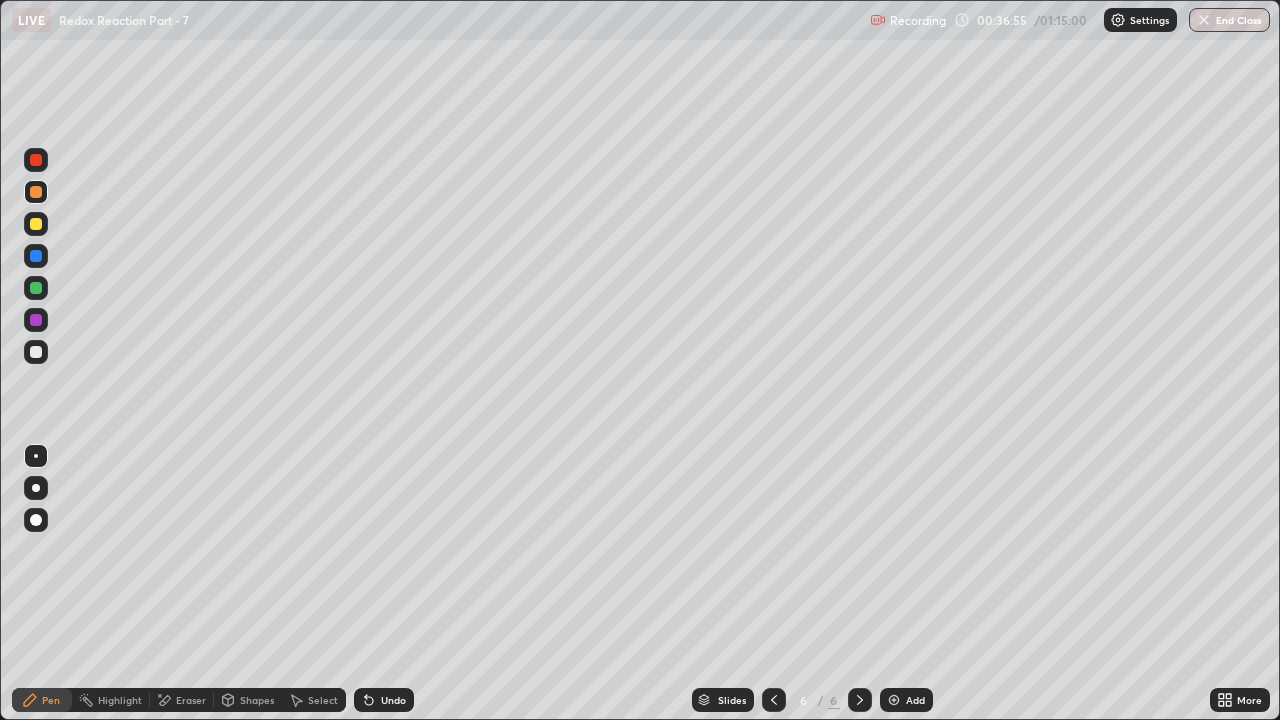 click at bounding box center (36, 352) 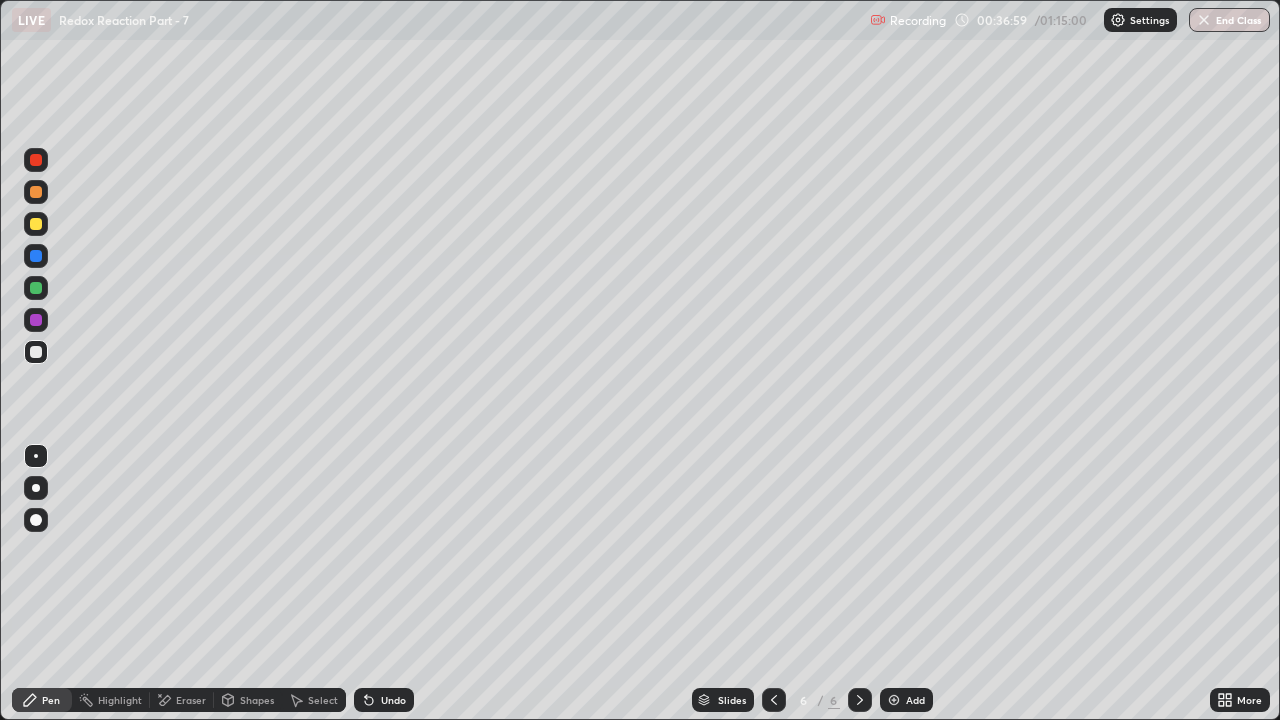 click on "Undo" at bounding box center (393, 700) 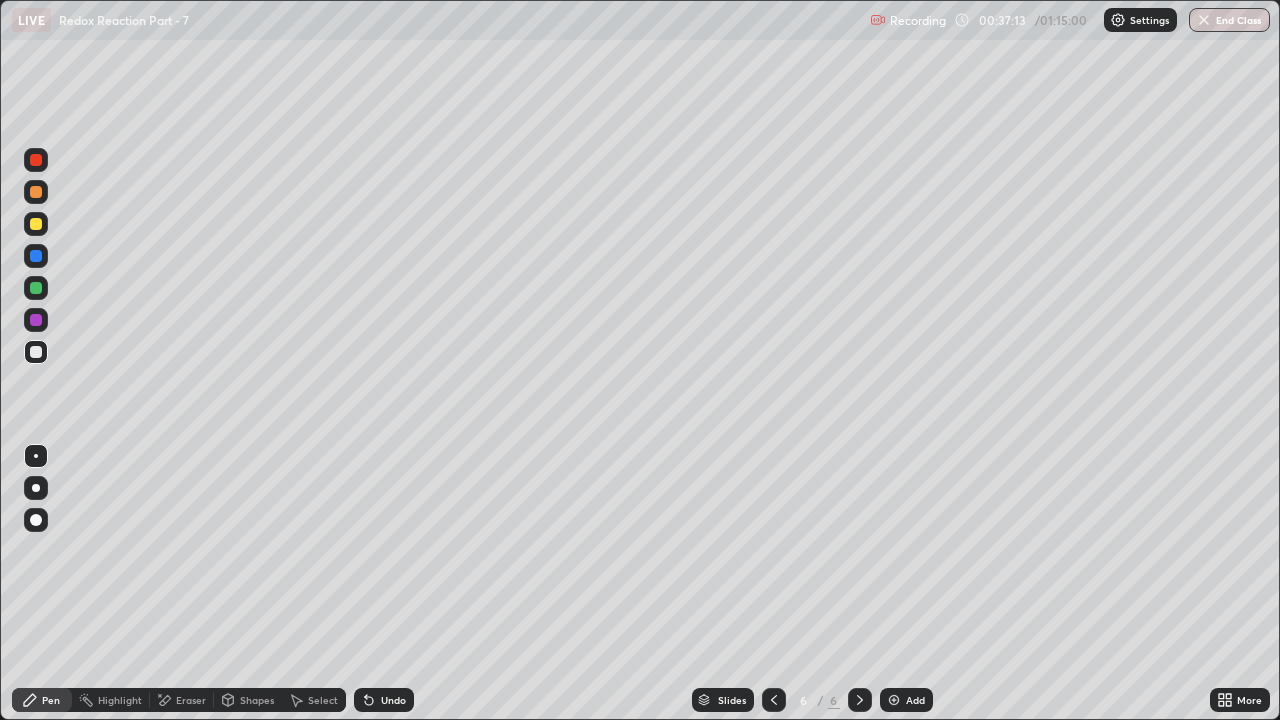 click at bounding box center [36, 224] 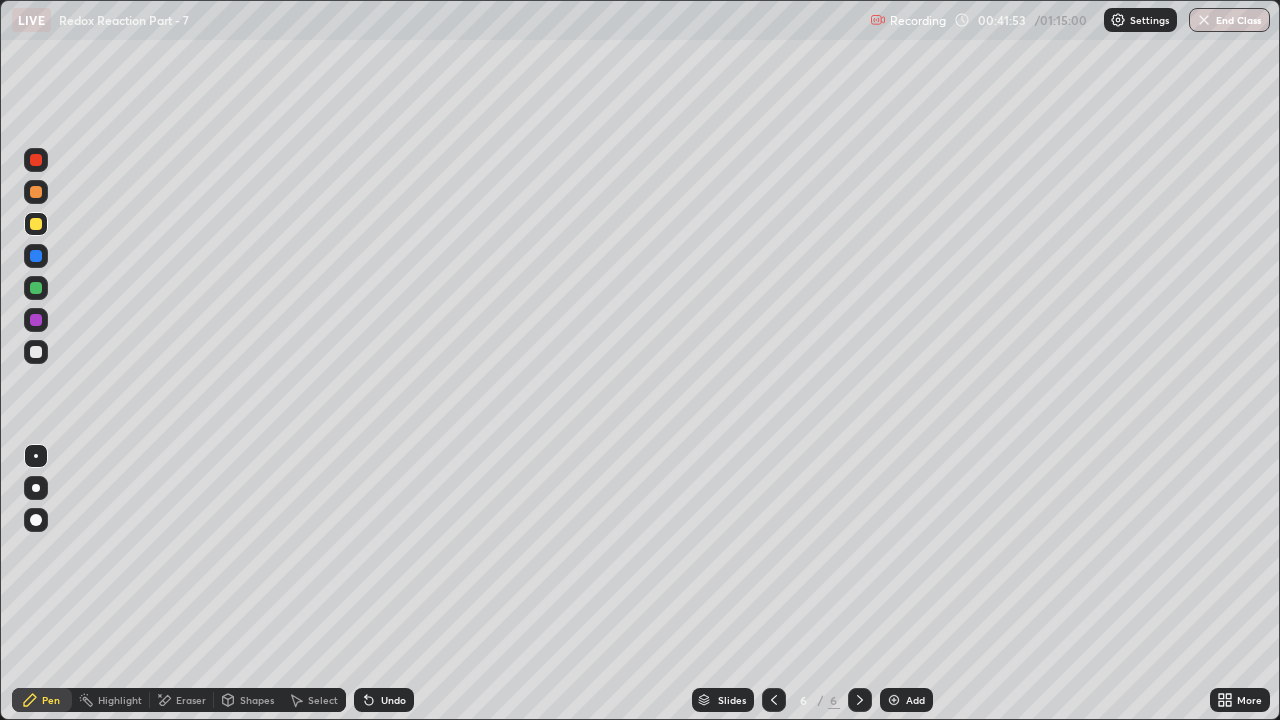 click at bounding box center (894, 700) 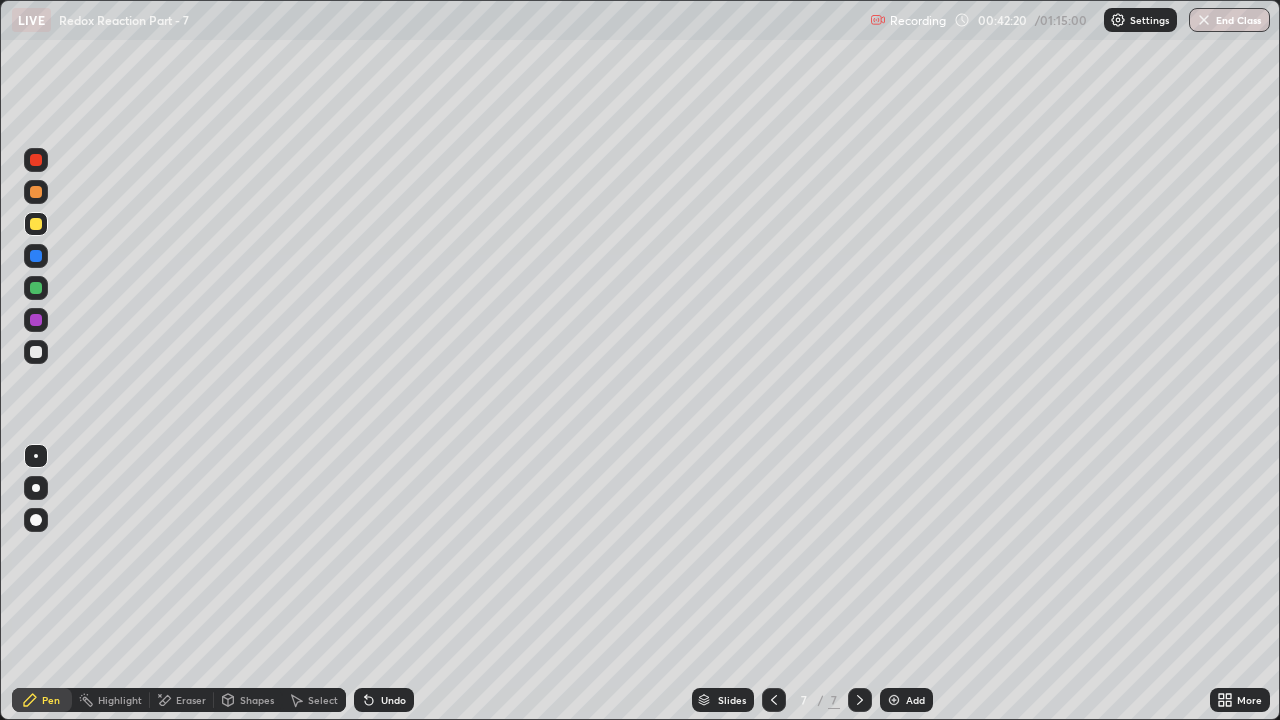 click on "Eraser" at bounding box center [182, 700] 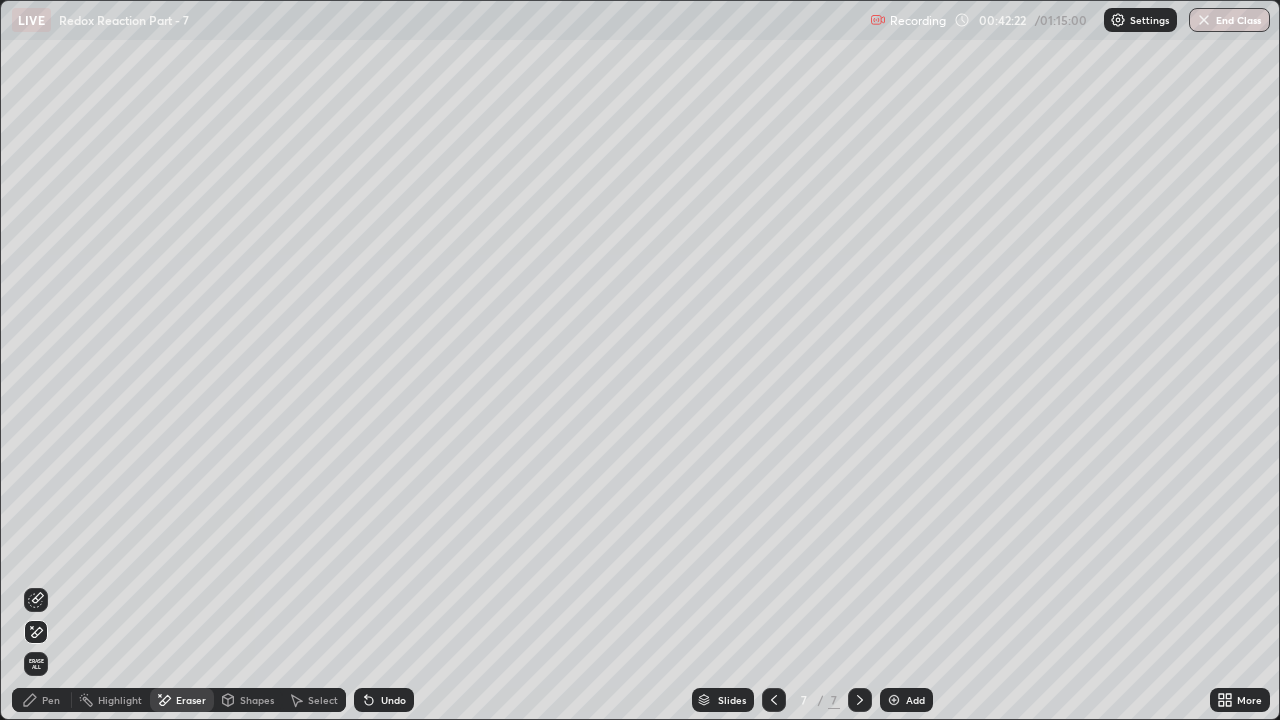 click on "Pen" at bounding box center (51, 700) 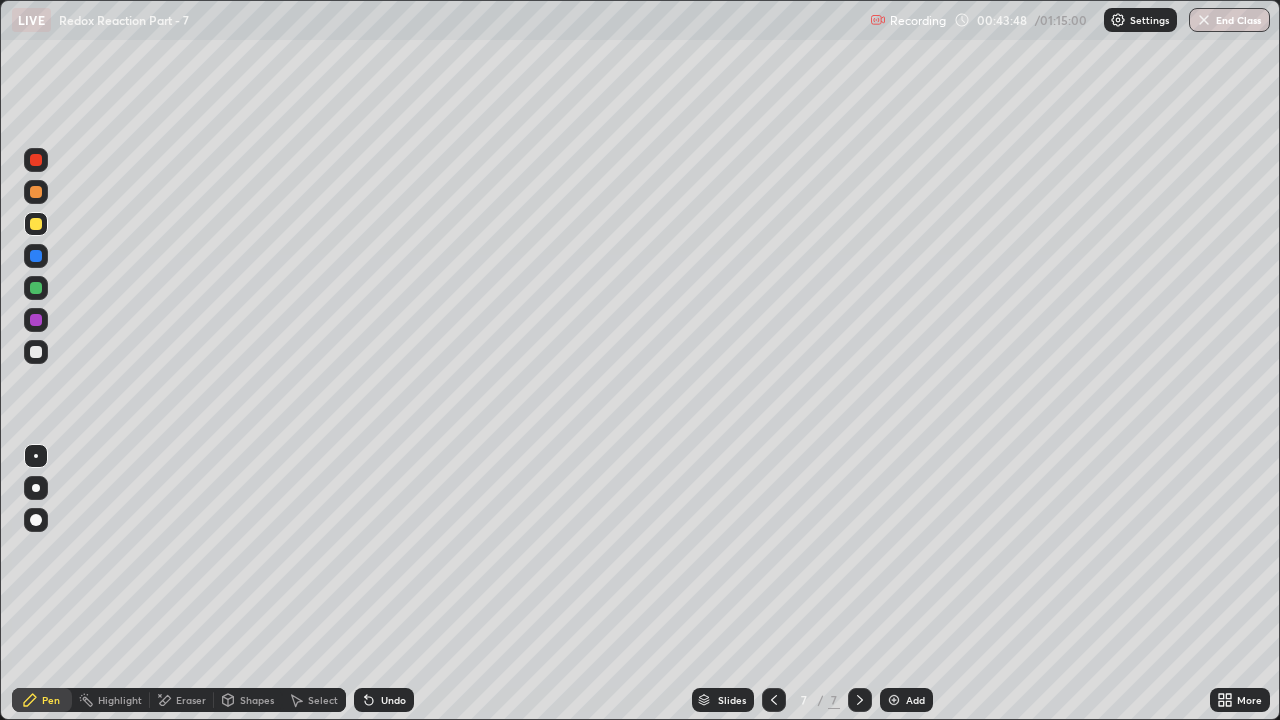 click at bounding box center [36, 192] 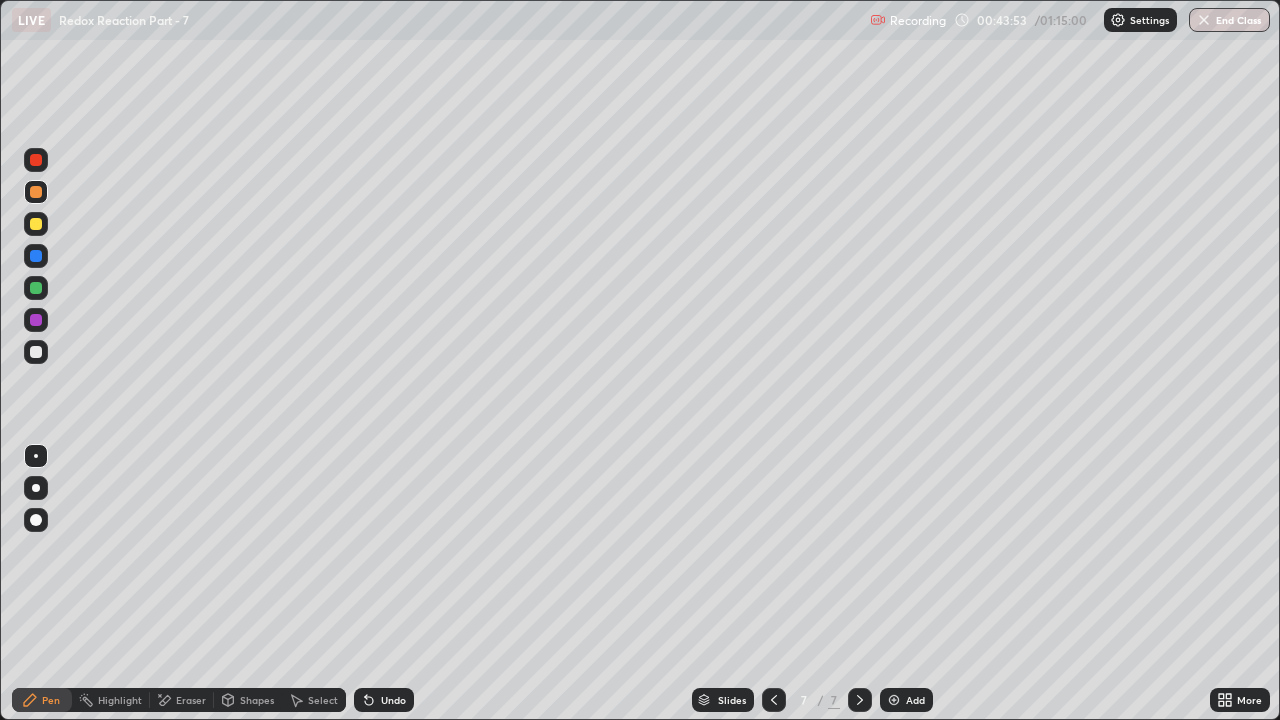 click 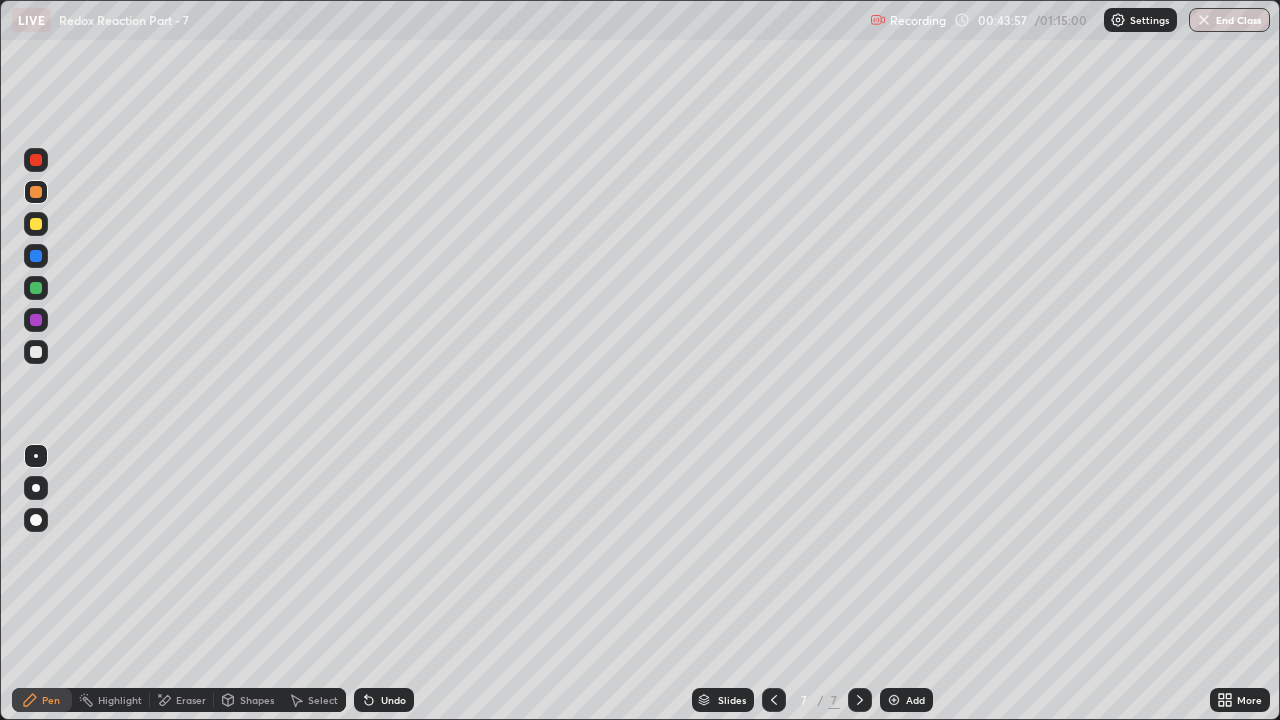 click 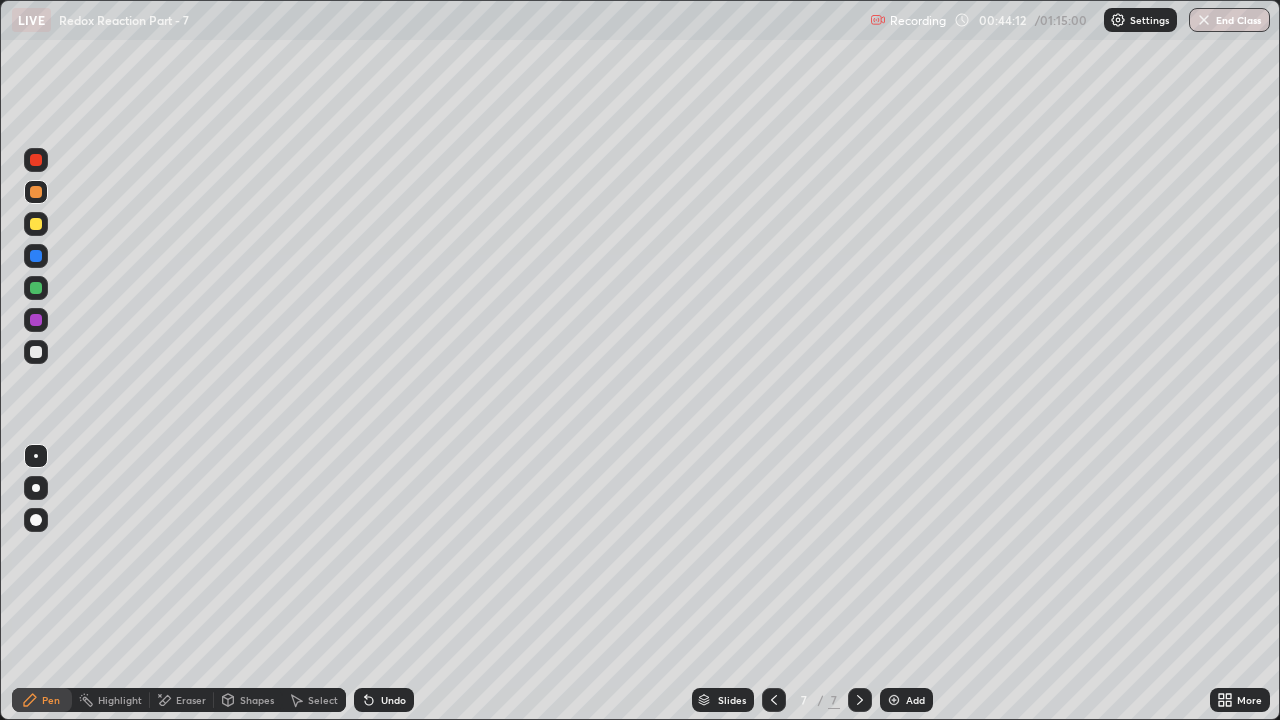 click at bounding box center (36, 288) 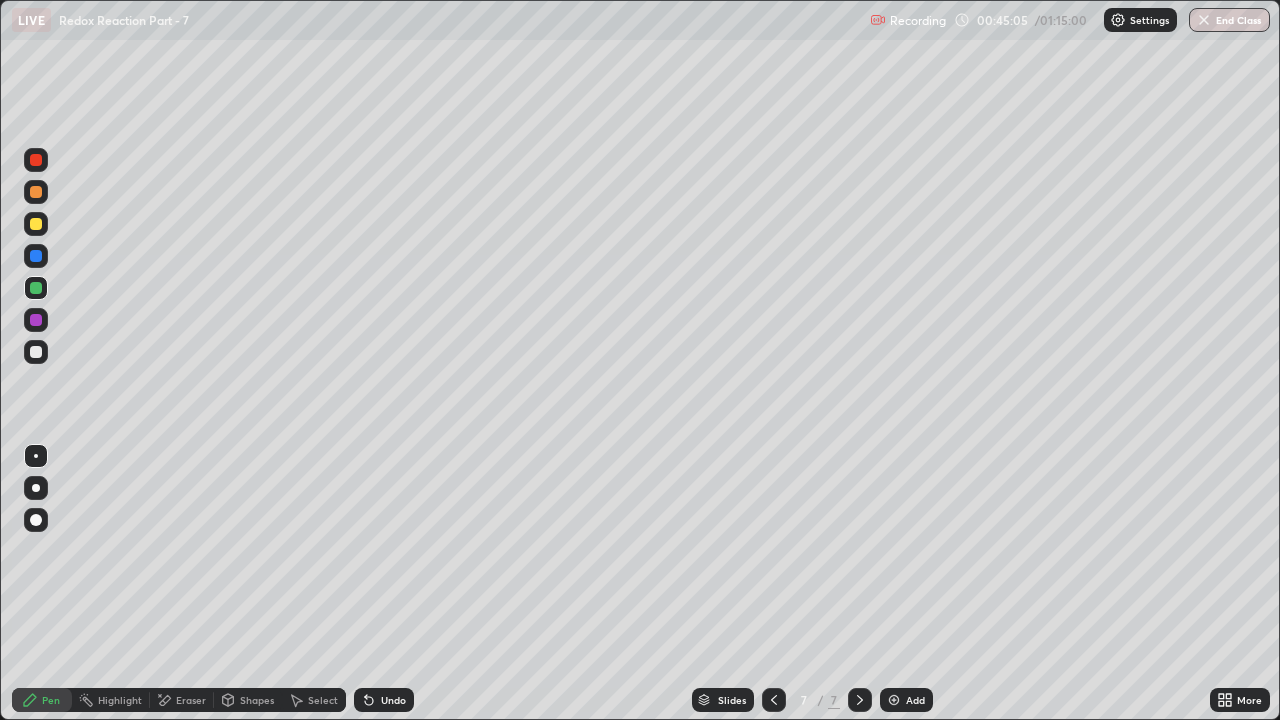 click at bounding box center (36, 352) 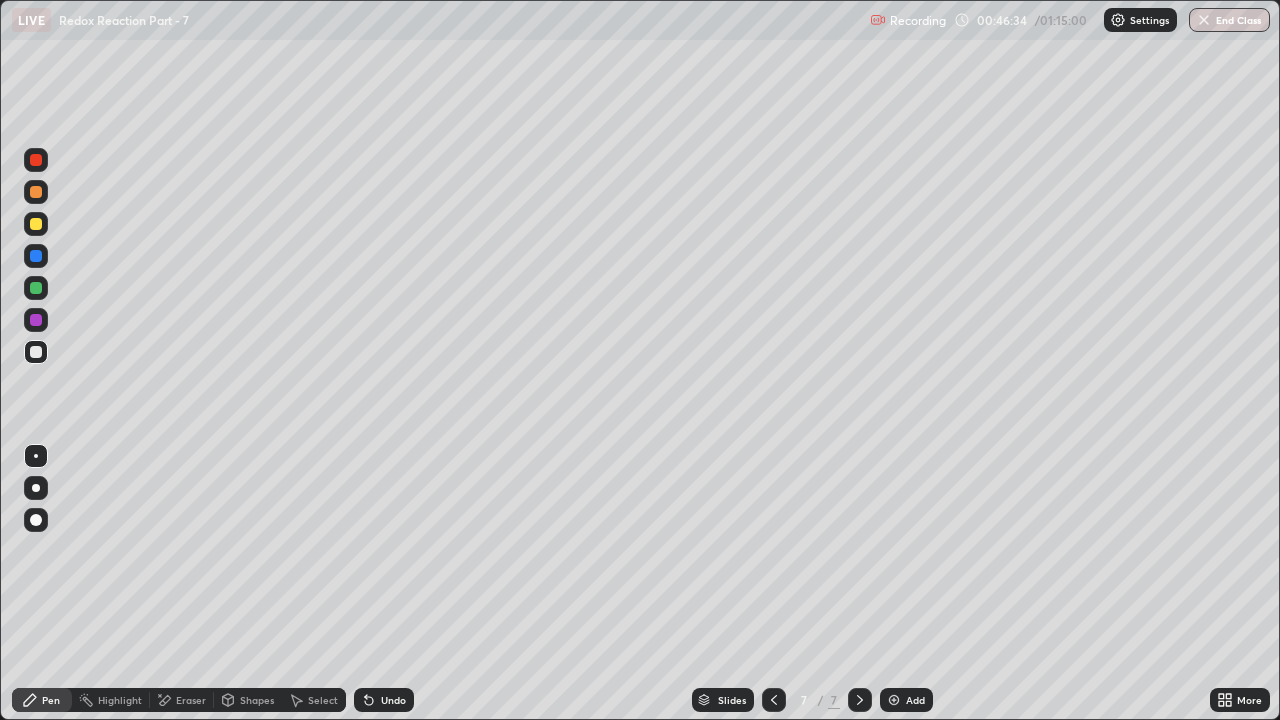 click on "Eraser" at bounding box center (182, 700) 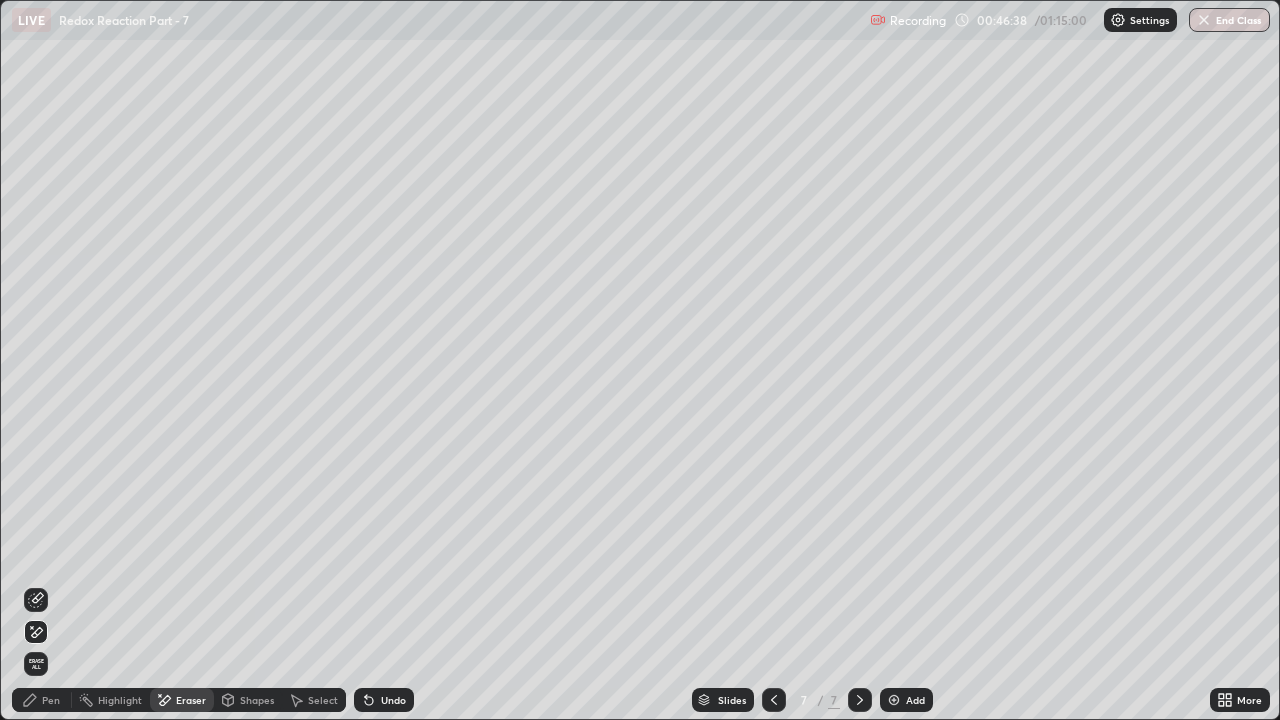 click on "Pen" at bounding box center [42, 700] 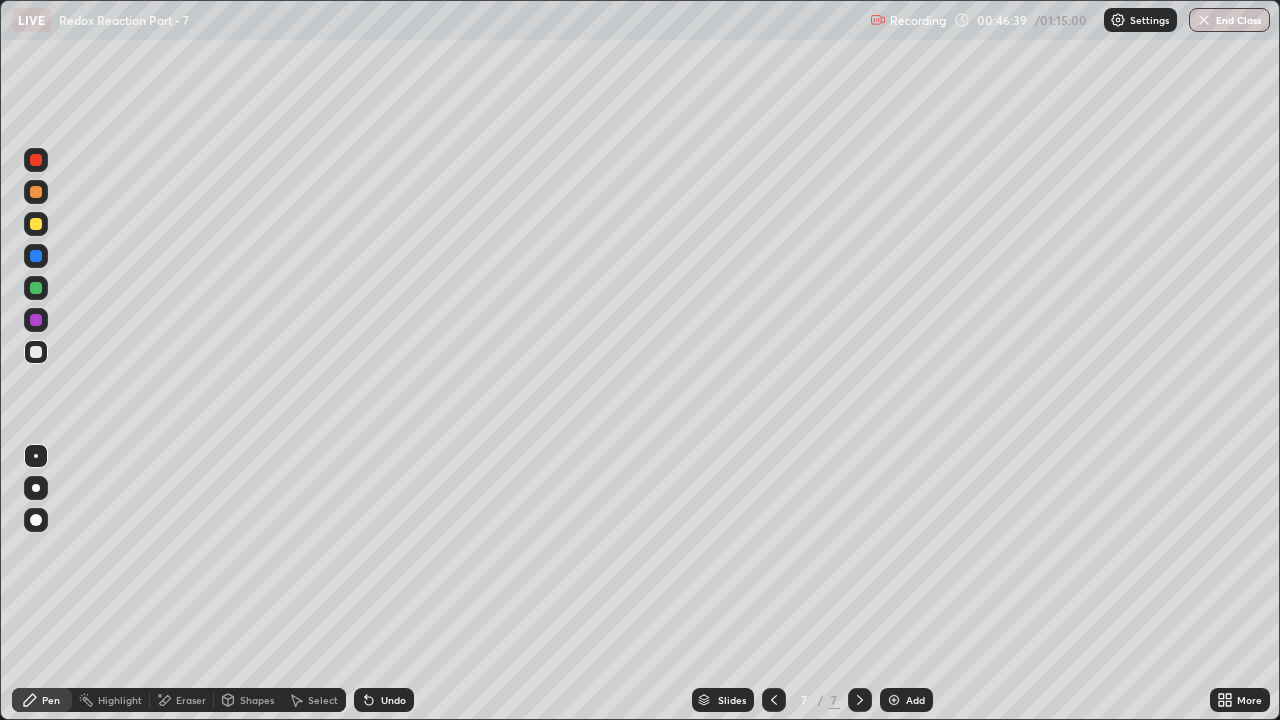 click at bounding box center [36, 288] 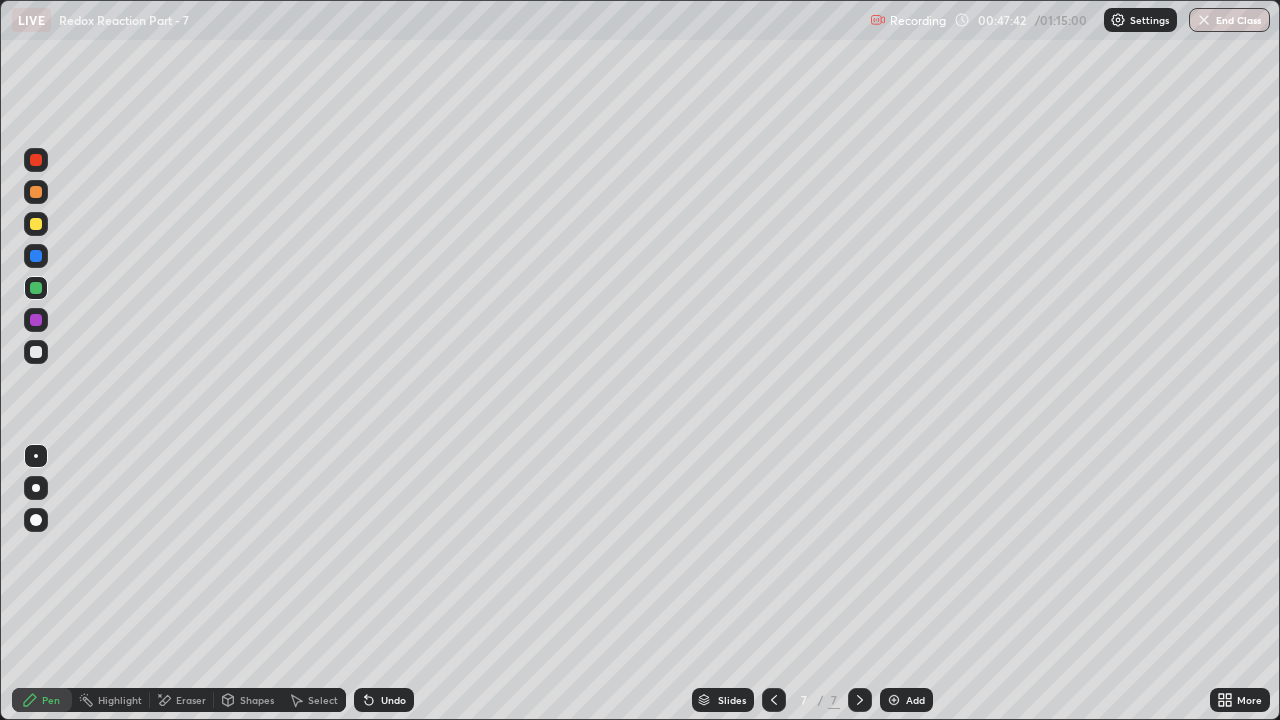 click at bounding box center [36, 224] 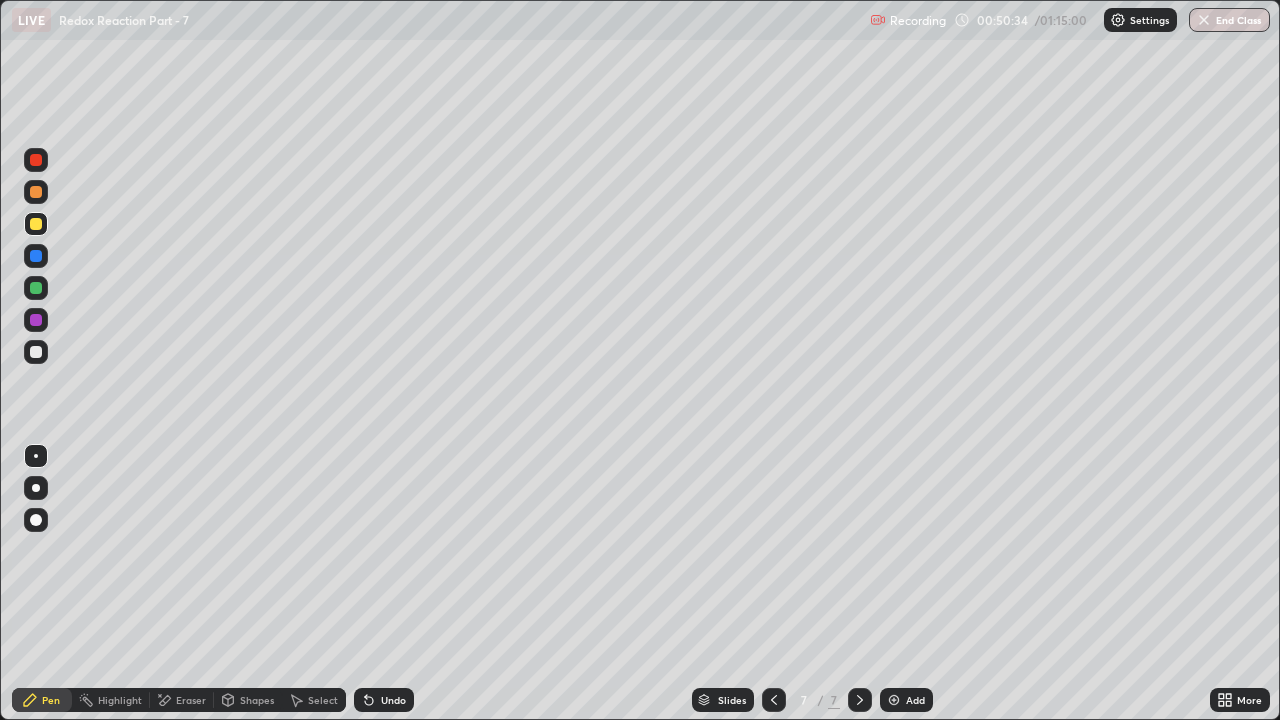 click at bounding box center (894, 700) 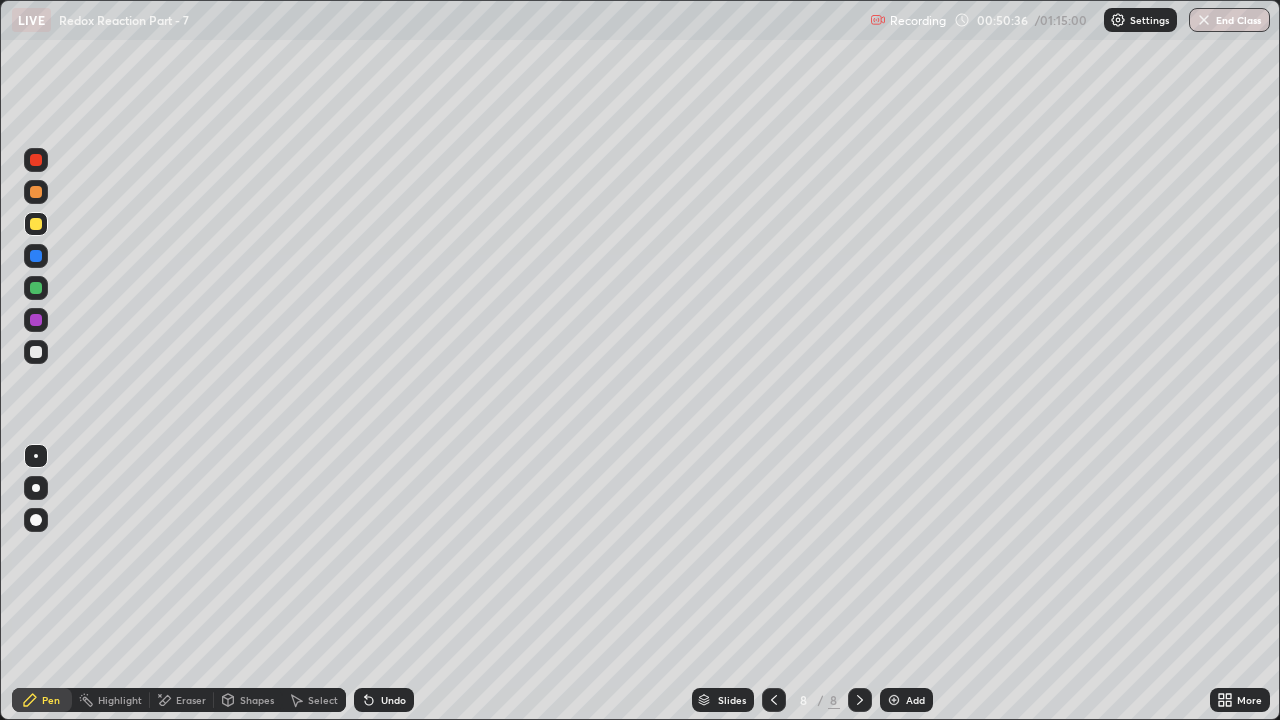 click at bounding box center (36, 352) 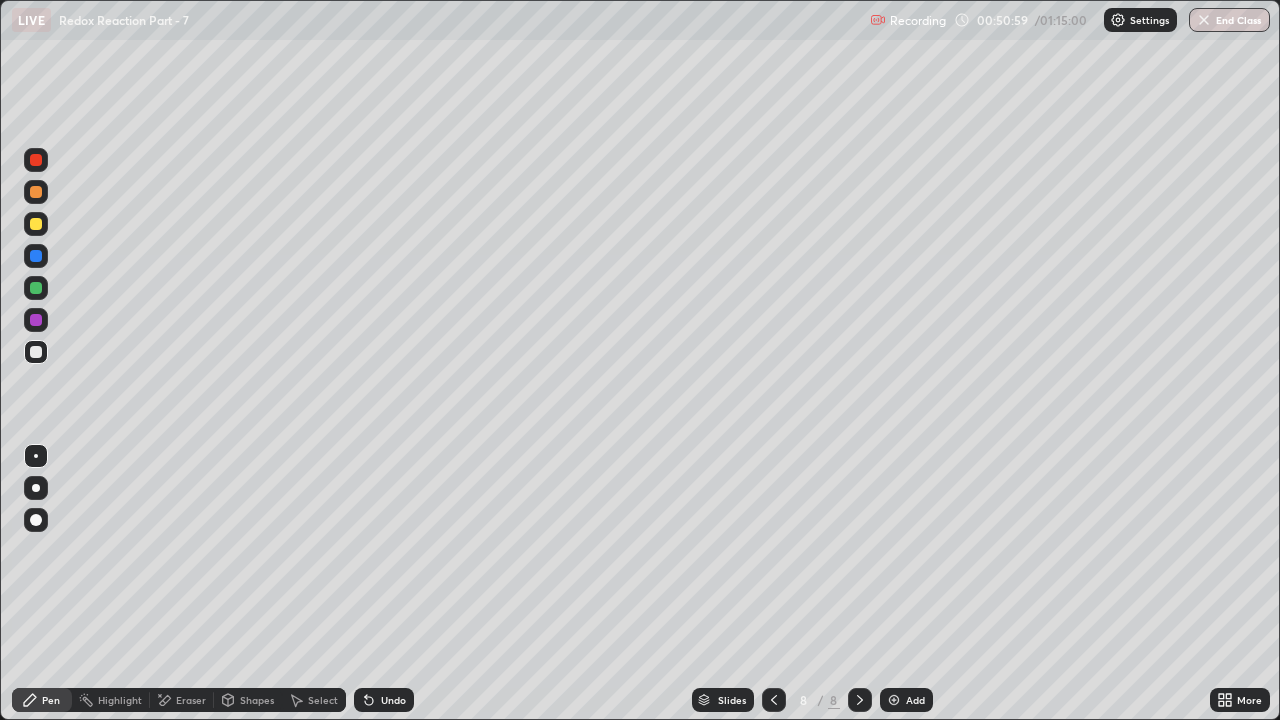 click at bounding box center (36, 224) 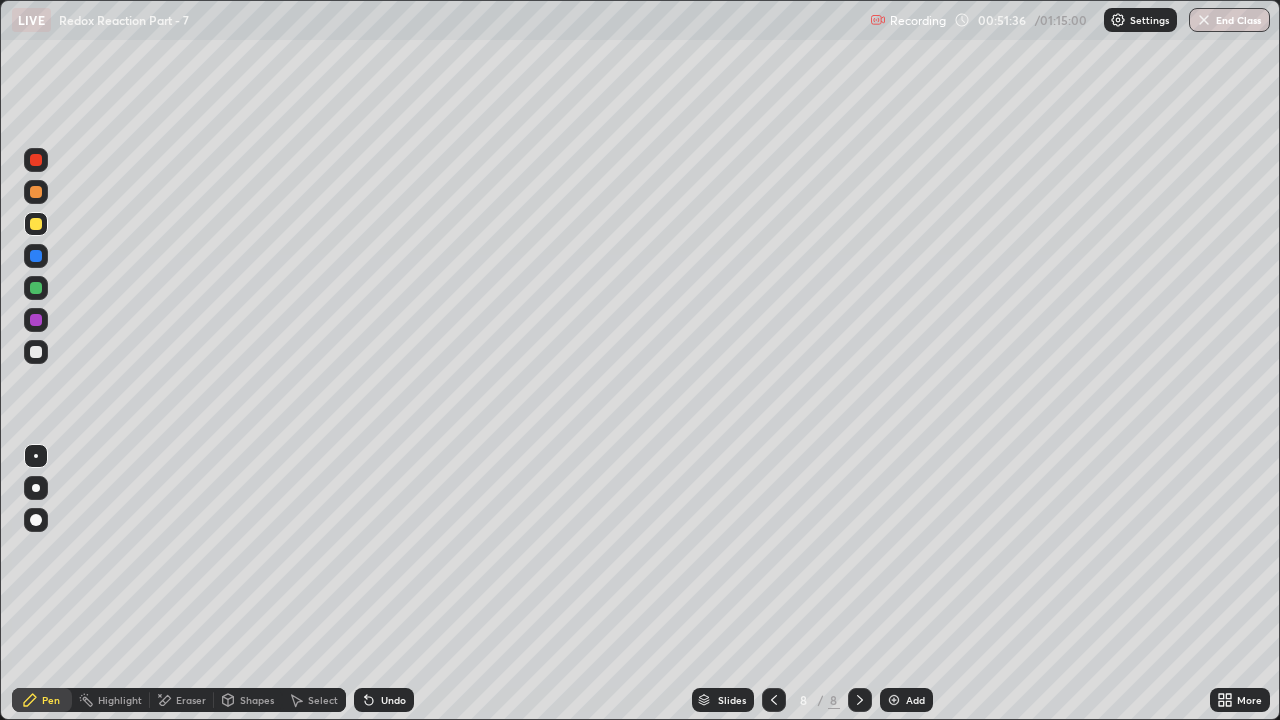 click on "Undo" at bounding box center [384, 700] 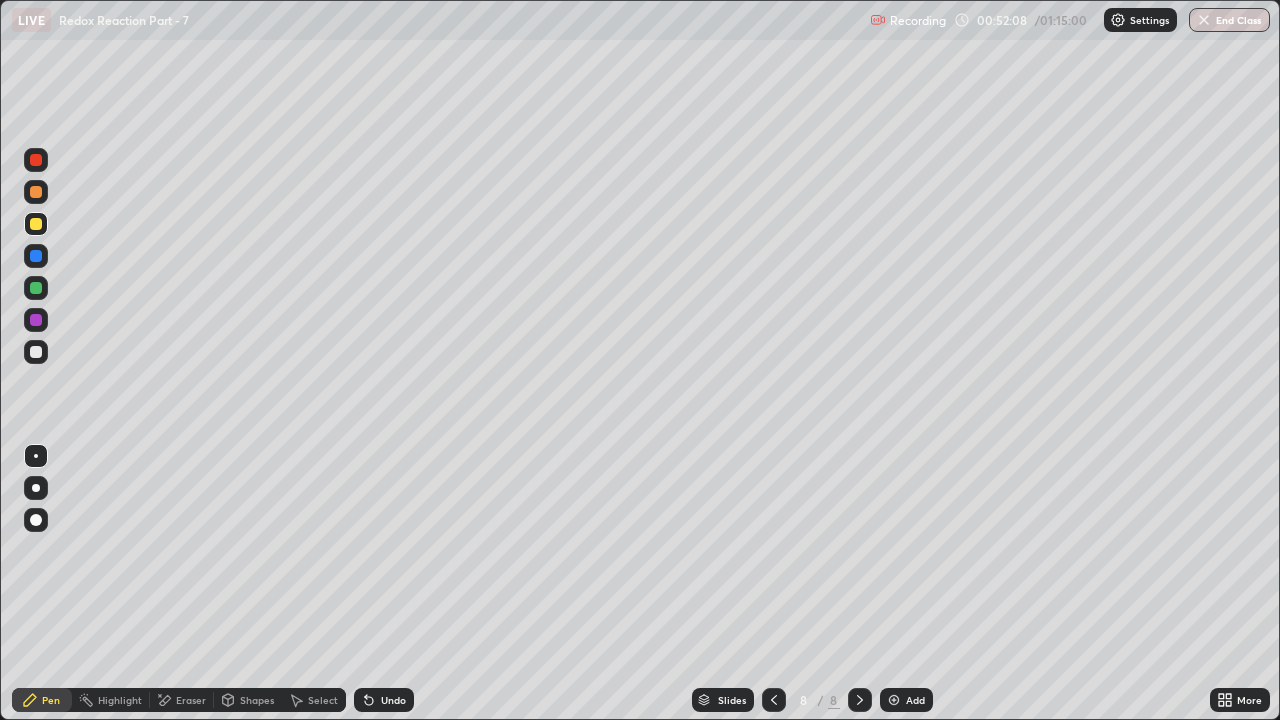click at bounding box center (36, 352) 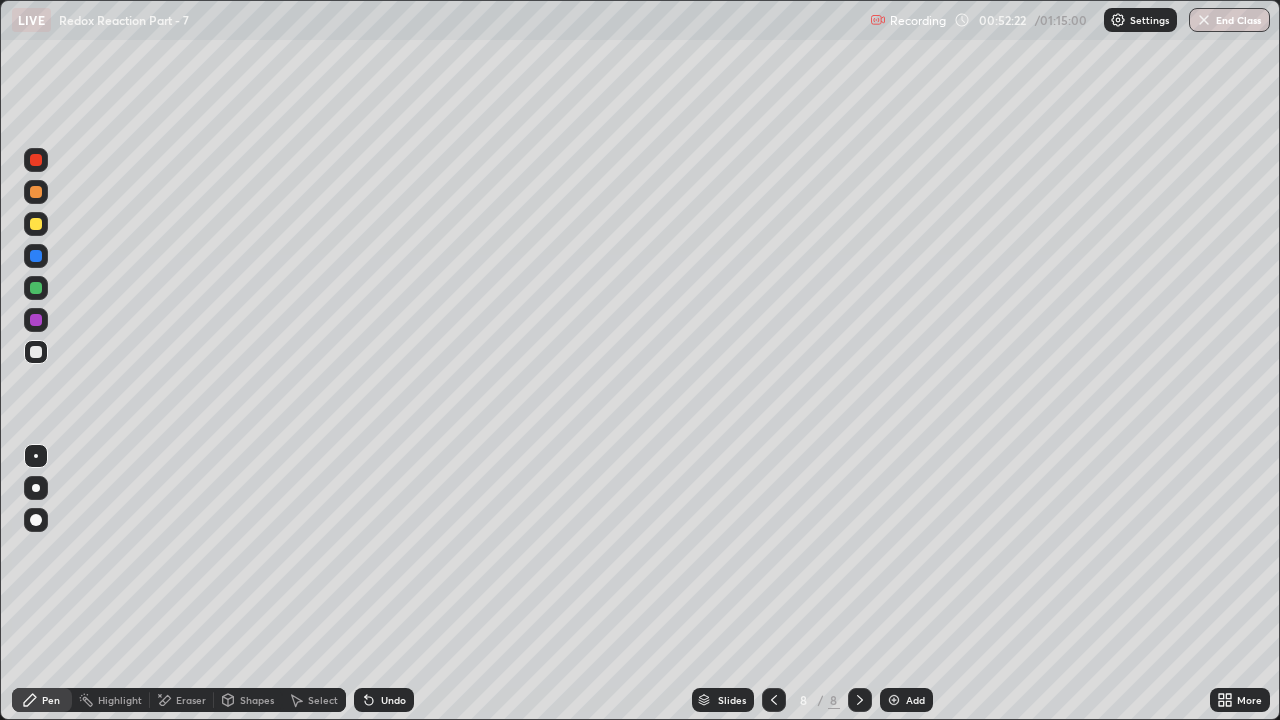 click at bounding box center [36, 352] 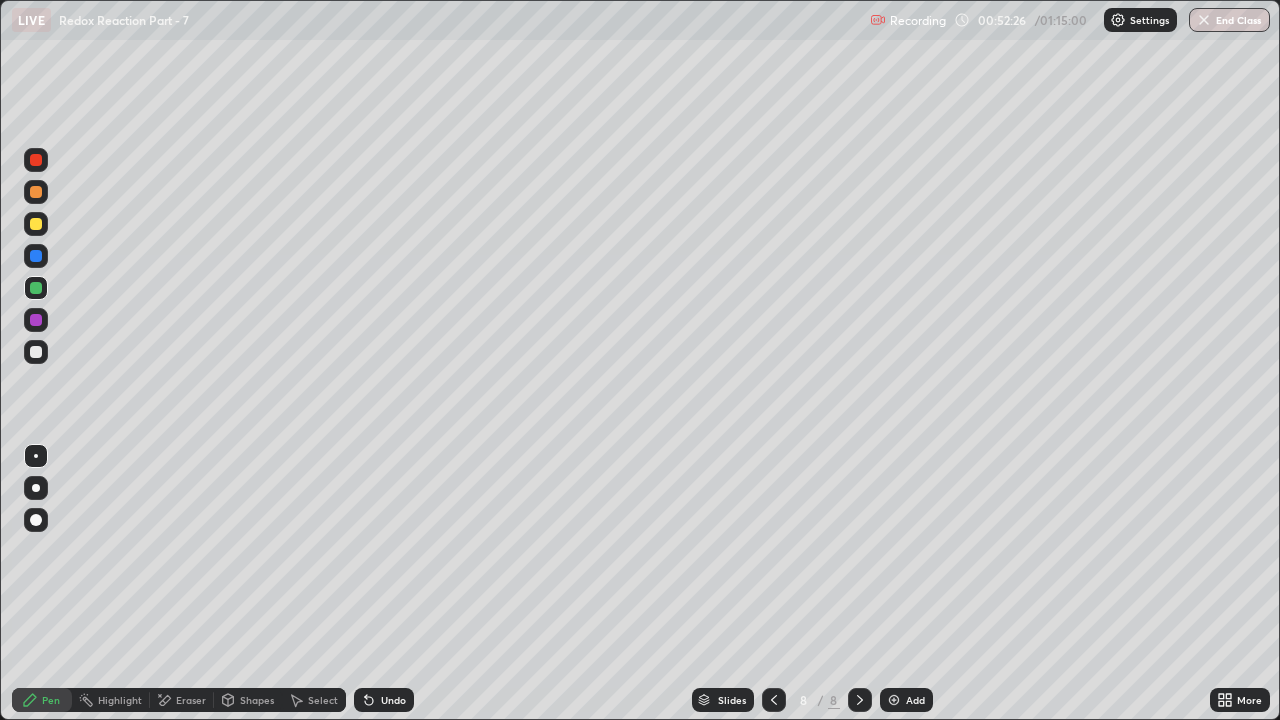 click on "Eraser" at bounding box center (191, 700) 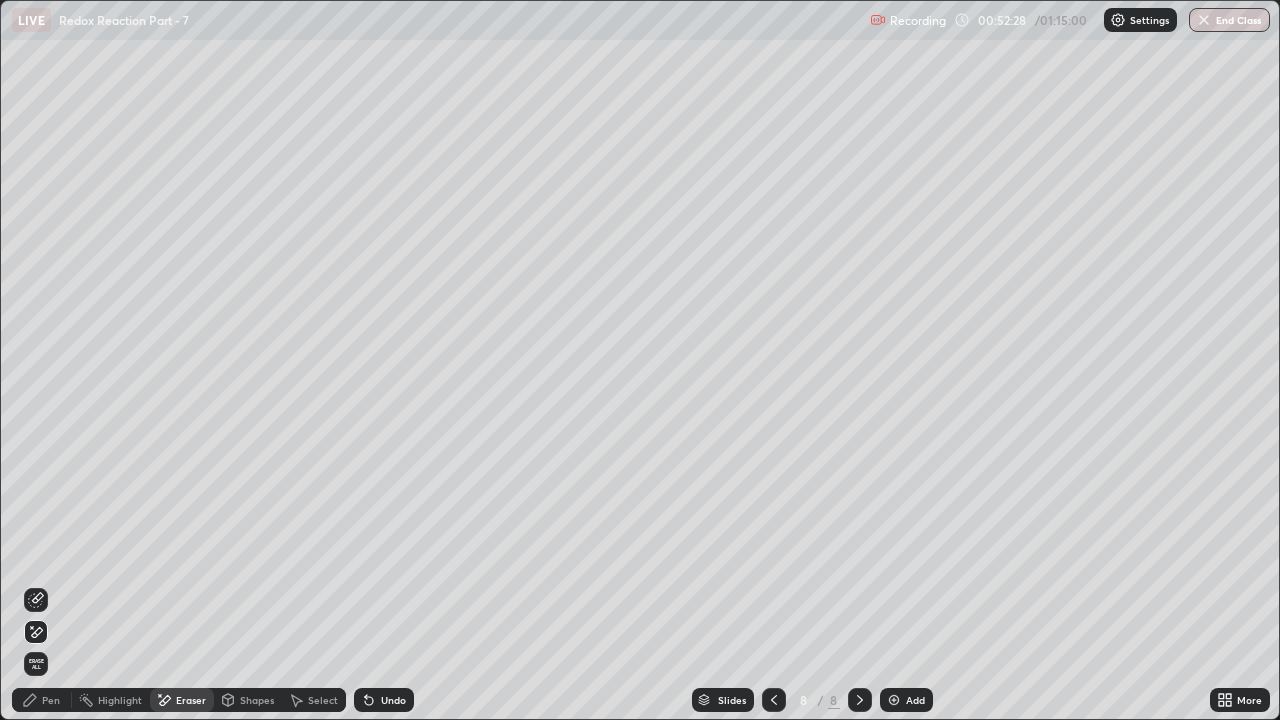 click on "Pen" at bounding box center (51, 700) 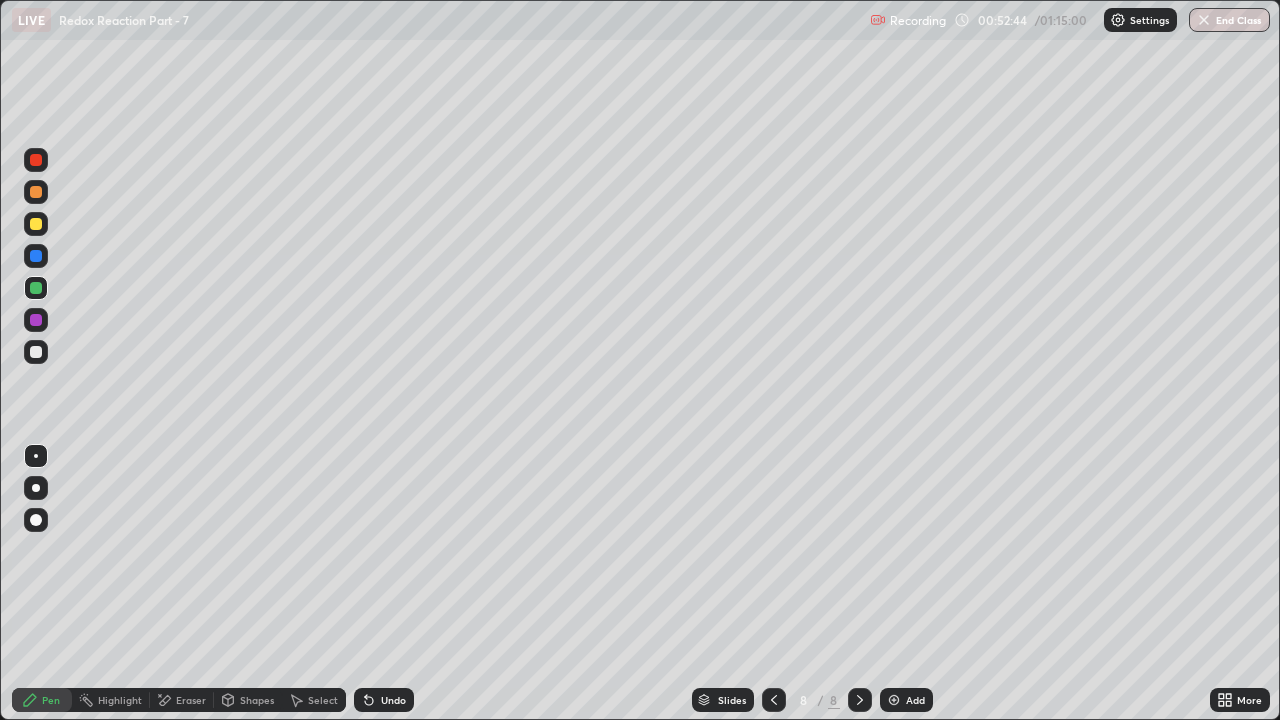 click at bounding box center (36, 224) 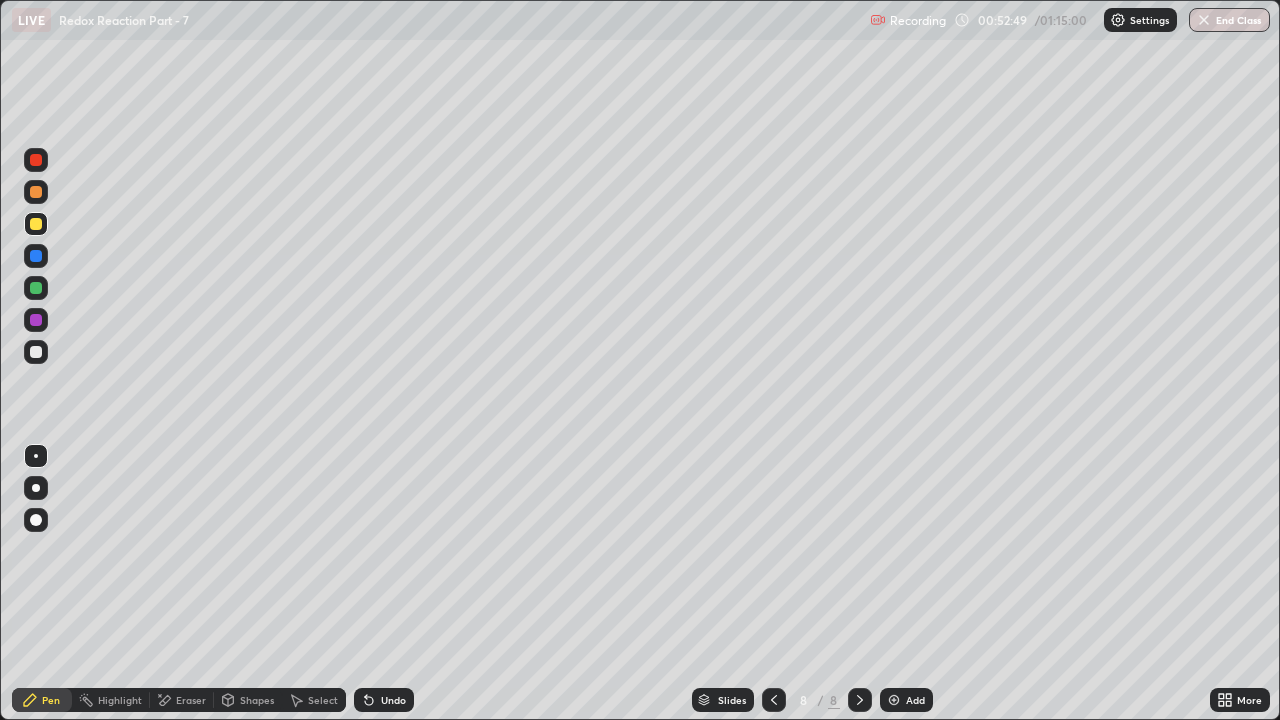 click at bounding box center [36, 192] 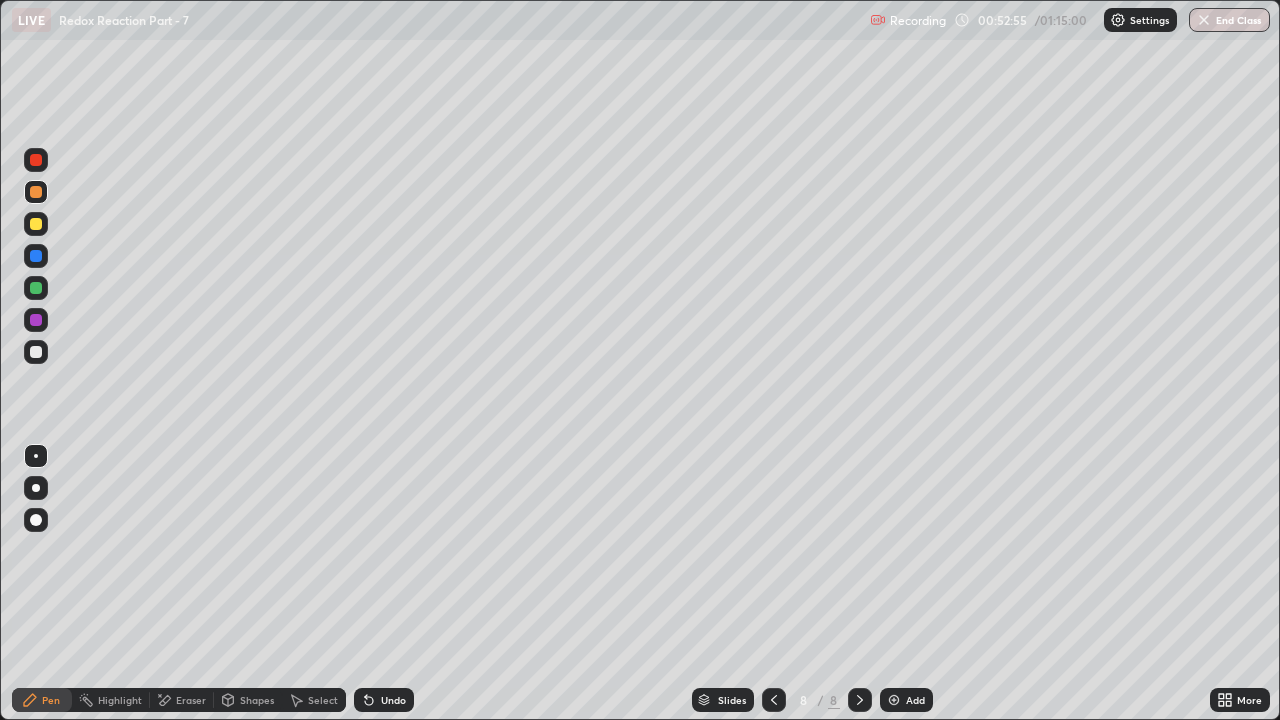 click at bounding box center [36, 352] 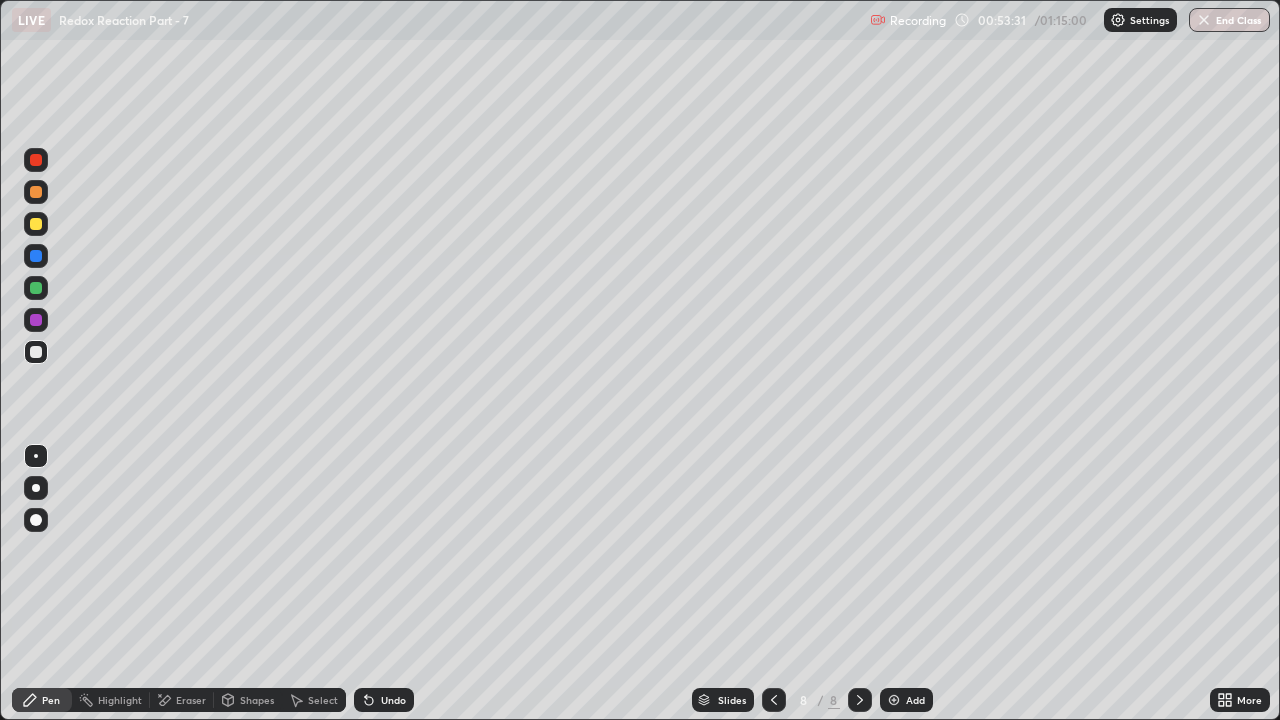 click at bounding box center (36, 224) 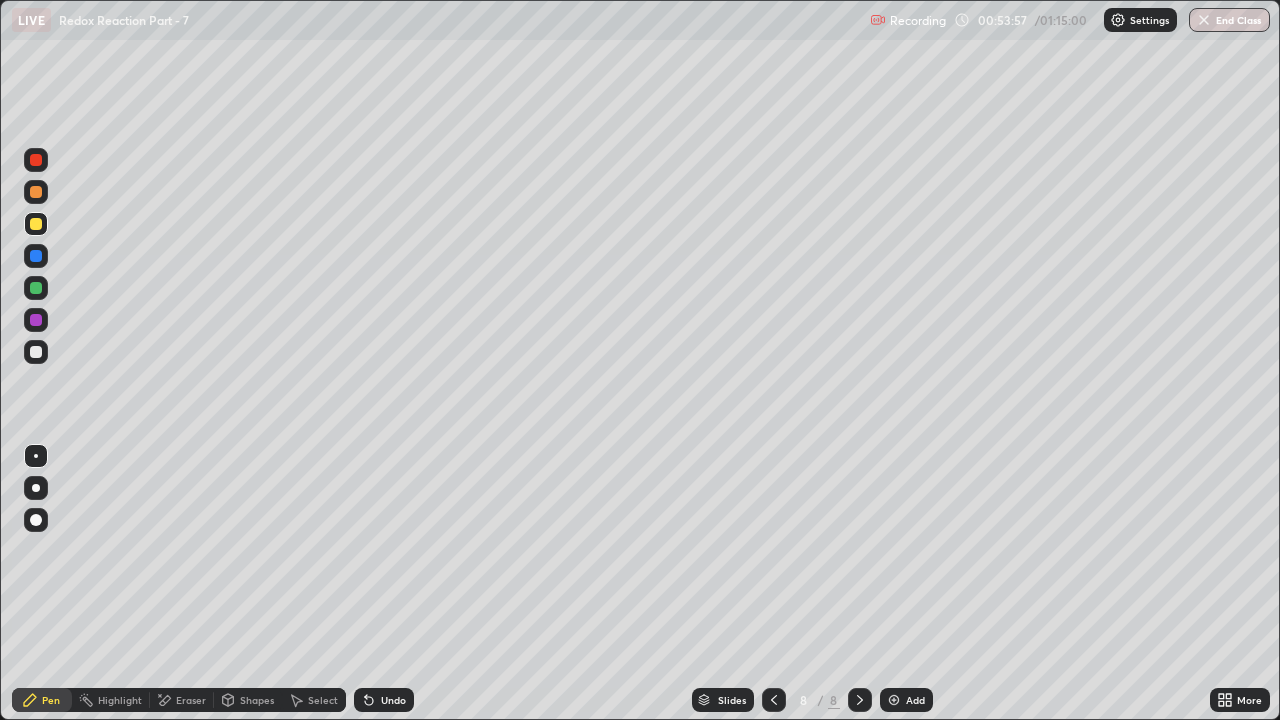 click on "Eraser" at bounding box center (182, 700) 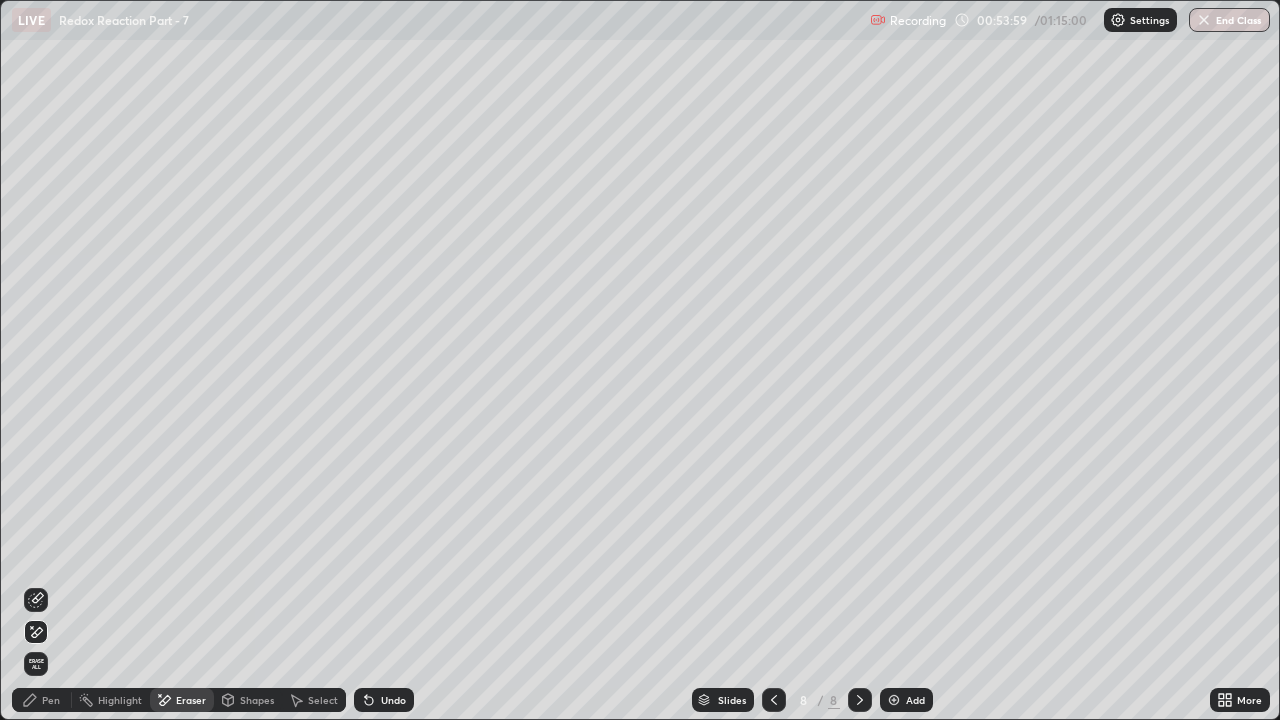click on "Pen" at bounding box center (51, 700) 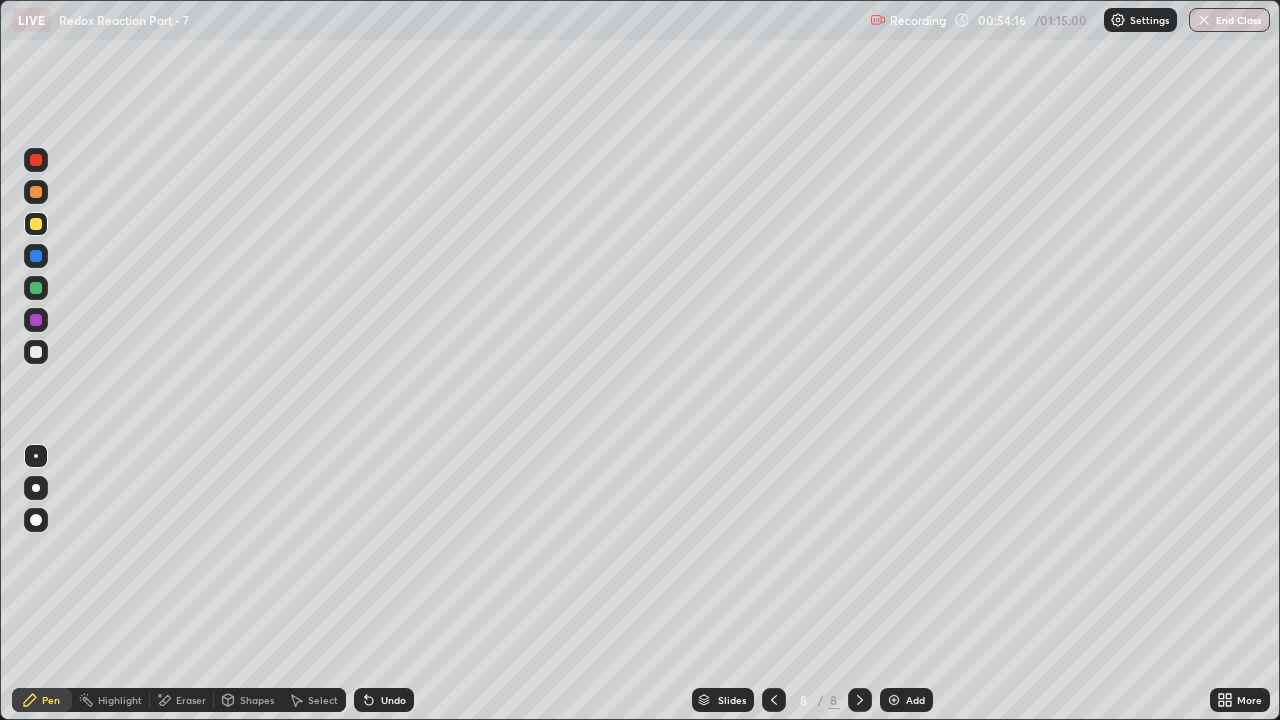 click at bounding box center (36, 192) 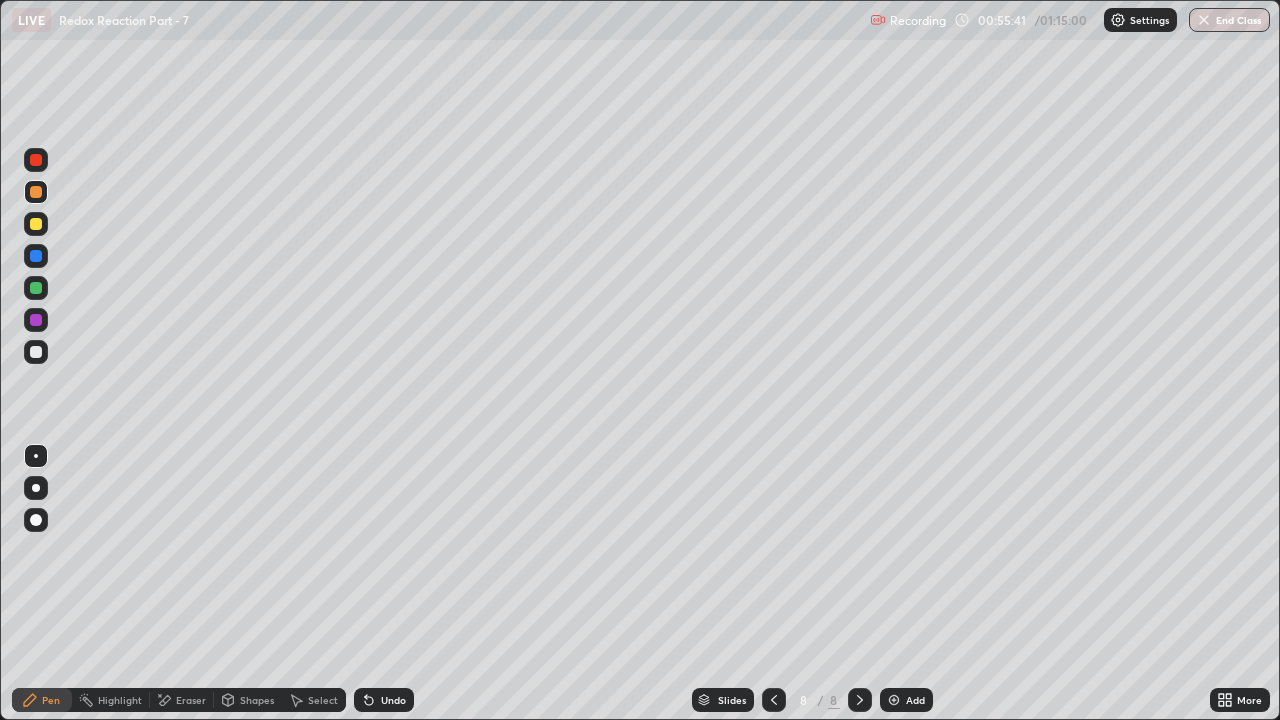 click at bounding box center [36, 352] 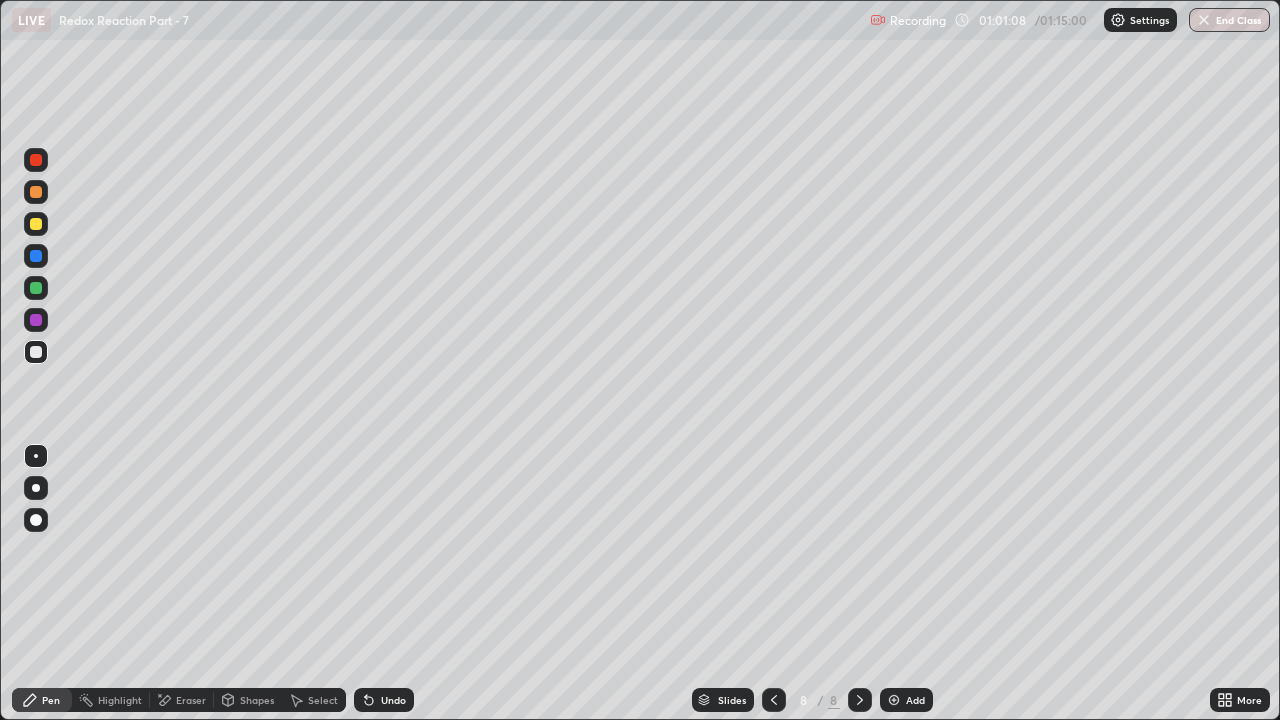click on "Add" at bounding box center [915, 700] 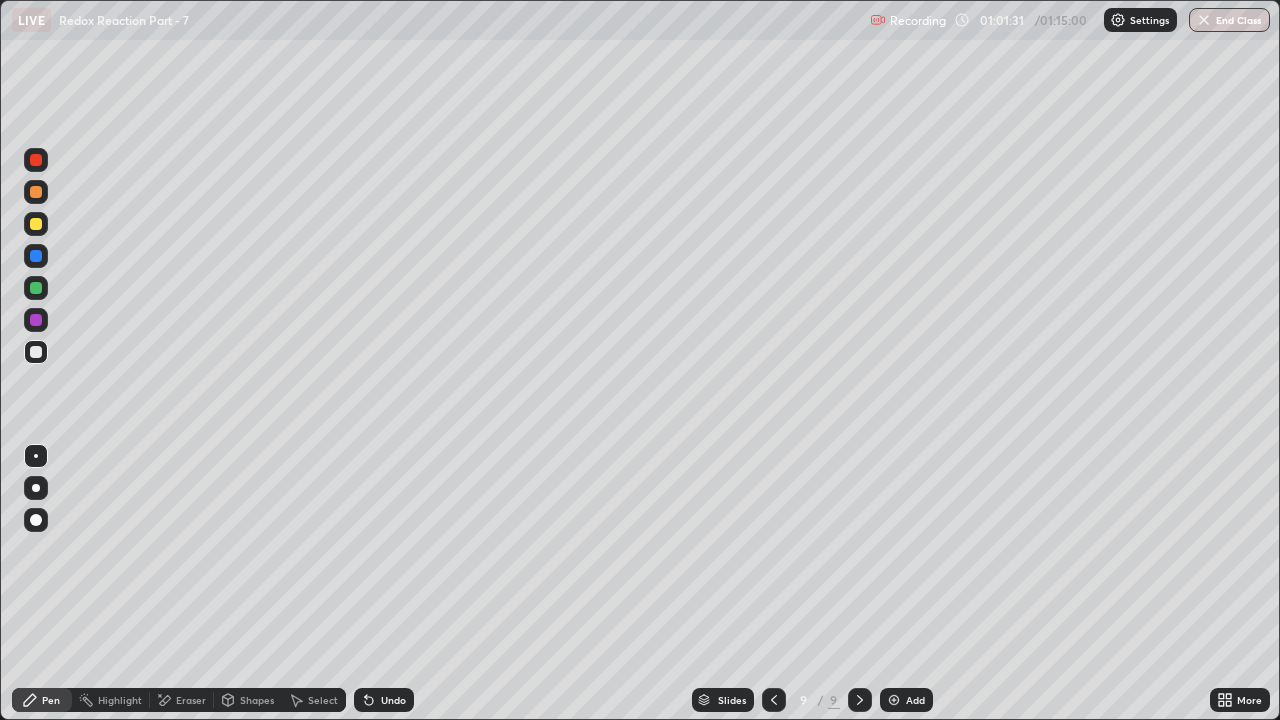 click at bounding box center (36, 192) 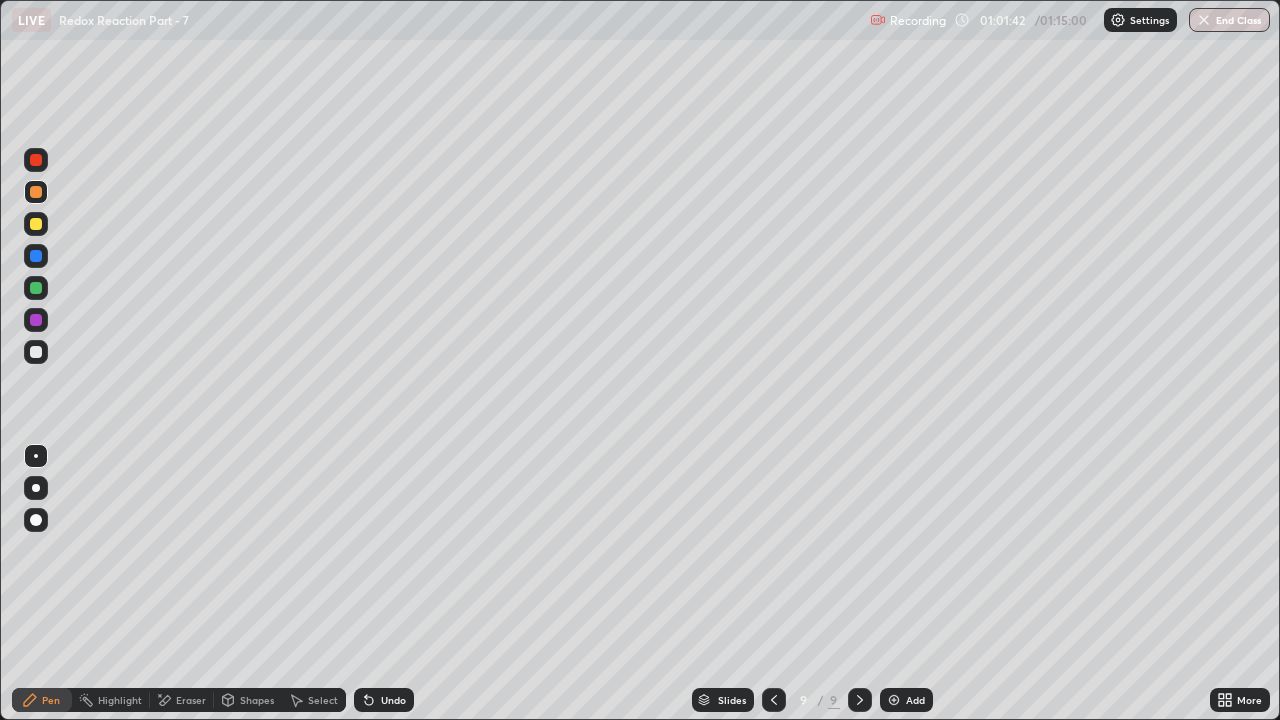 click at bounding box center (36, 224) 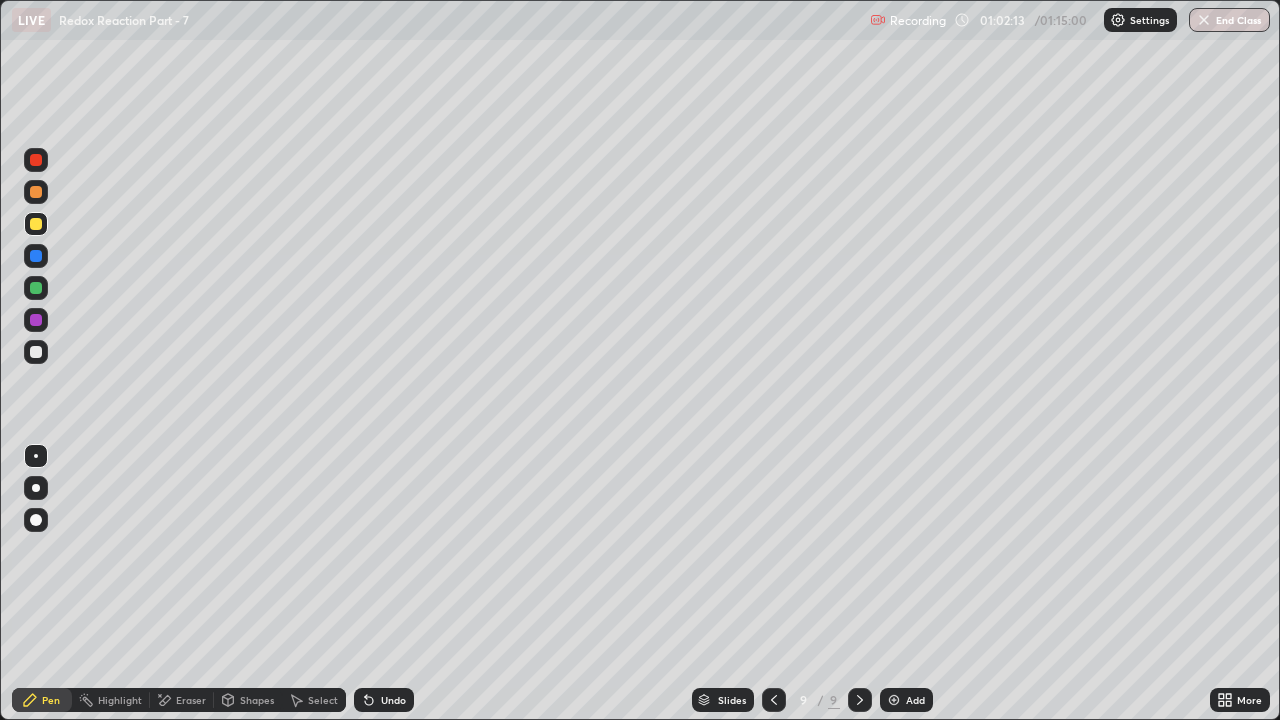 click at bounding box center (36, 192) 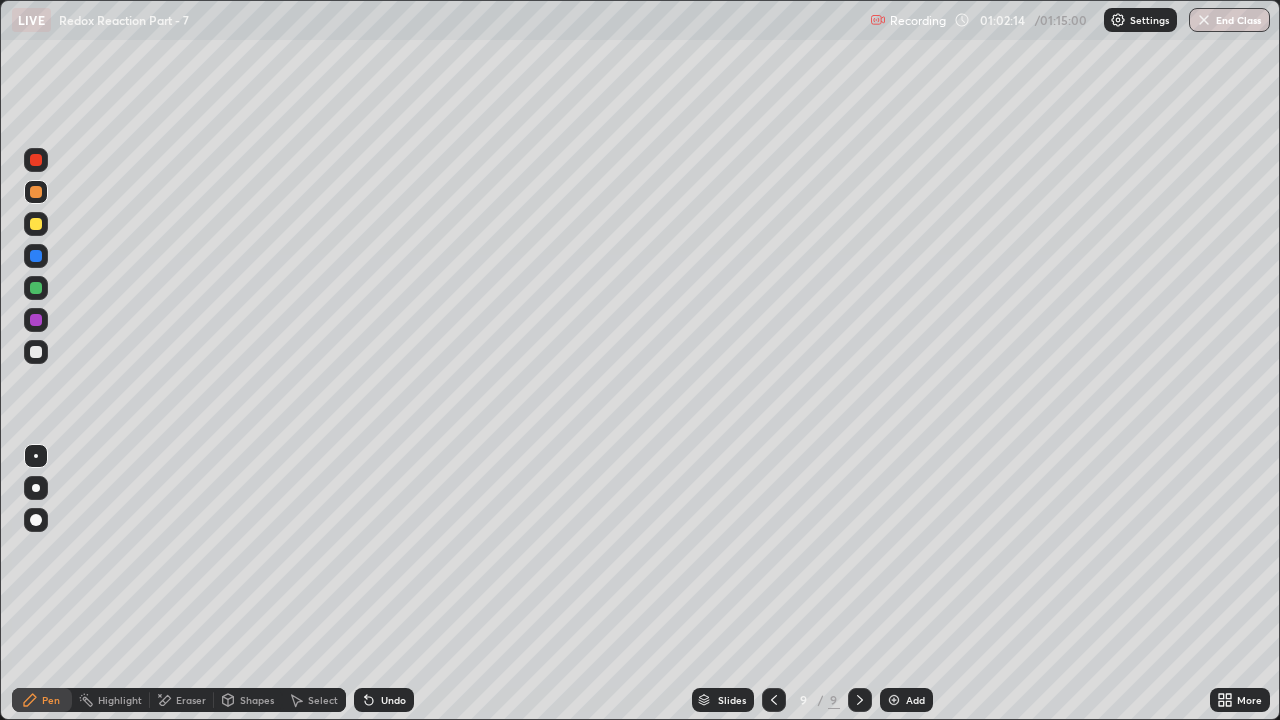 click at bounding box center (36, 352) 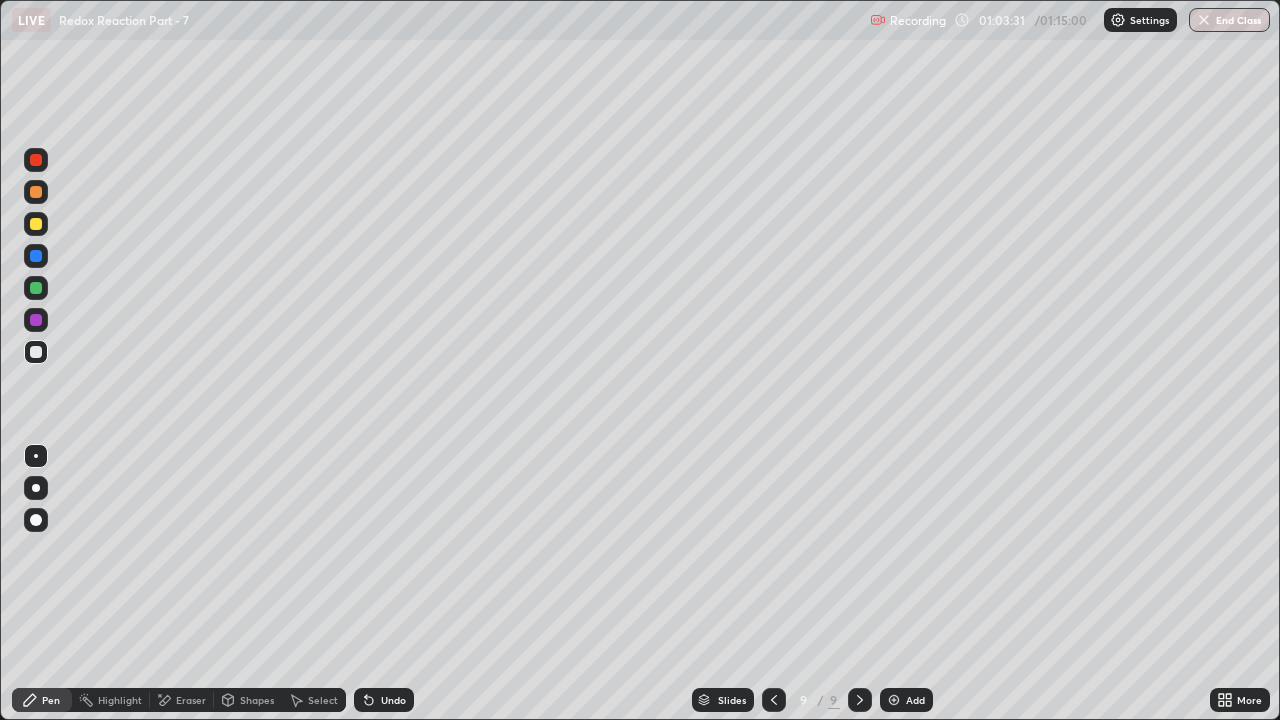 click at bounding box center [36, 192] 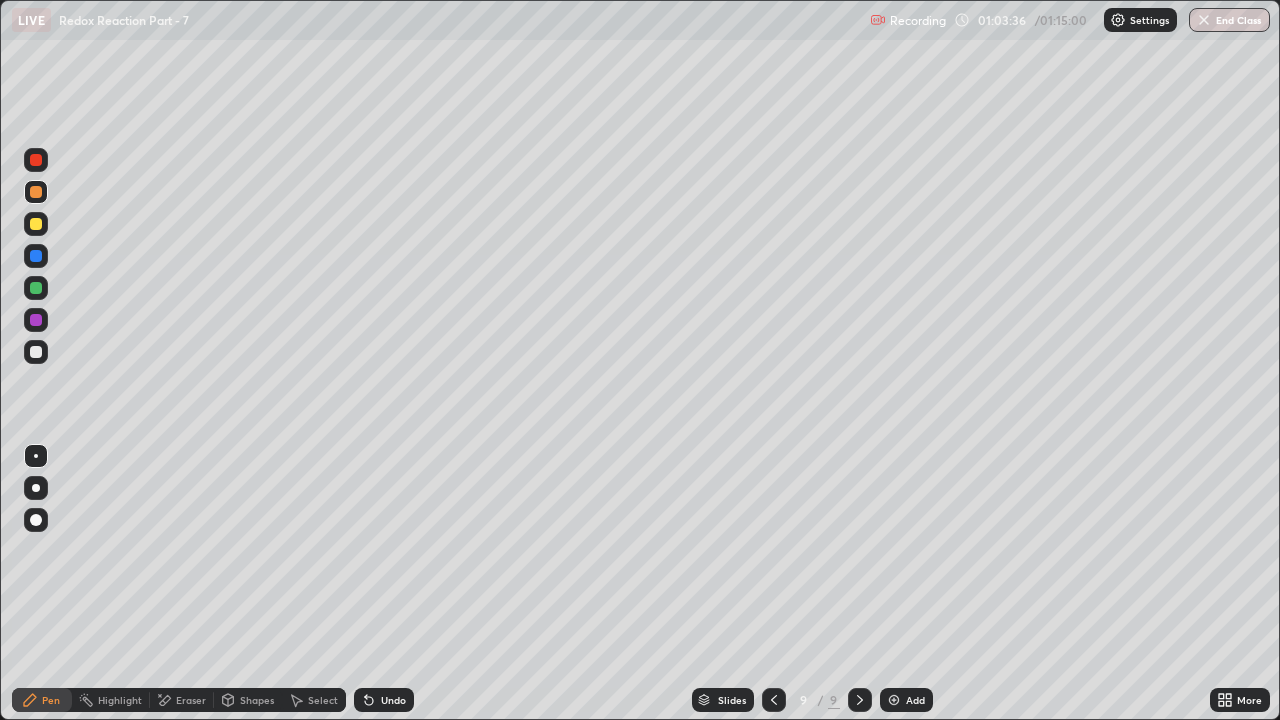 click on "Undo" at bounding box center (384, 700) 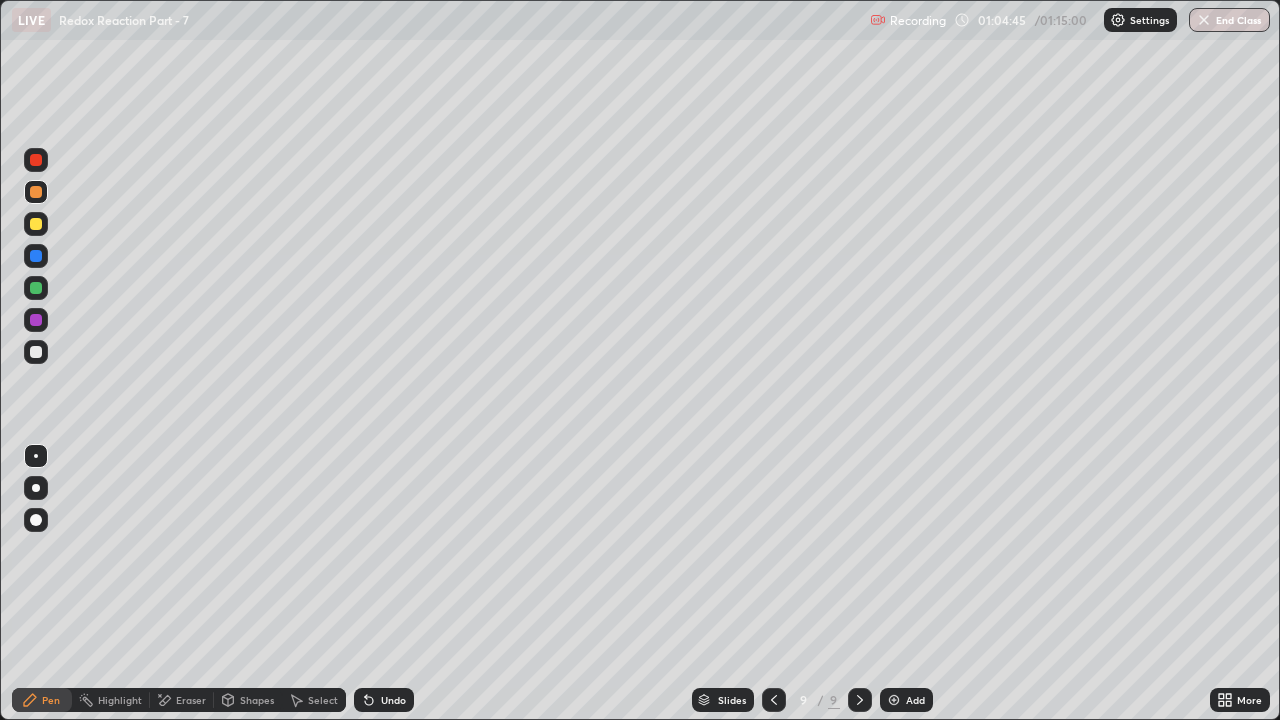 click at bounding box center (36, 352) 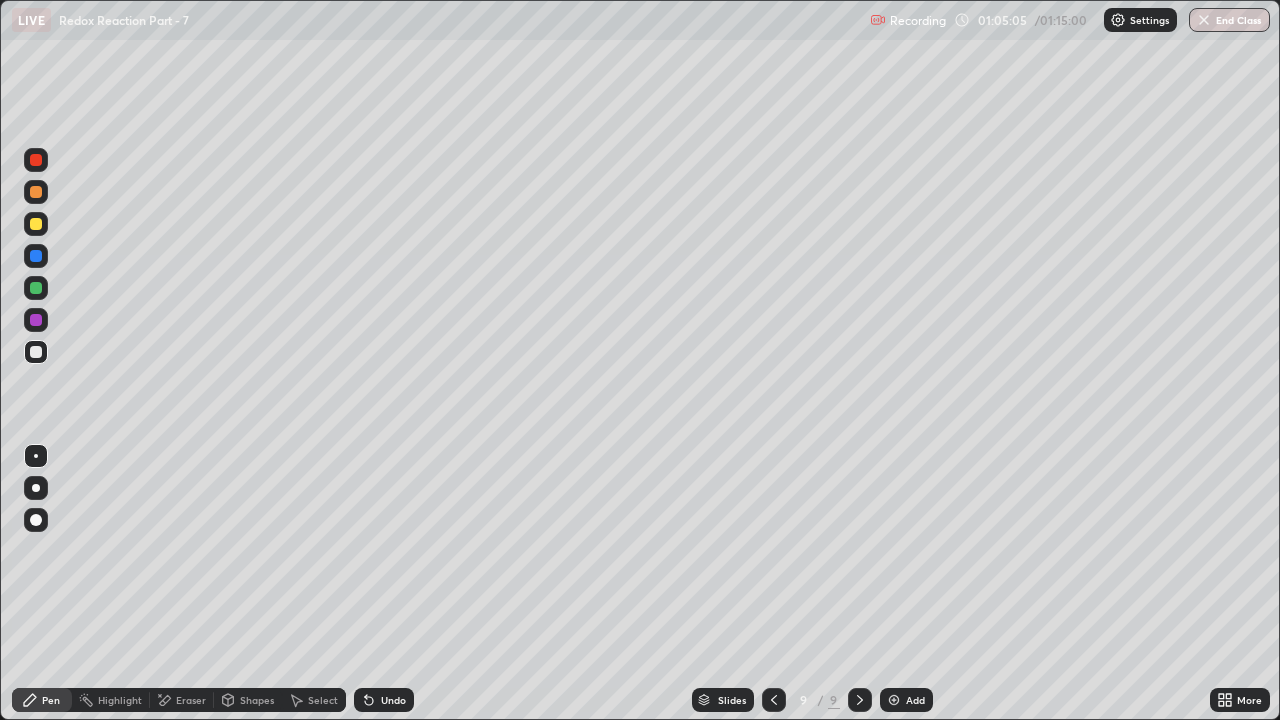 click on "Undo" at bounding box center [393, 700] 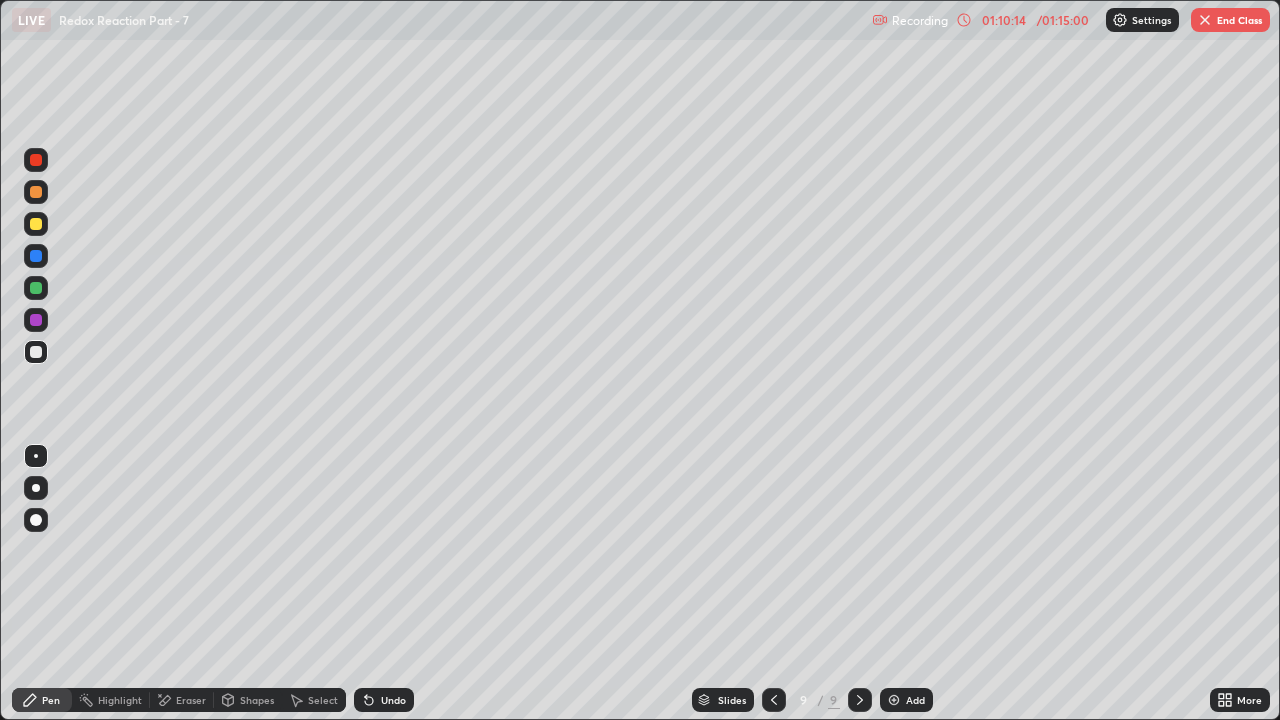 click on "End Class" at bounding box center [1230, 20] 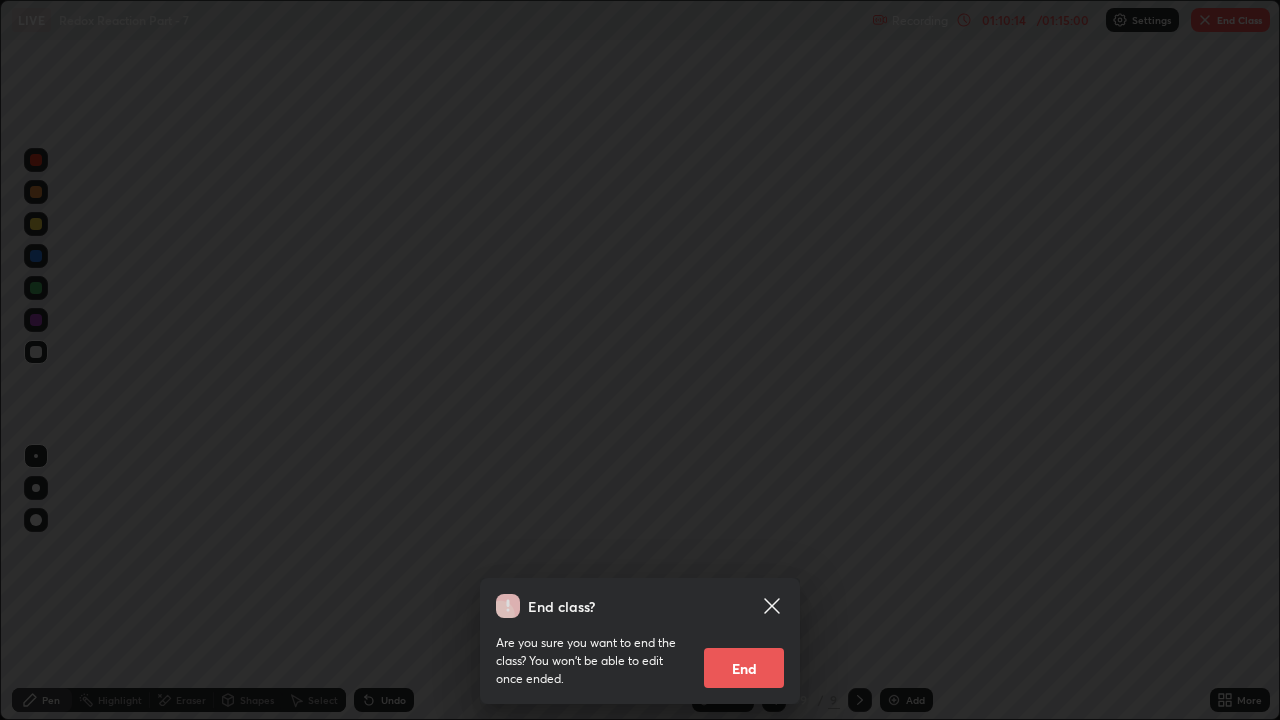 click on "End" at bounding box center (744, 668) 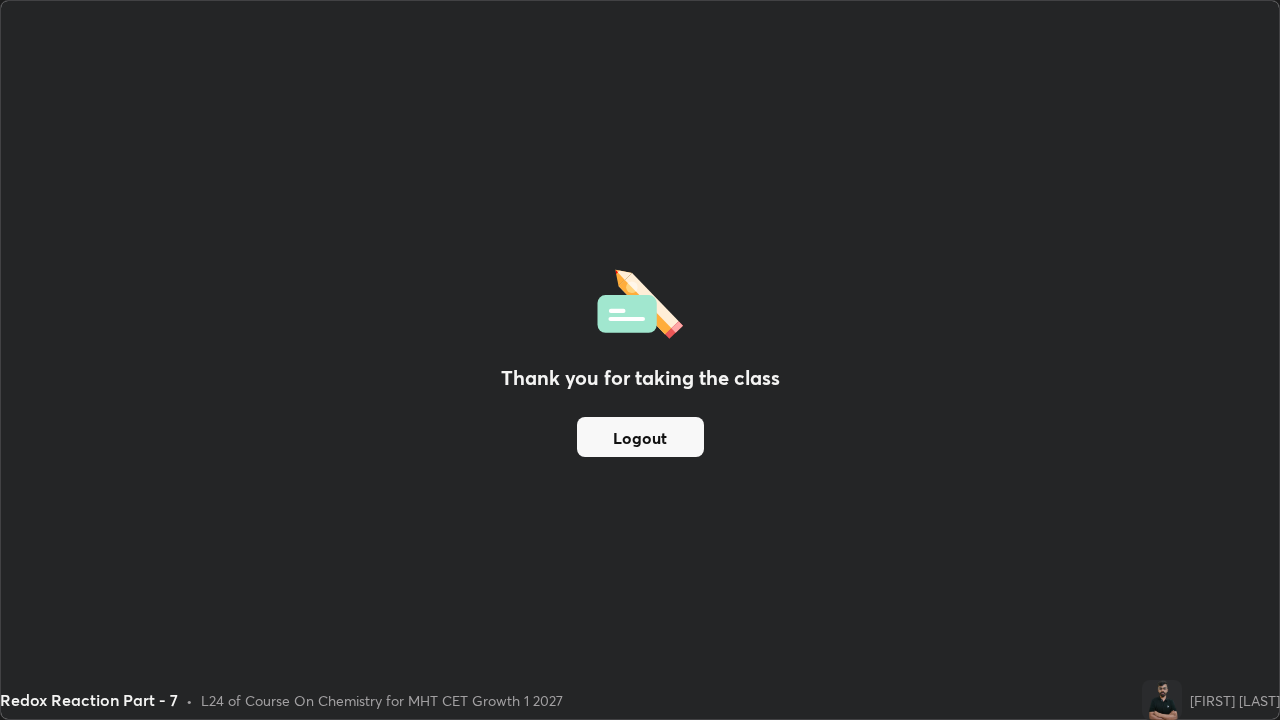 click on "Logout" at bounding box center (640, 437) 